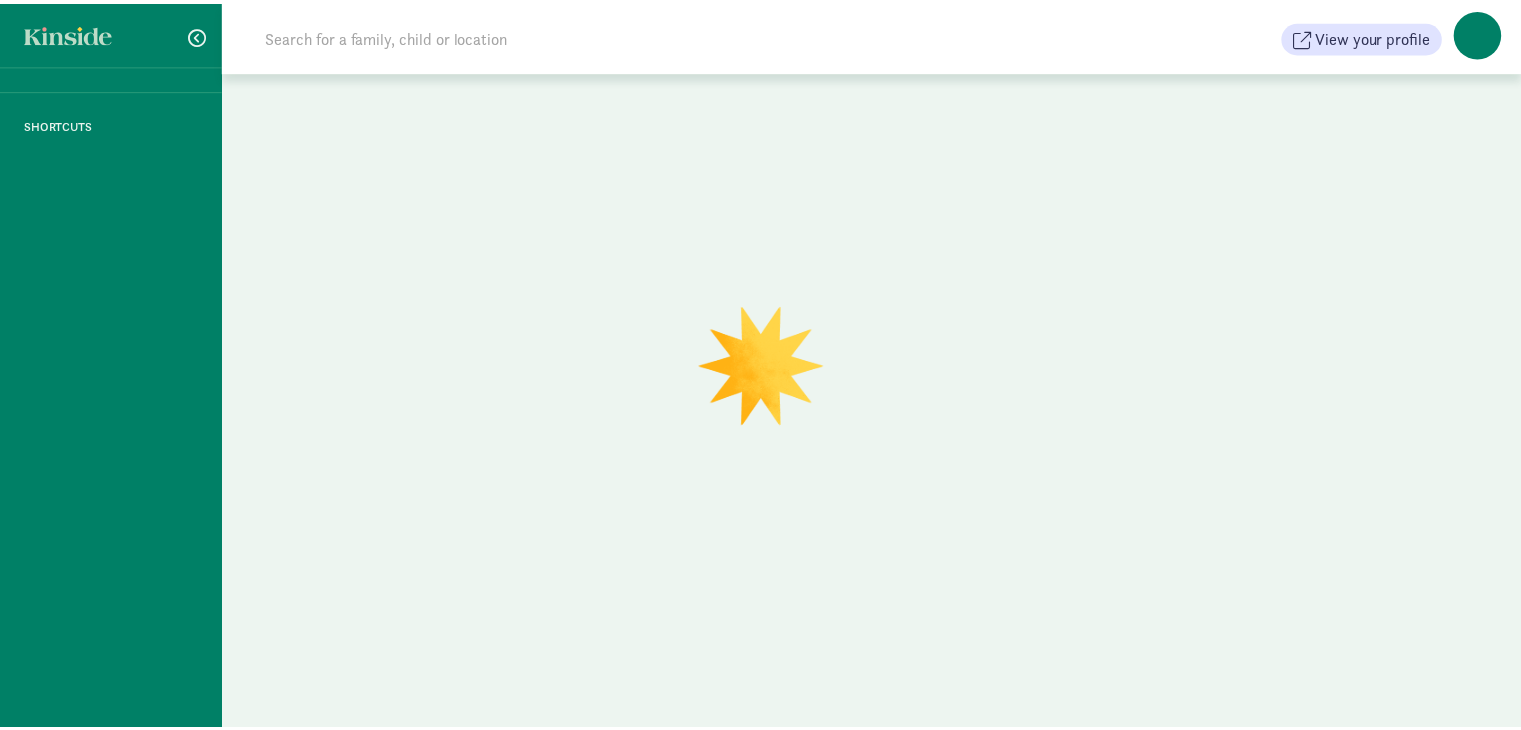 scroll, scrollTop: 0, scrollLeft: 0, axis: both 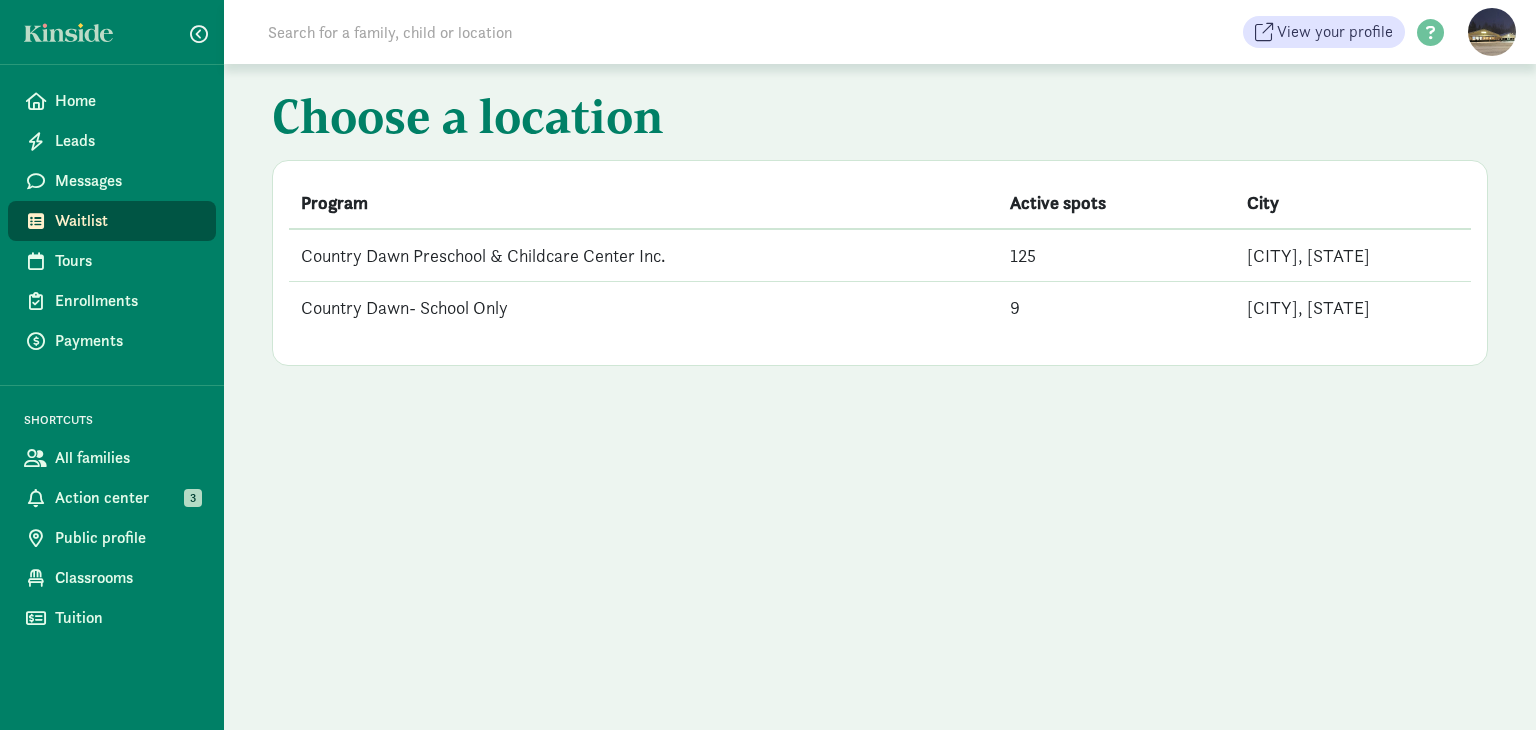 click on "Country Dawn Preschool & Childcare Center Inc." at bounding box center [643, 255] 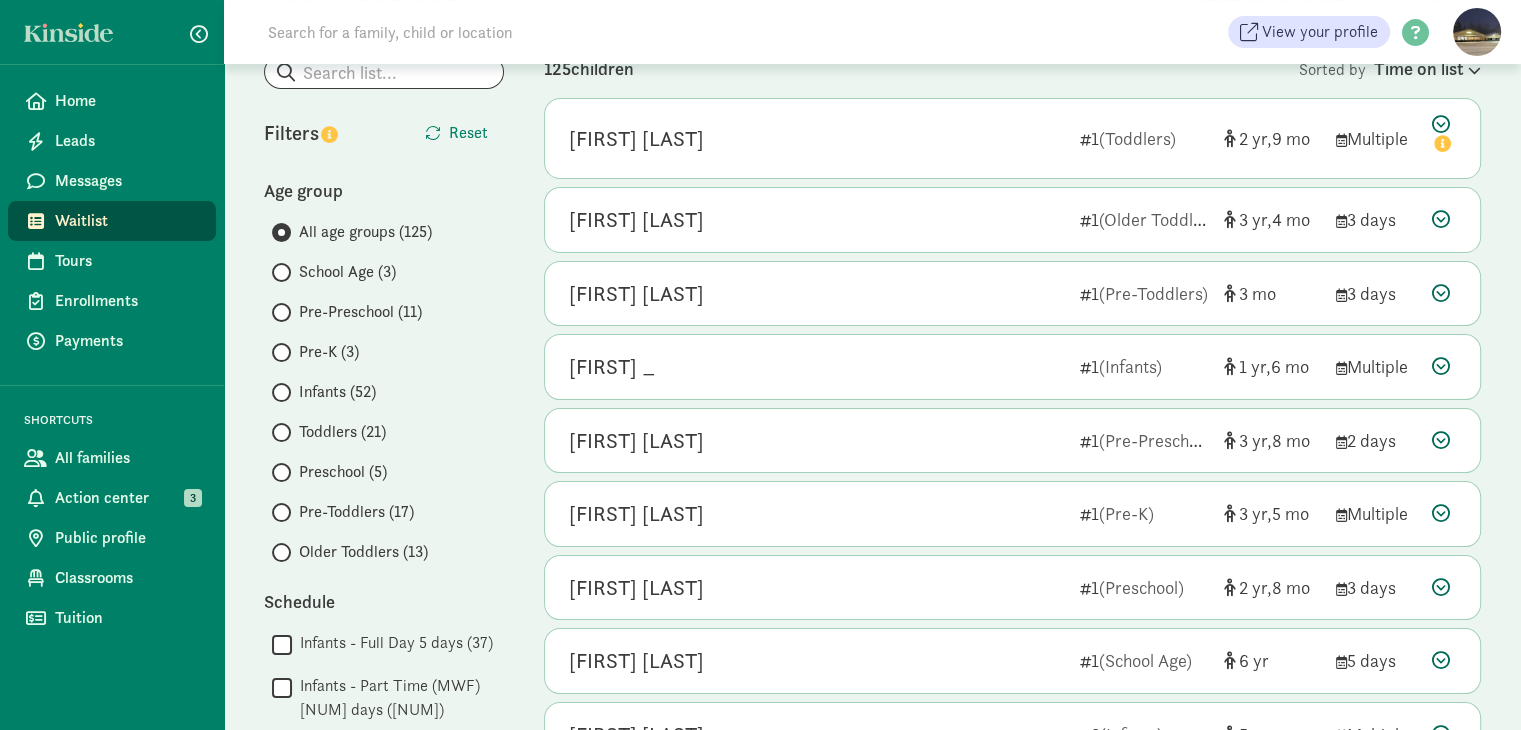 scroll, scrollTop: 200, scrollLeft: 0, axis: vertical 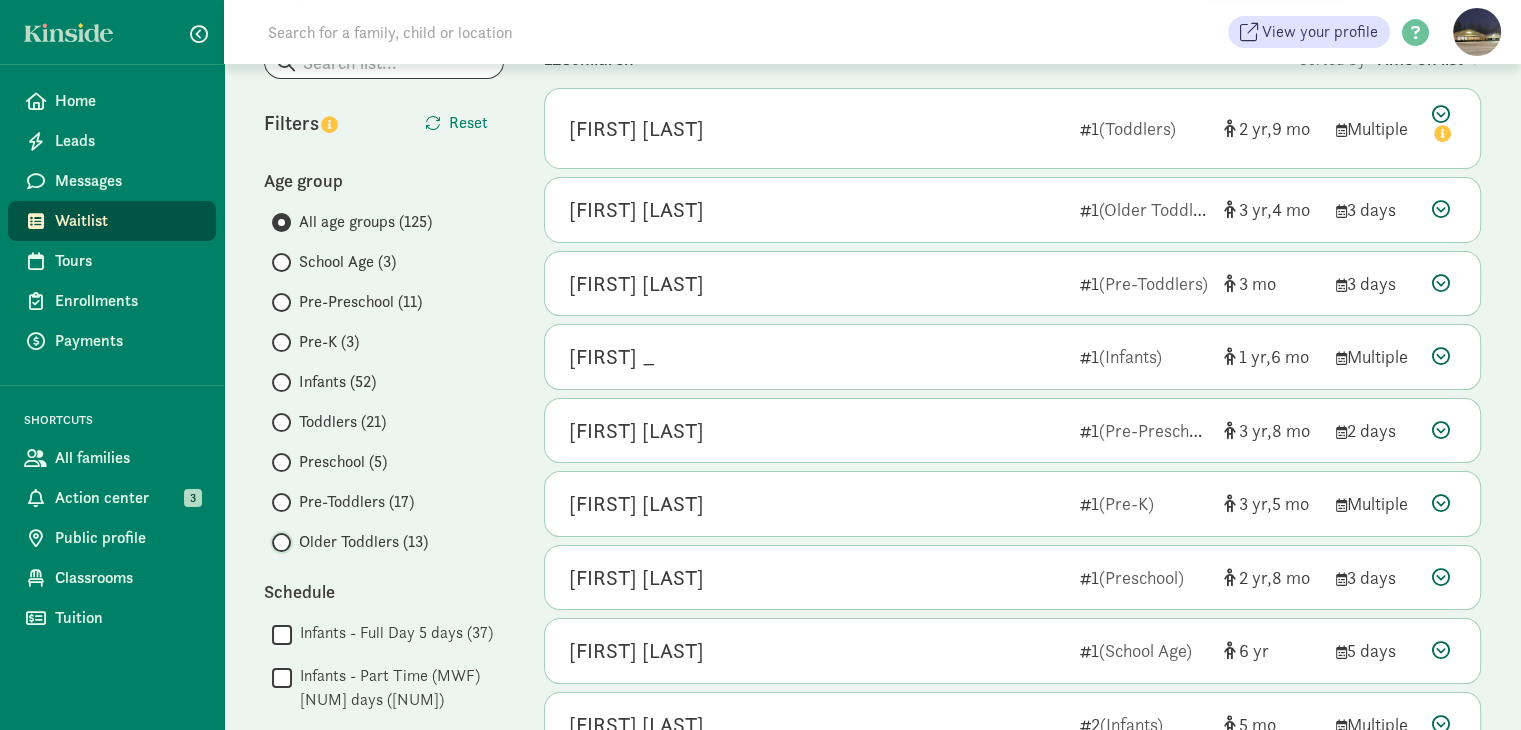 click on "Older Toddlers (13)" at bounding box center (278, 542) 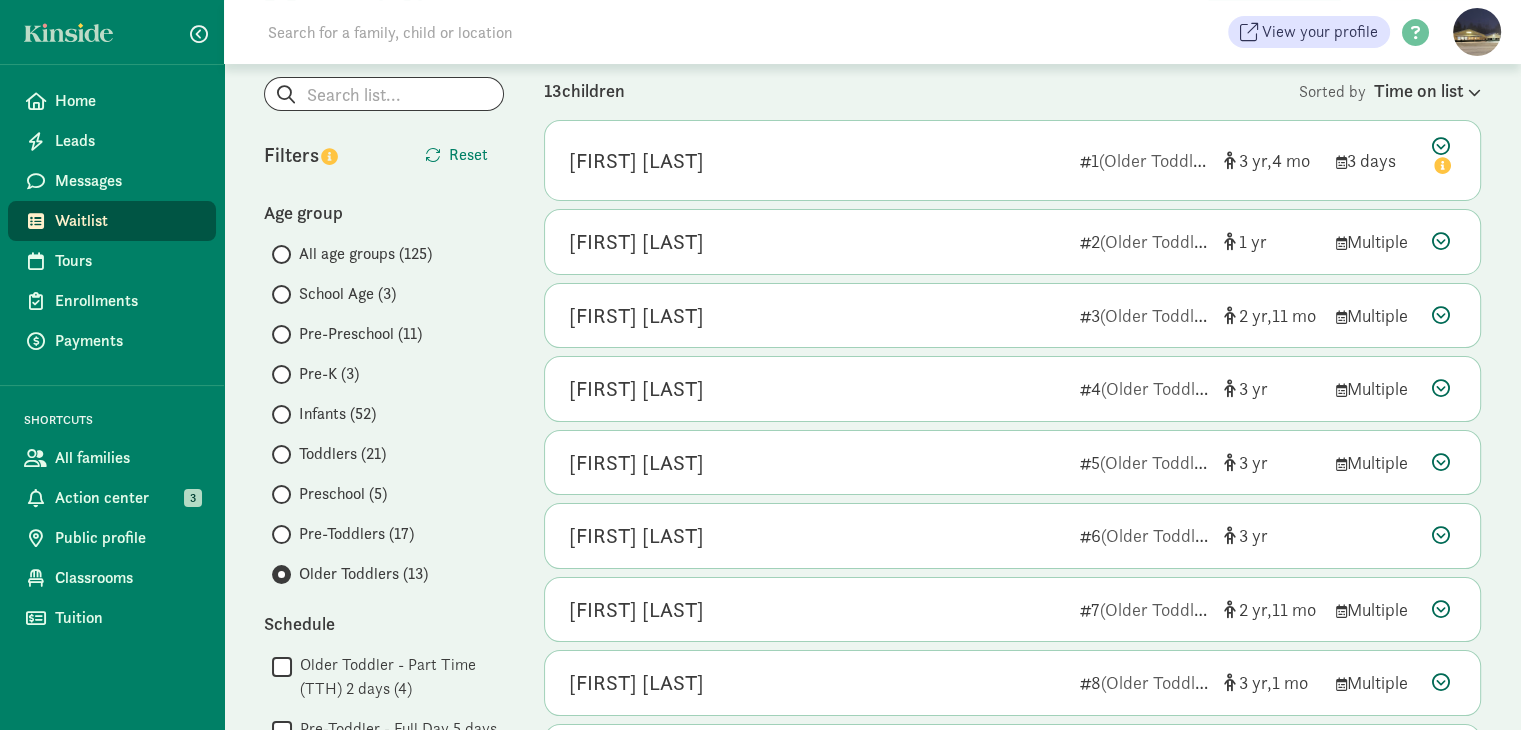 scroll, scrollTop: 170, scrollLeft: 0, axis: vertical 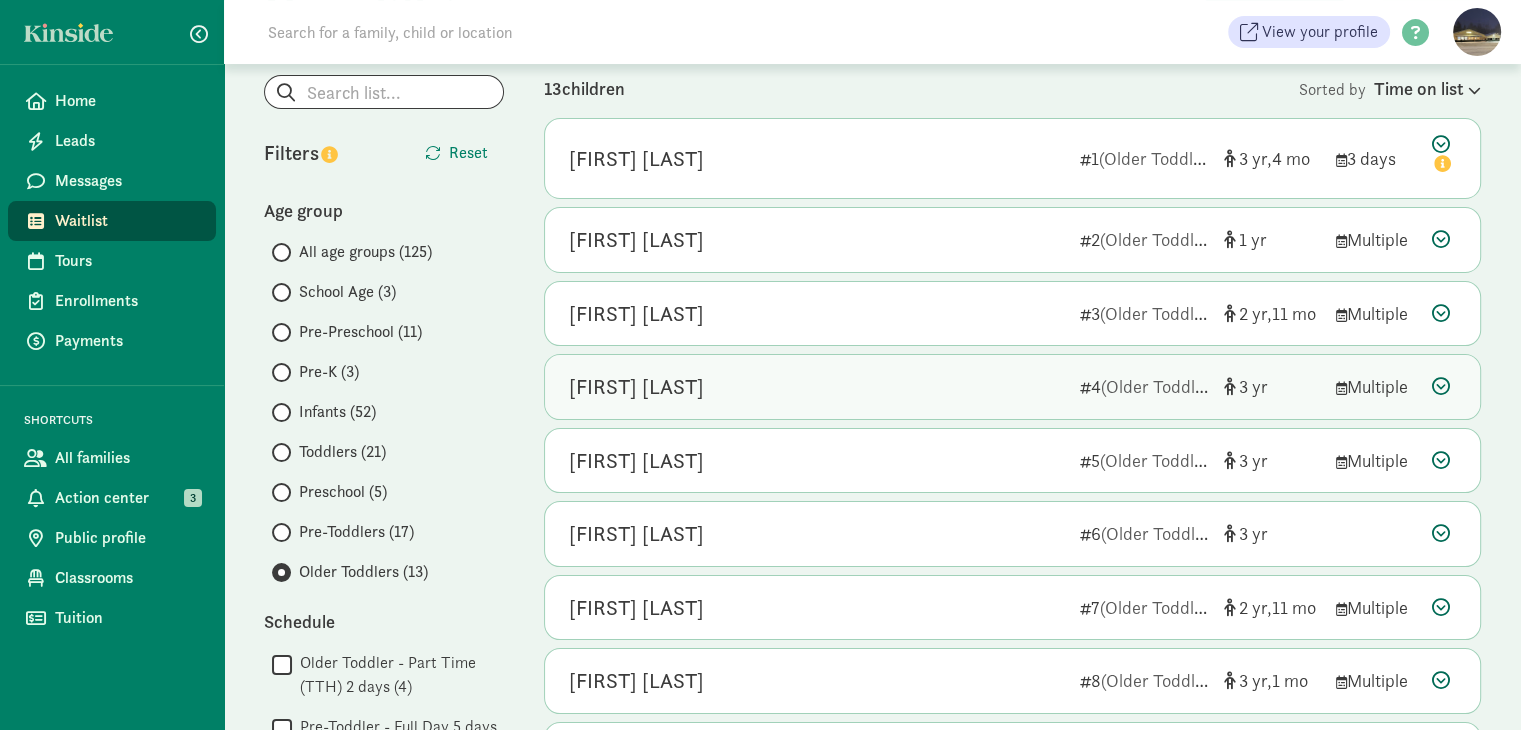 click at bounding box center (1441, 386) 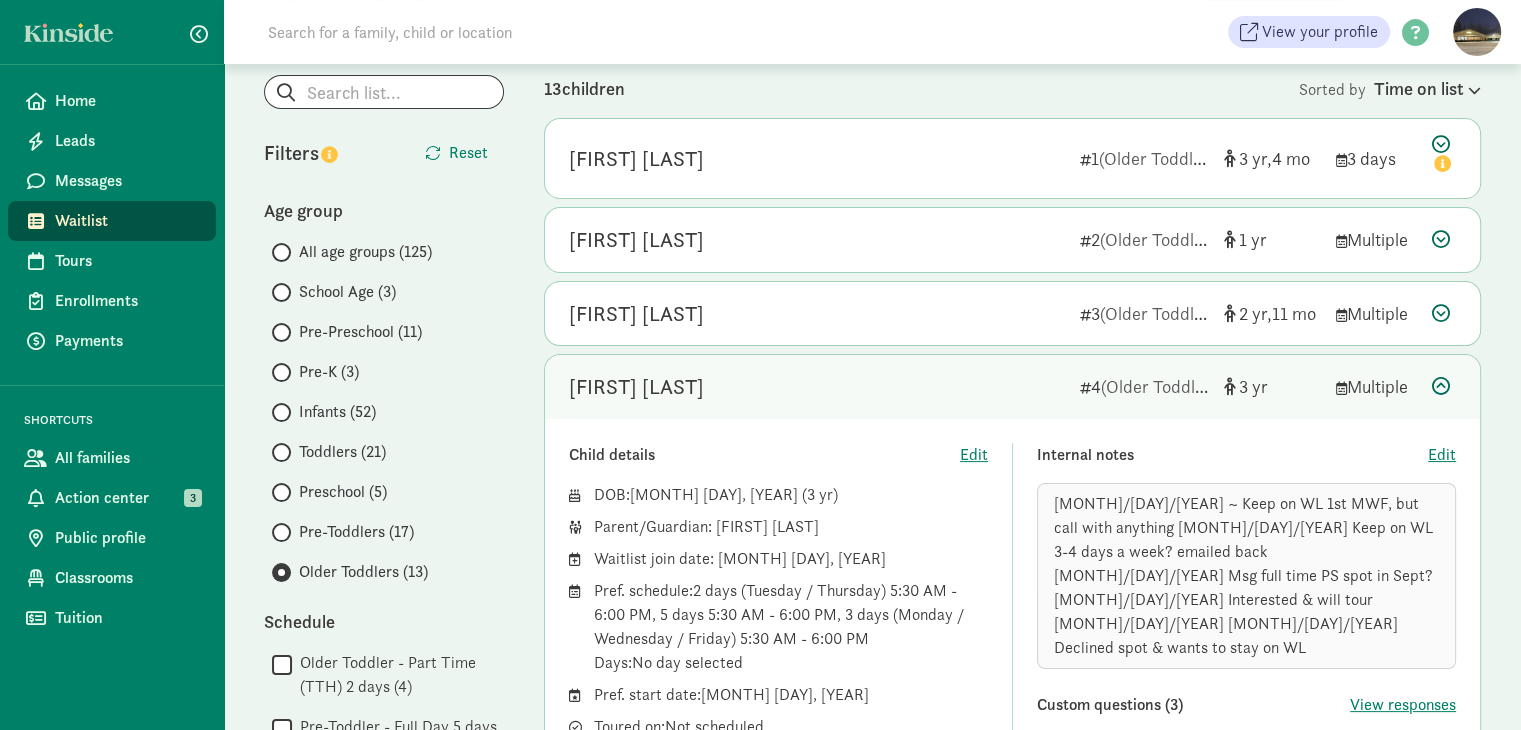 click at bounding box center (1441, 386) 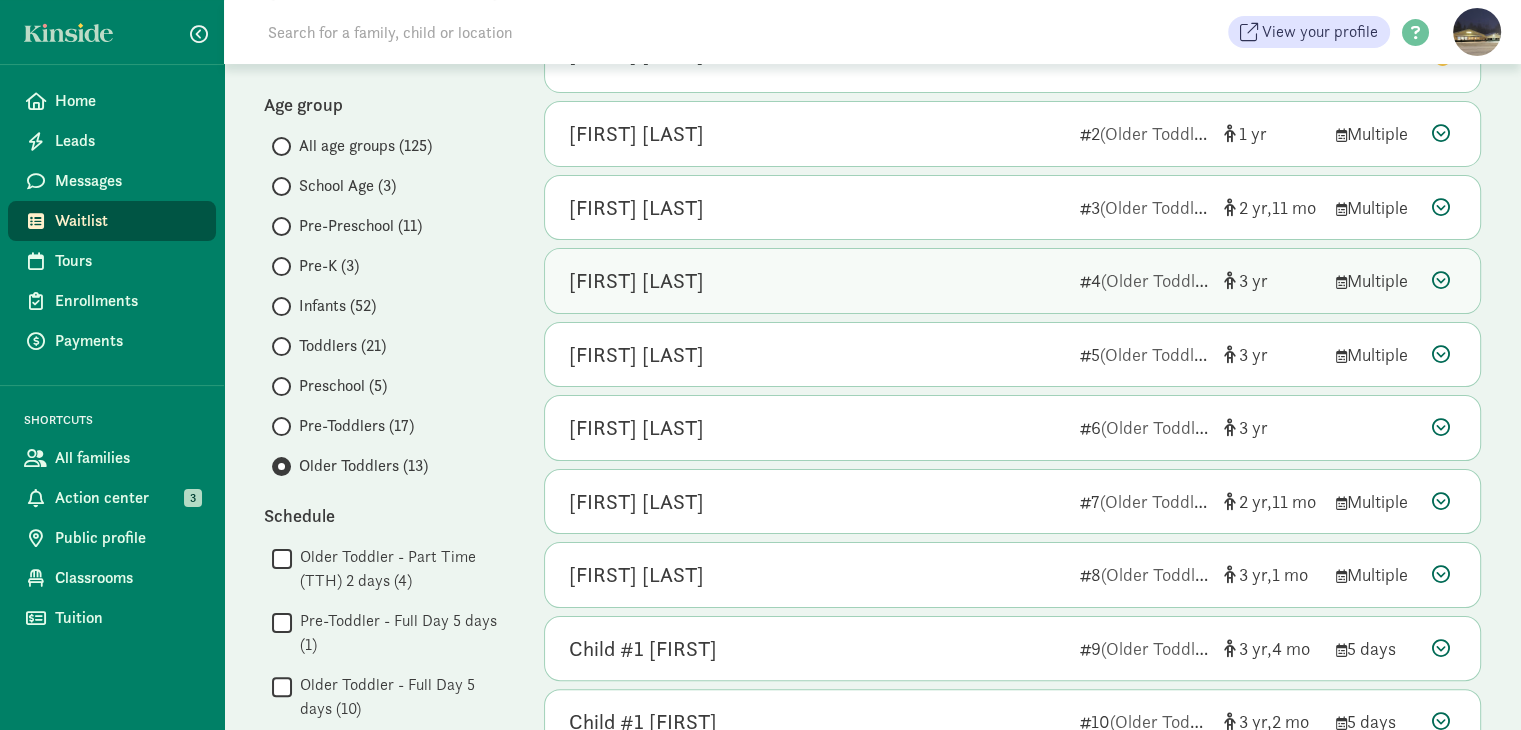scroll, scrollTop: 370, scrollLeft: 0, axis: vertical 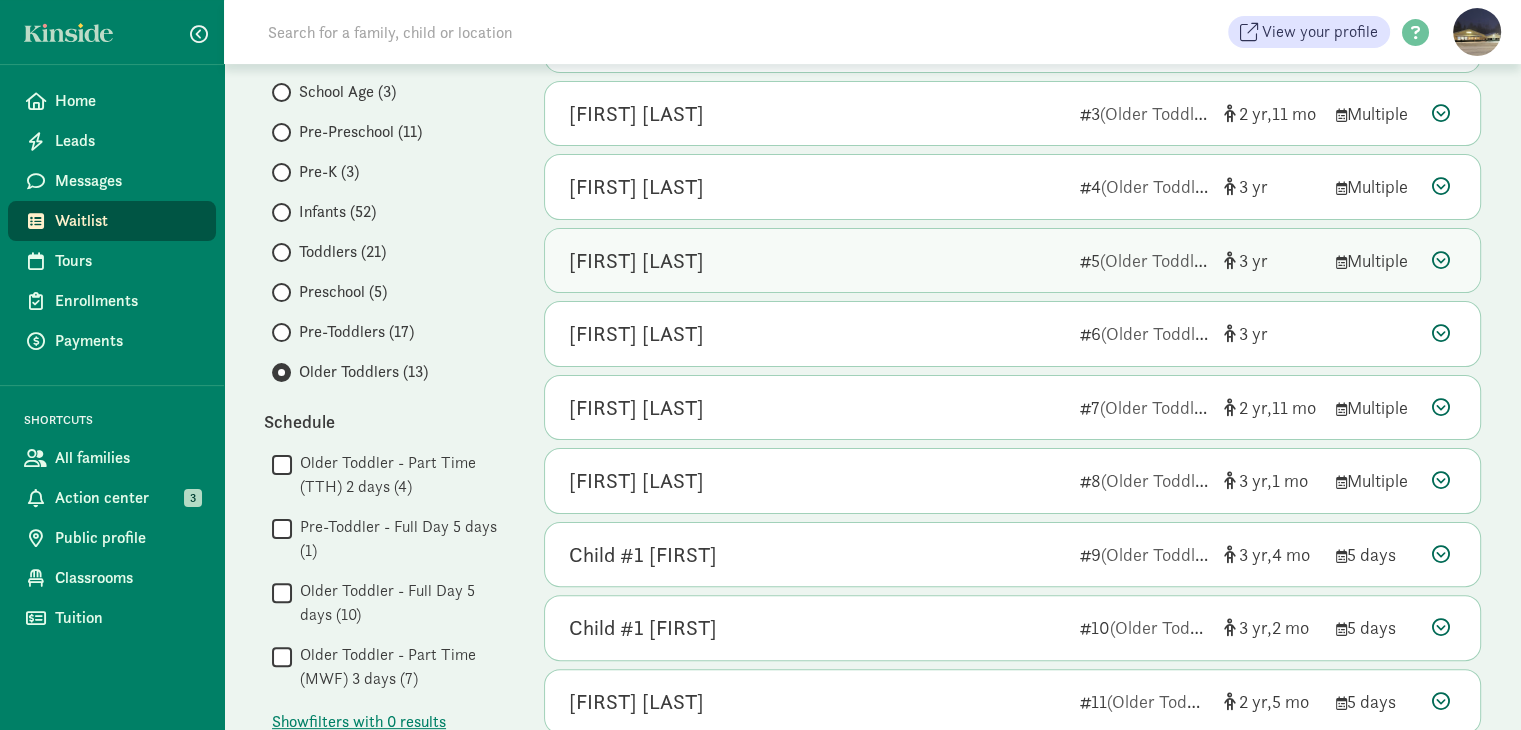 click at bounding box center (1441, 260) 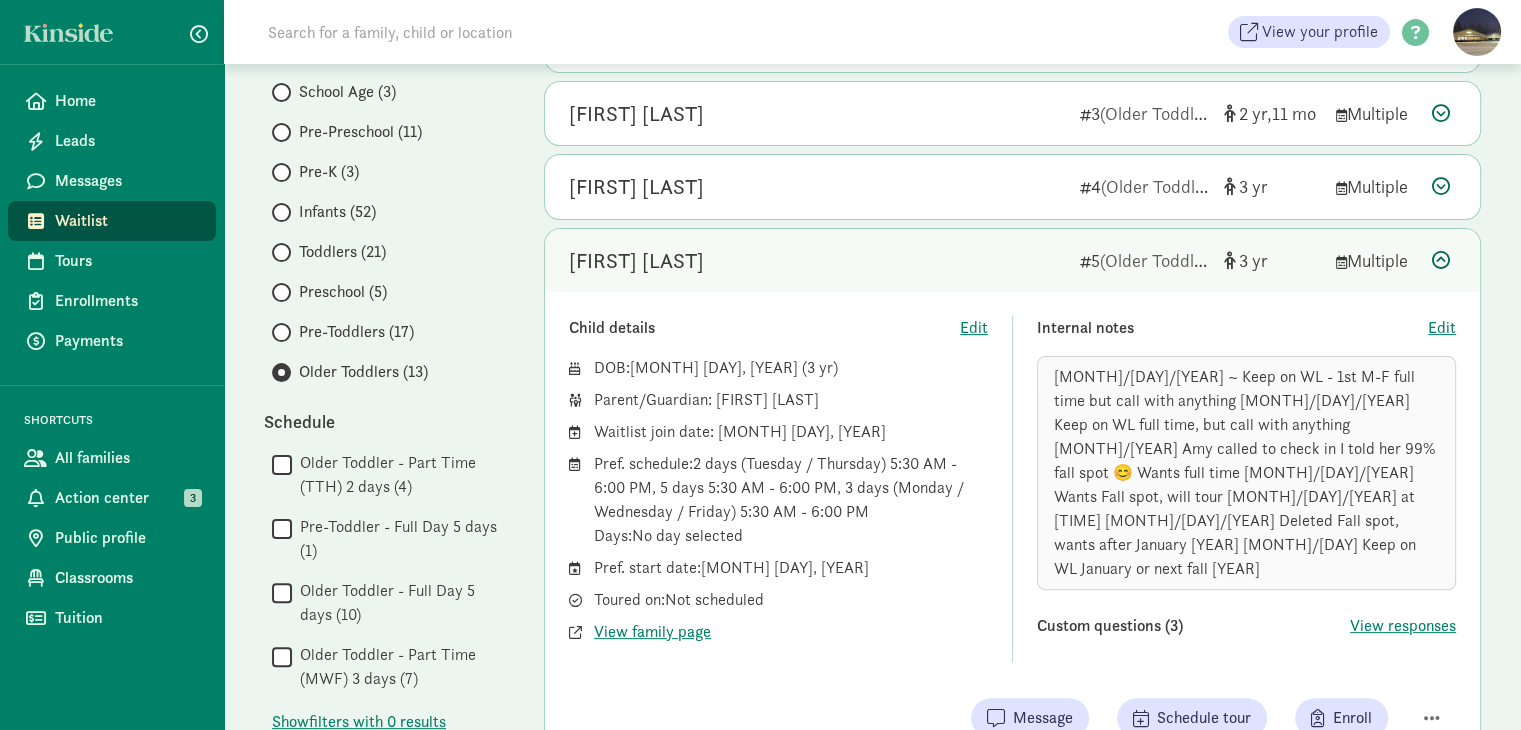click at bounding box center [1441, 260] 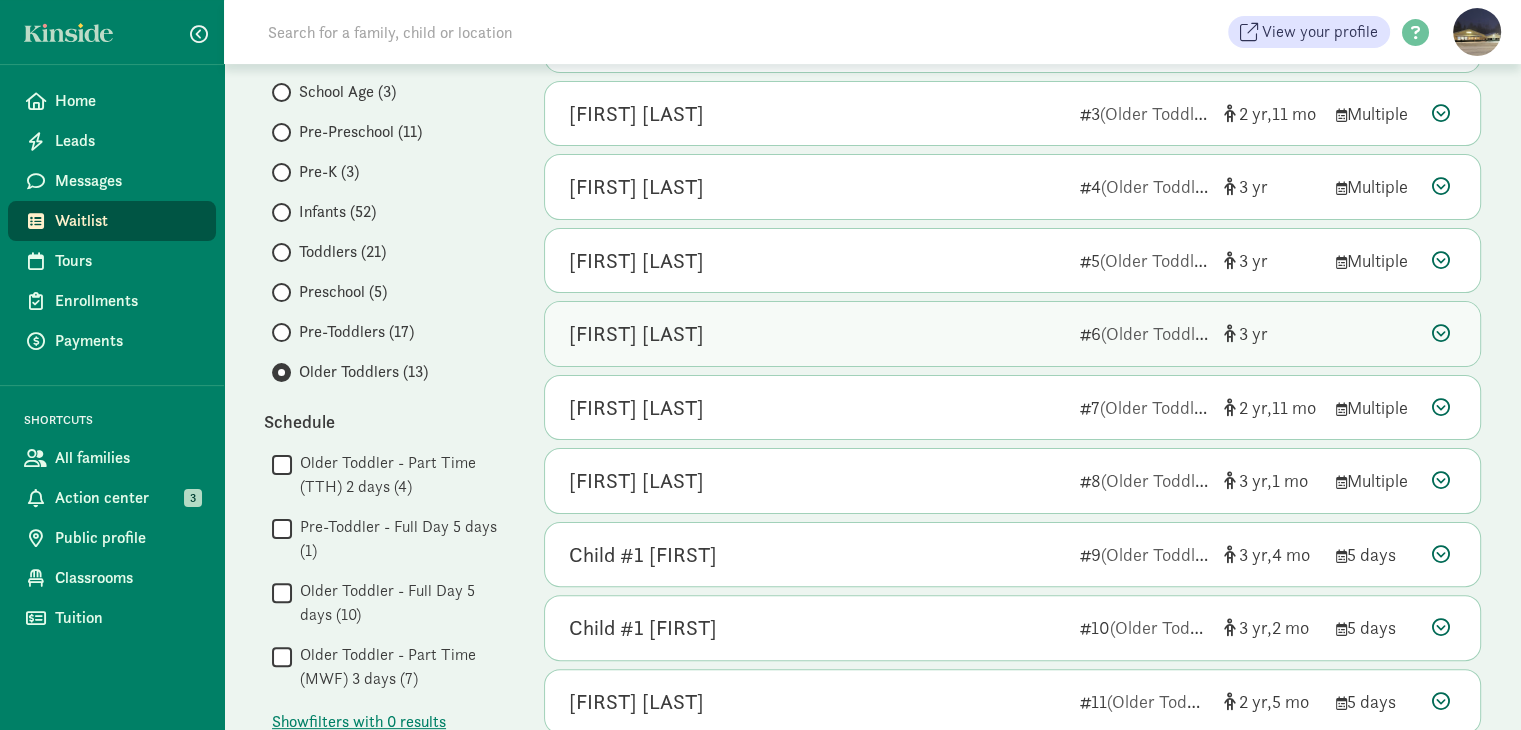 click at bounding box center [1441, 333] 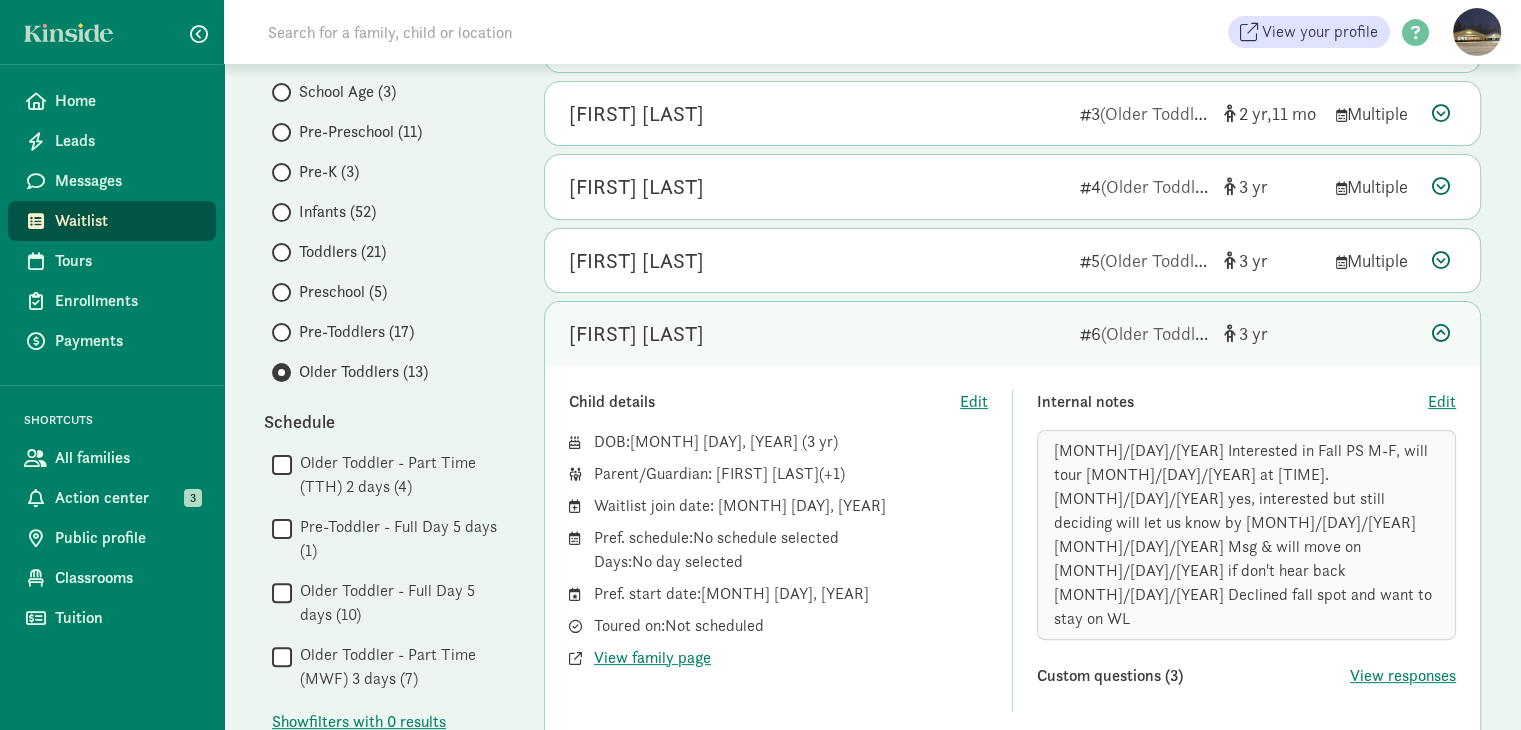 click at bounding box center (1441, 333) 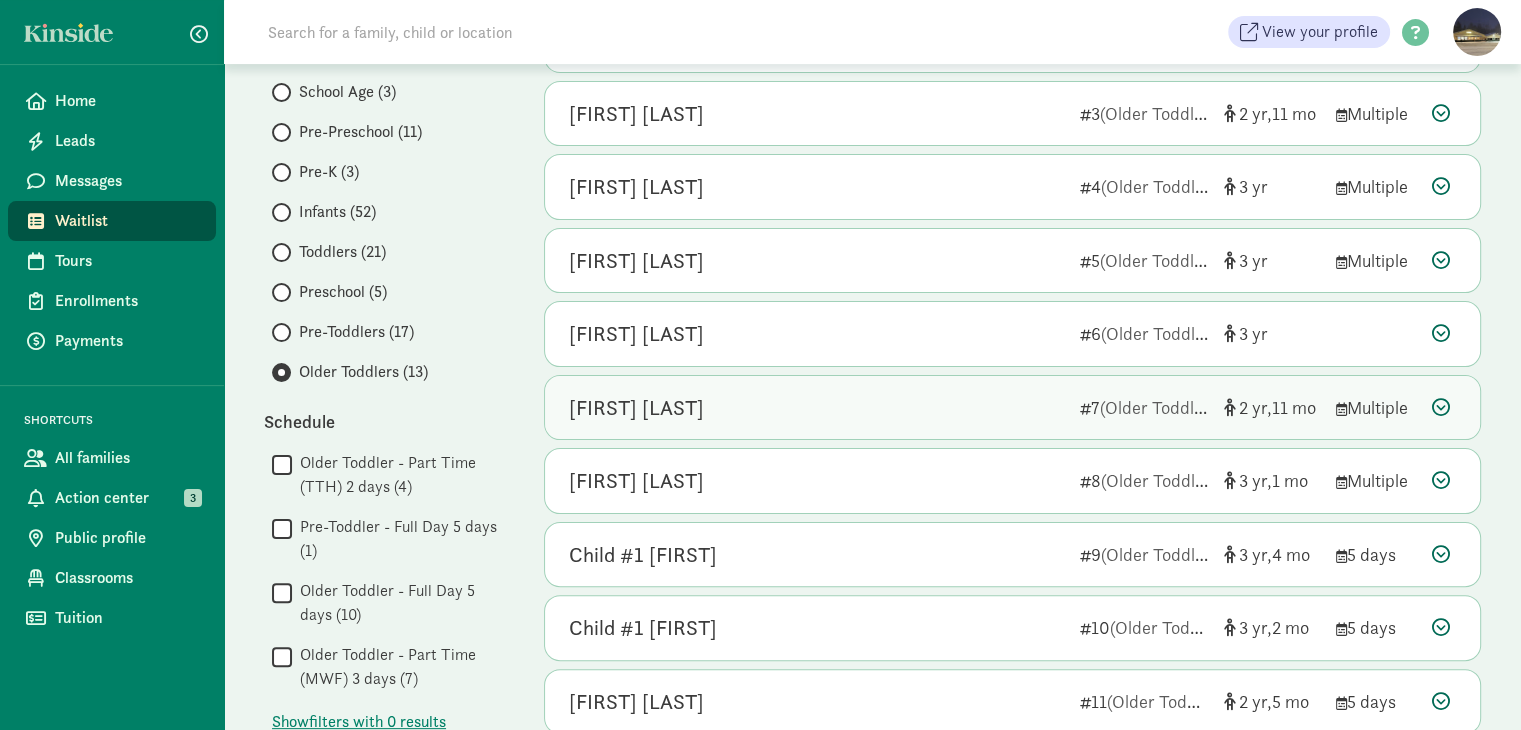 click at bounding box center [1441, 407] 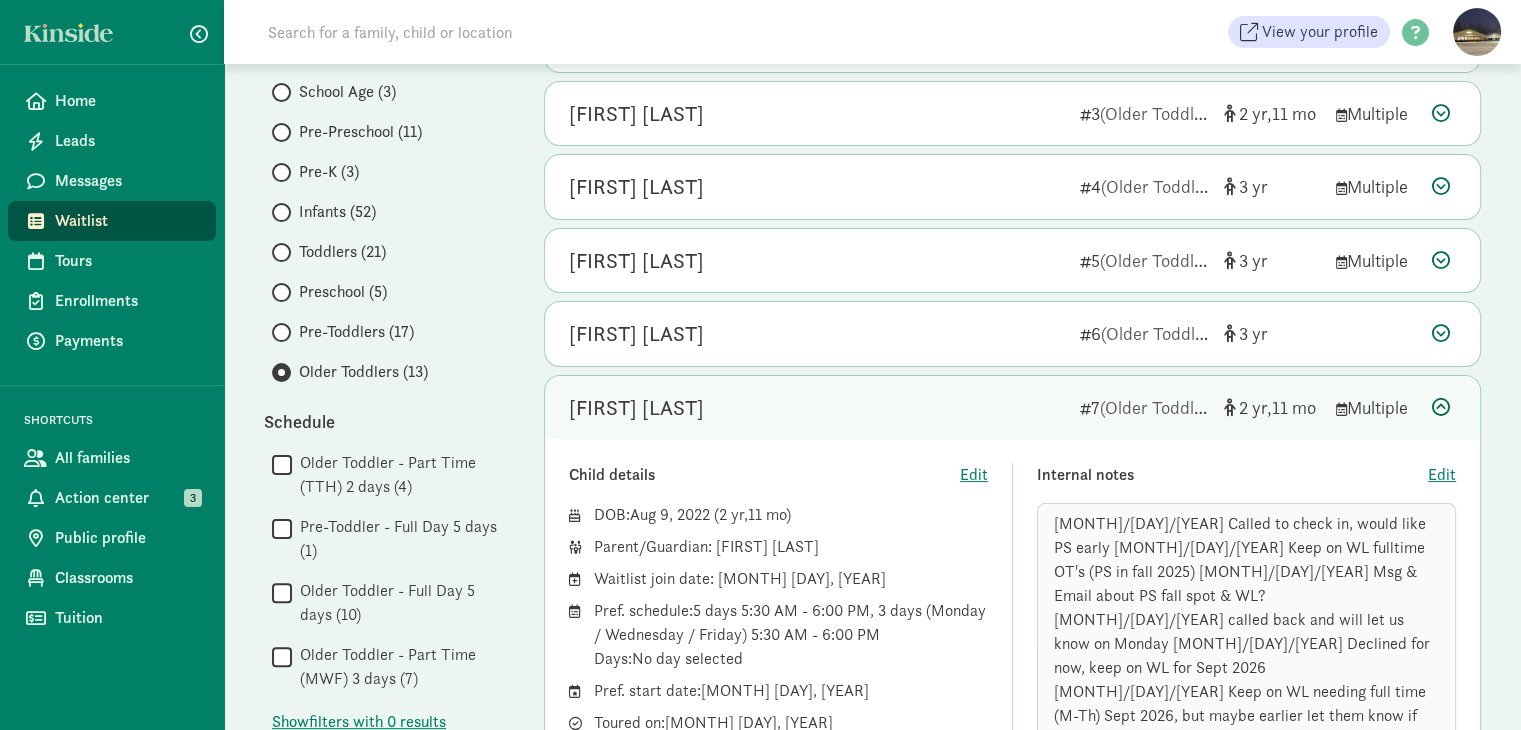 click at bounding box center (1441, 407) 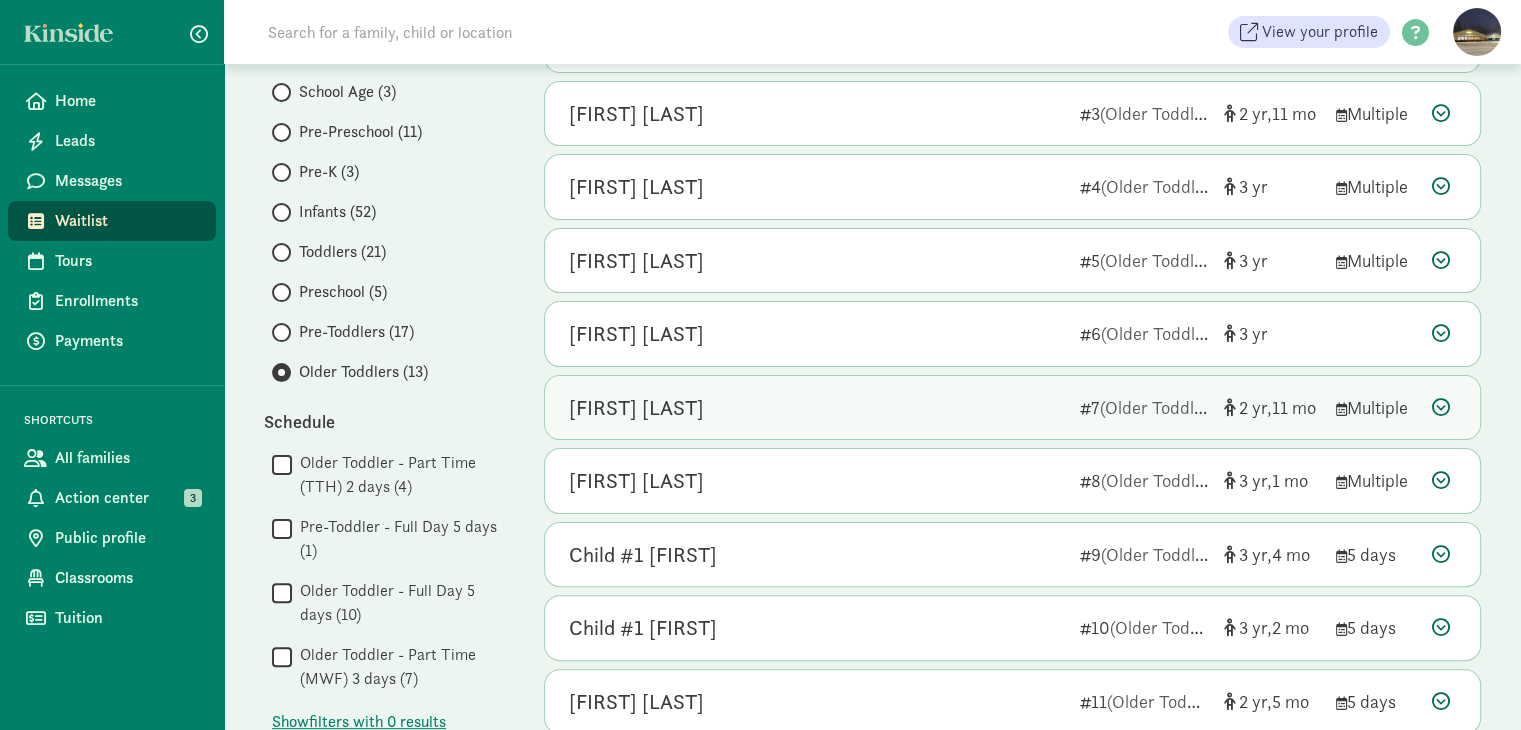 click at bounding box center [1441, 407] 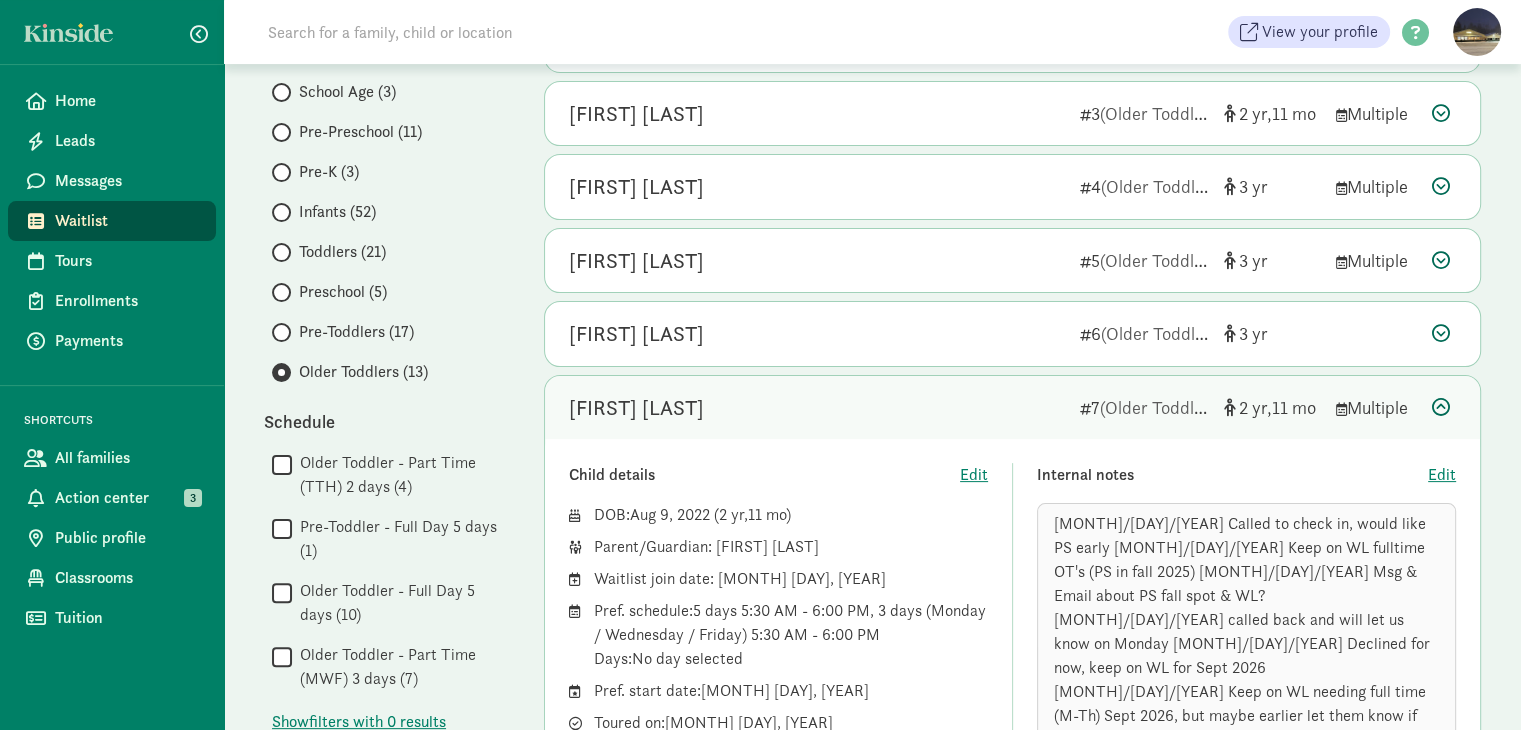 click at bounding box center (1441, 407) 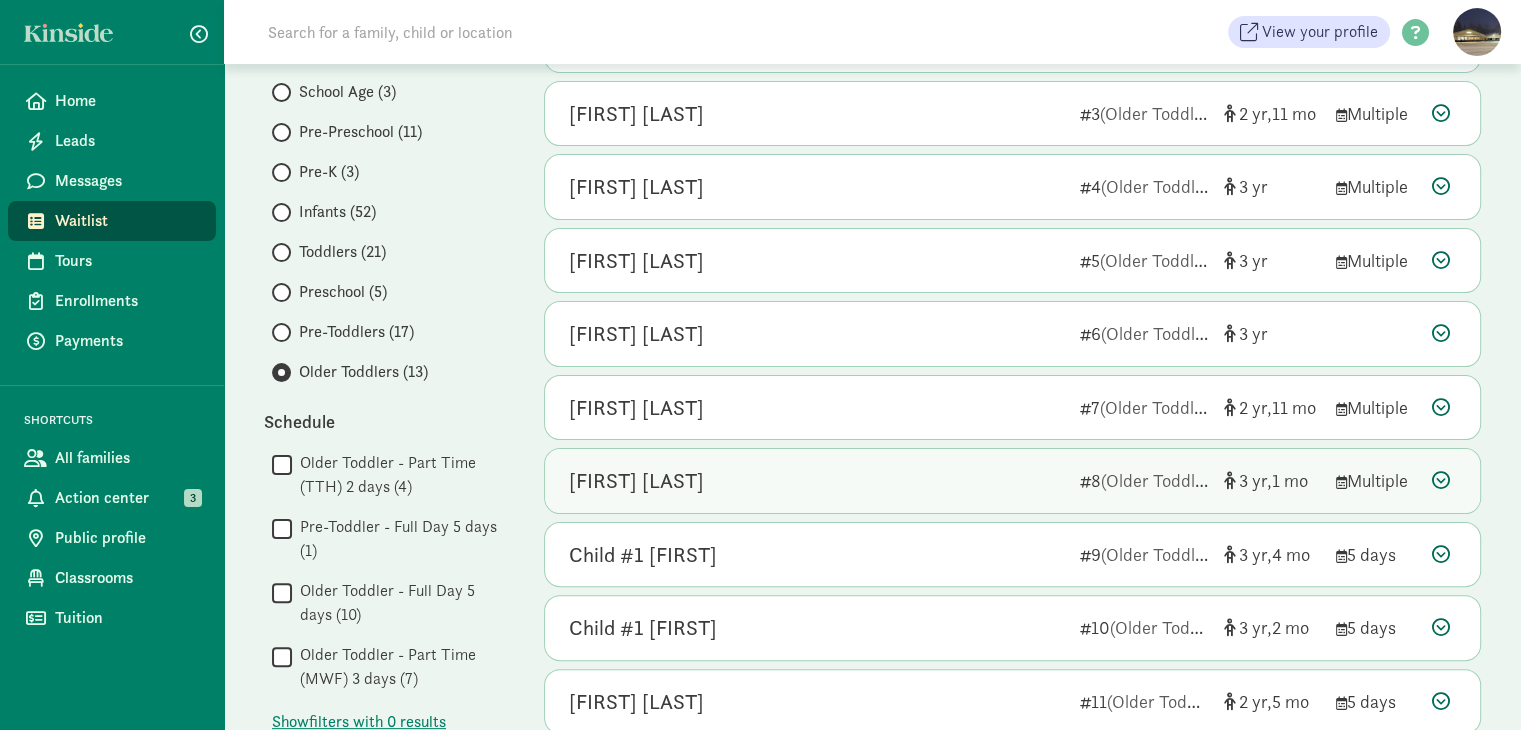 click at bounding box center [1441, 480] 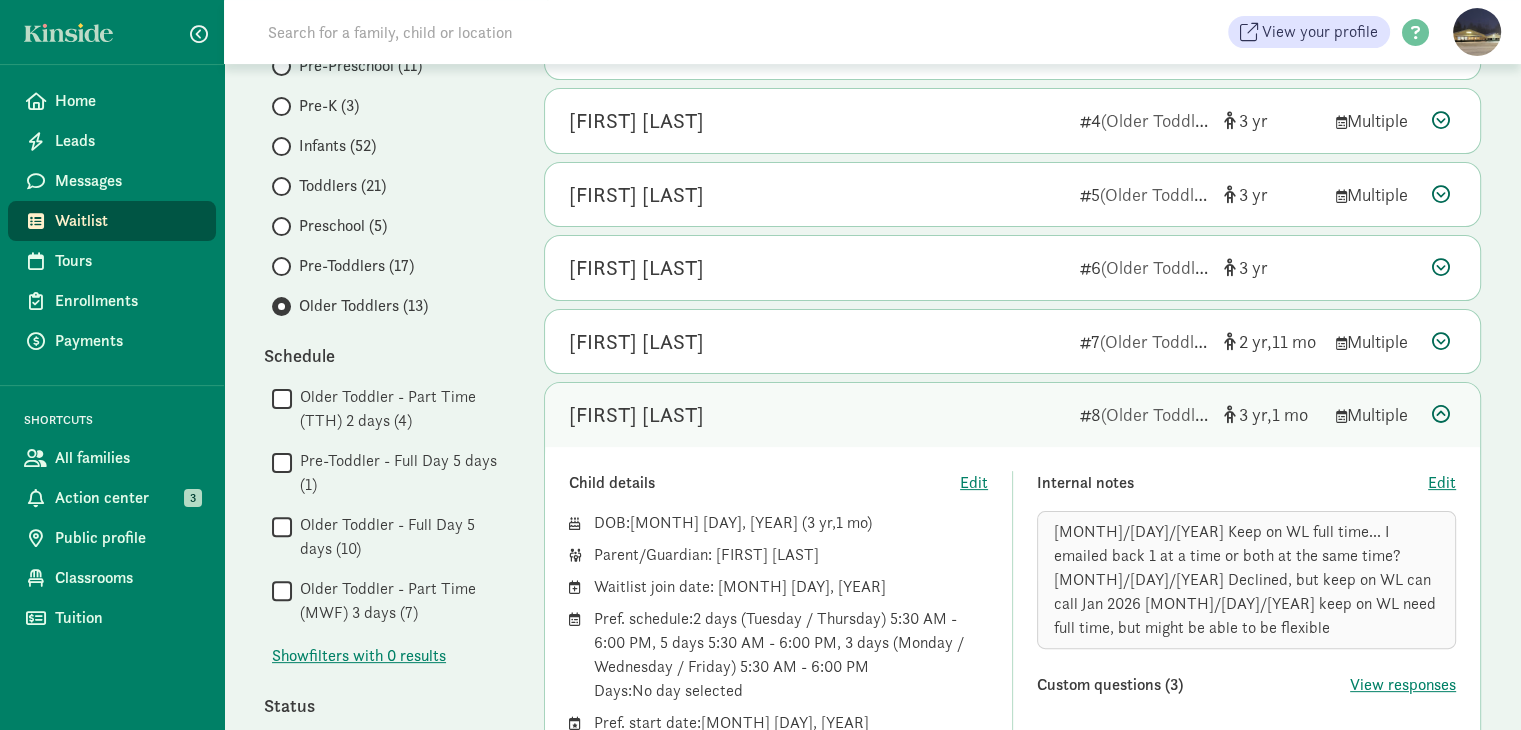 scroll, scrollTop: 570, scrollLeft: 0, axis: vertical 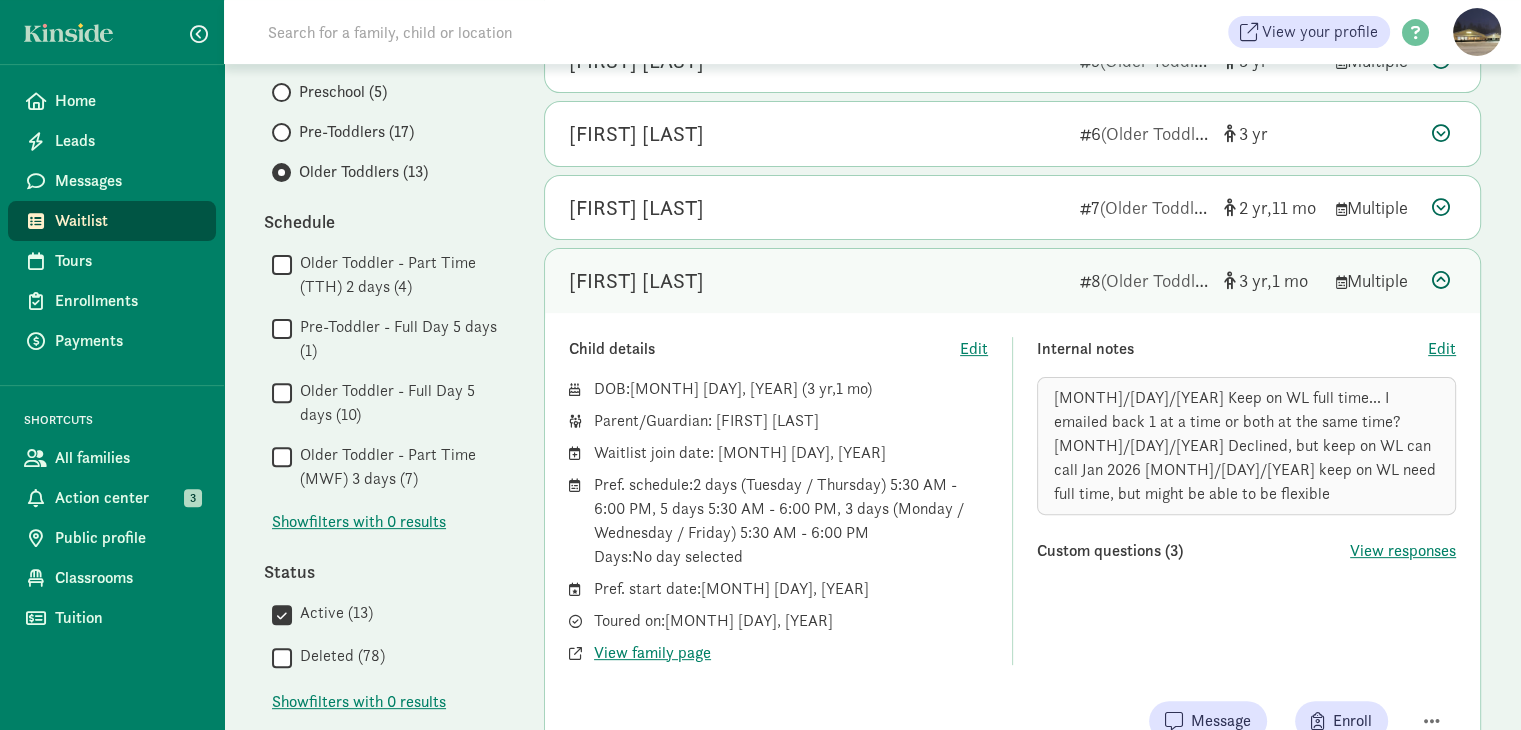 click at bounding box center (1441, 280) 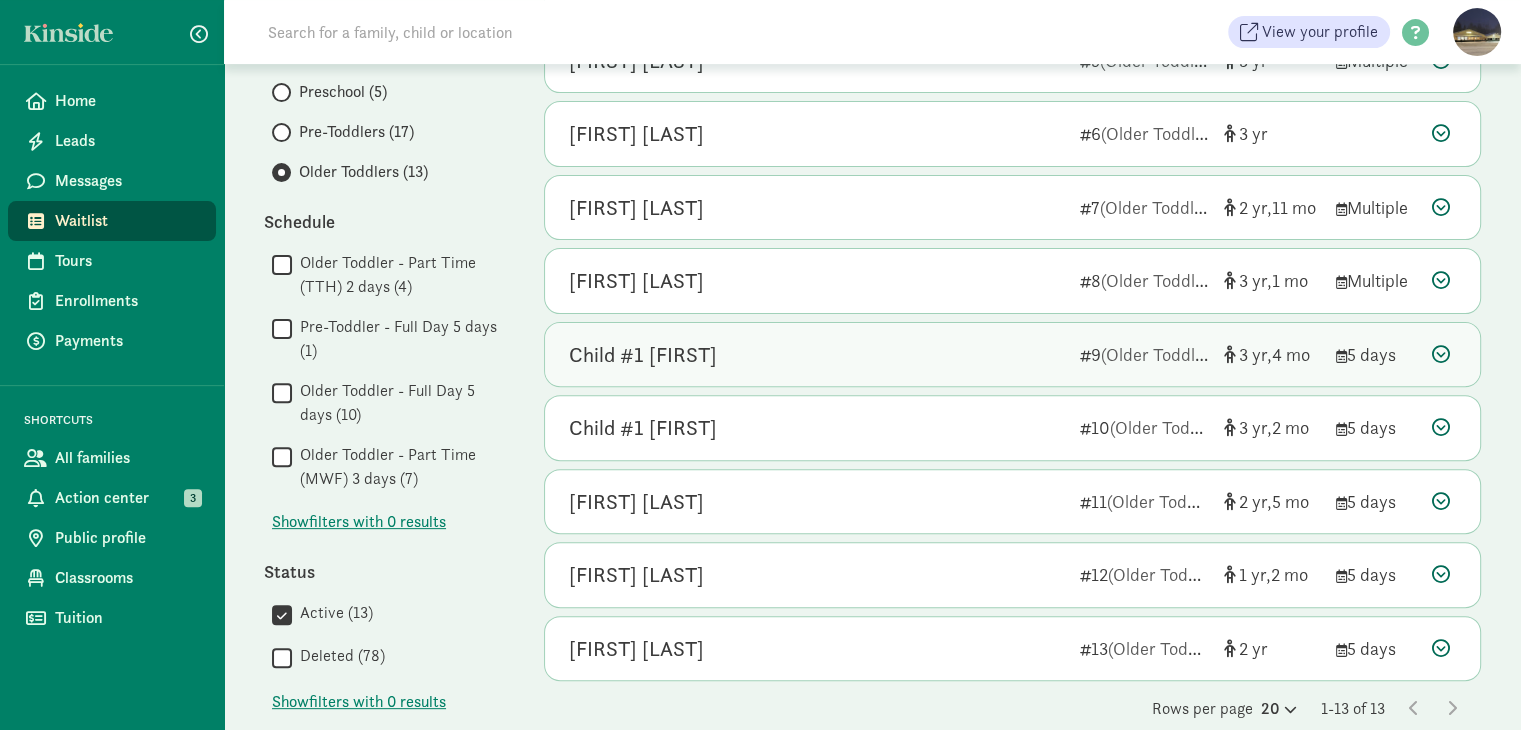 click at bounding box center (1441, 354) 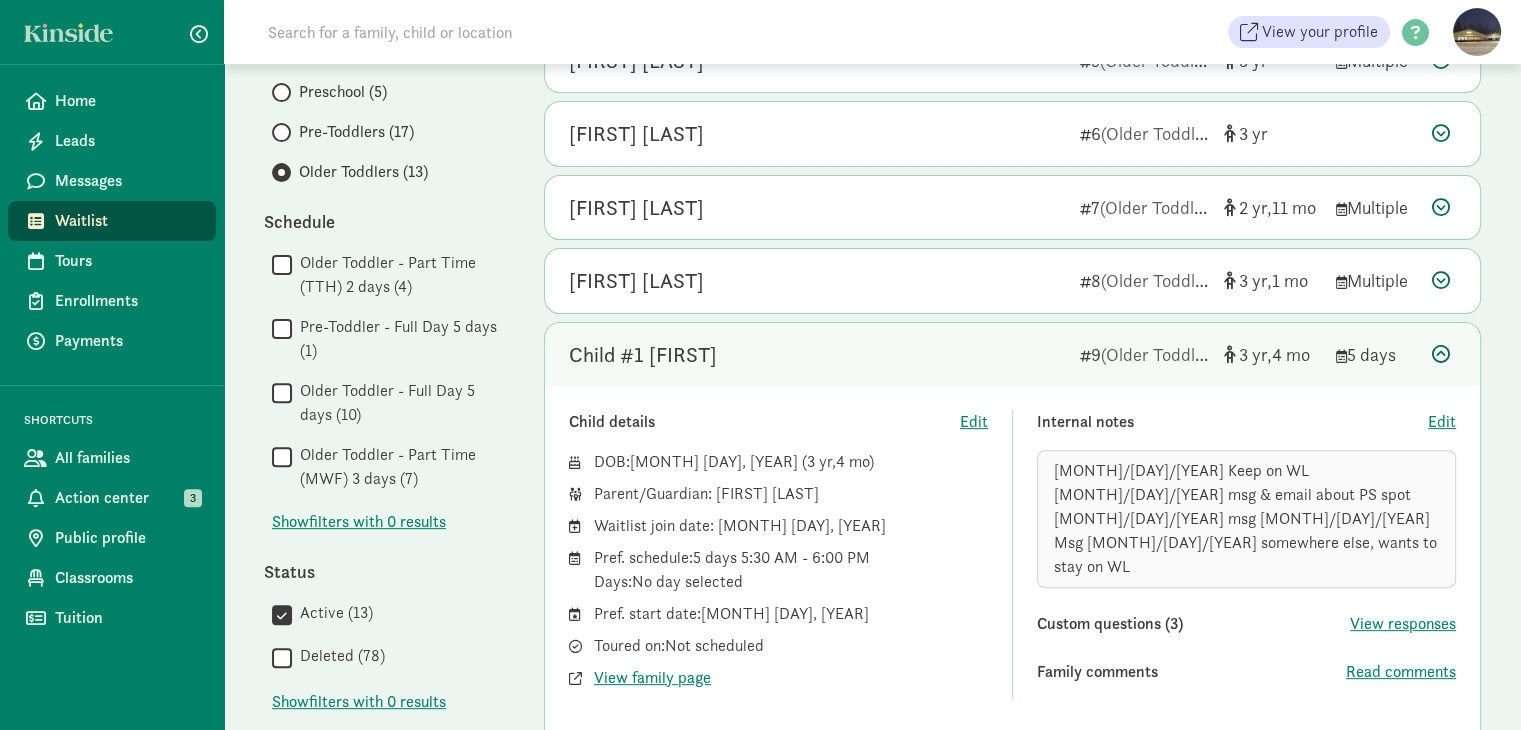 click at bounding box center [1441, 354] 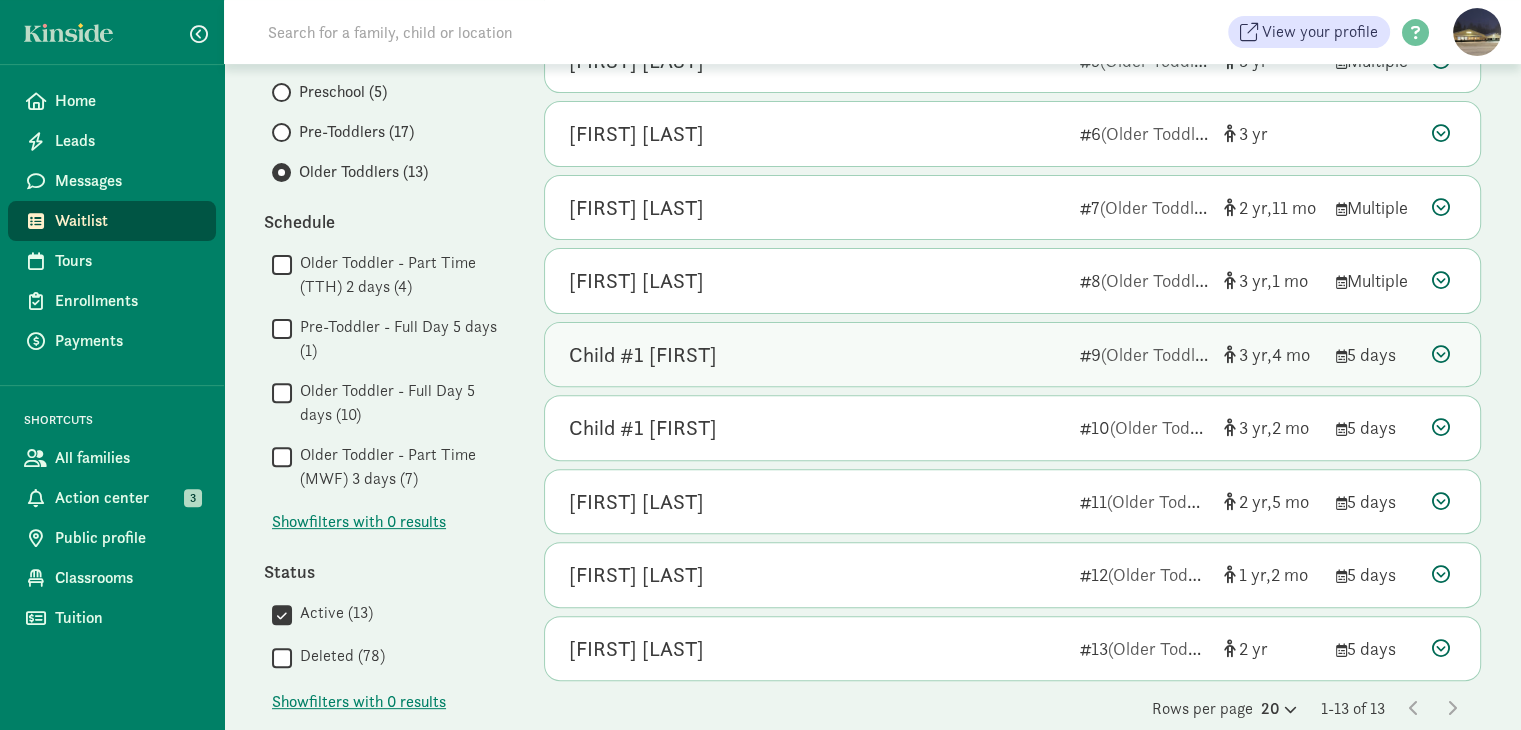 click at bounding box center [1441, 354] 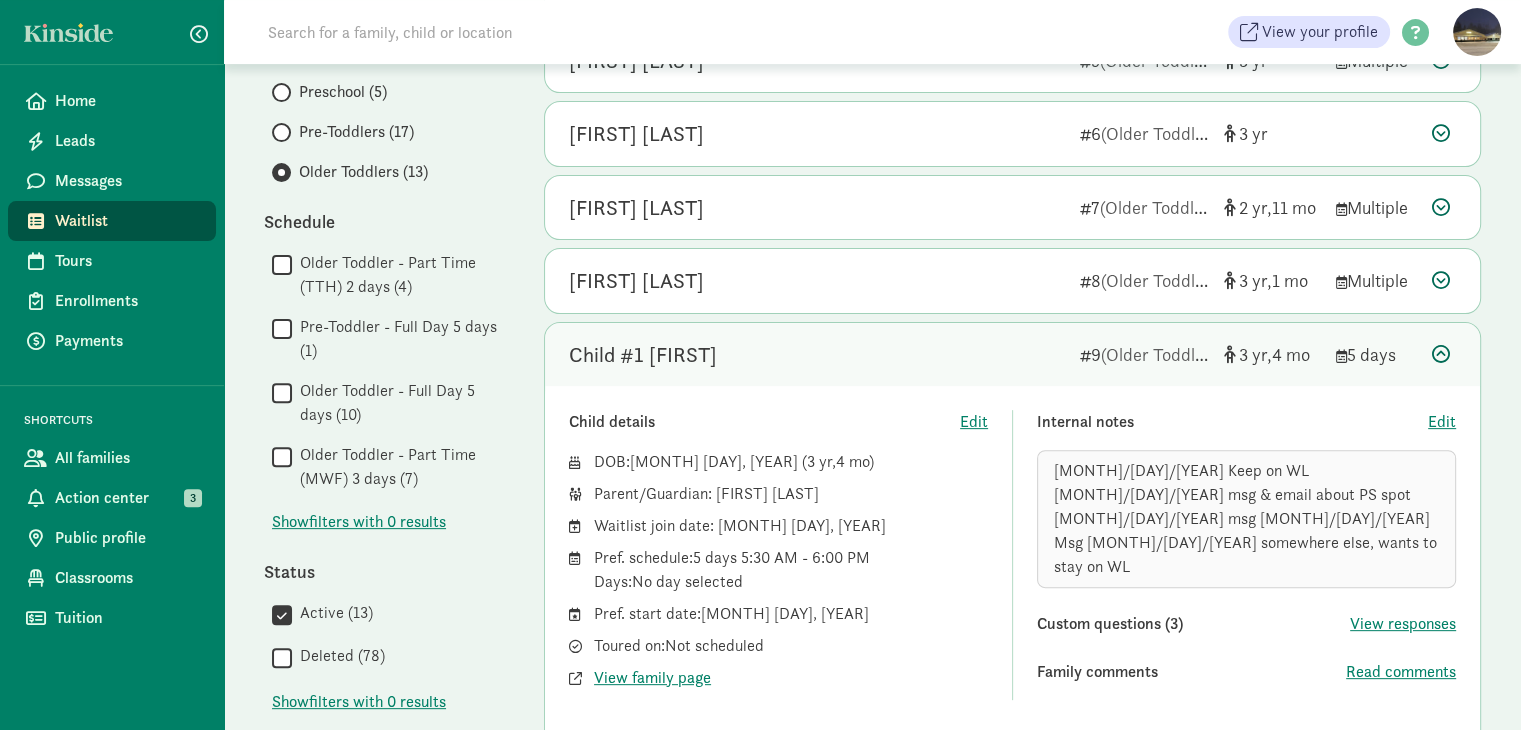 click at bounding box center [1441, 354] 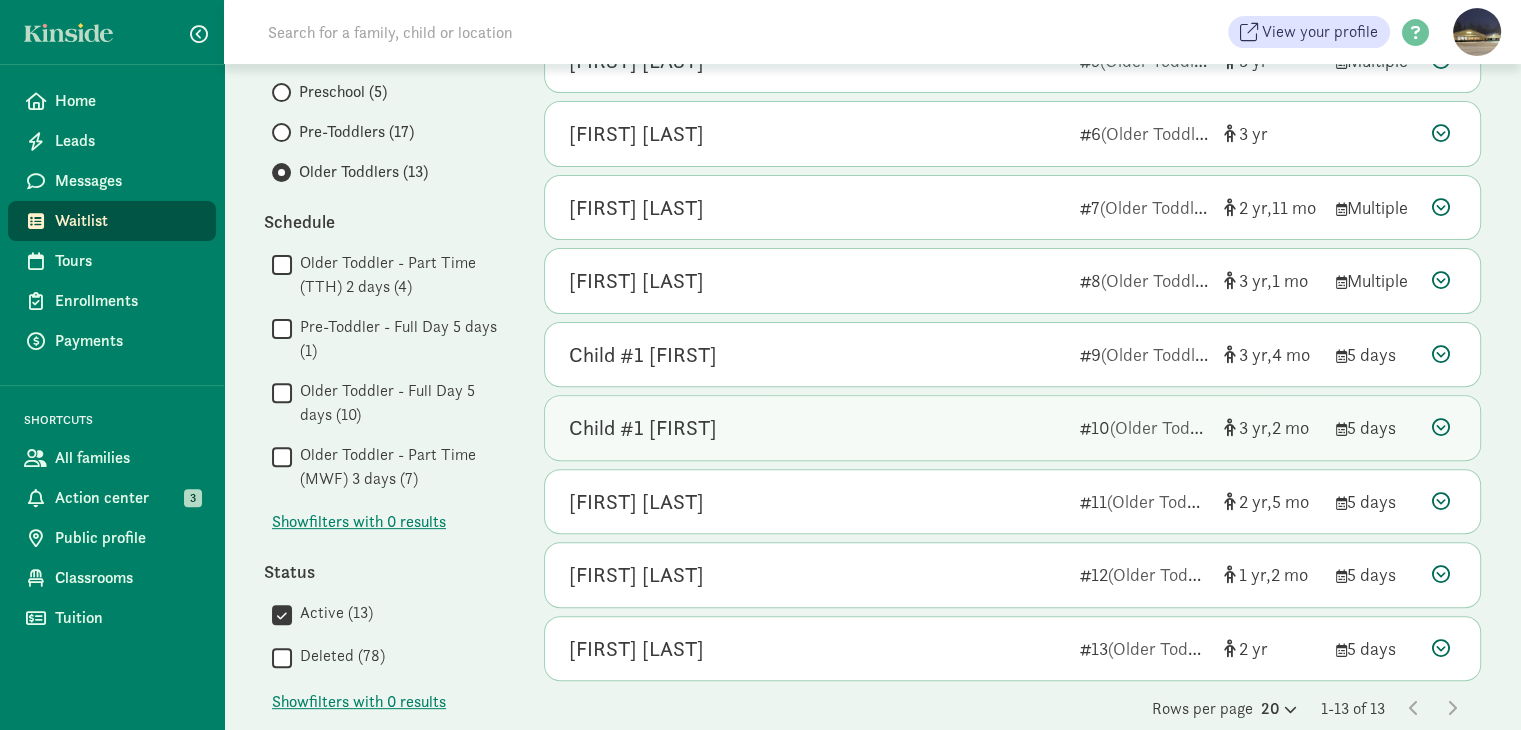 click at bounding box center (1441, 427) 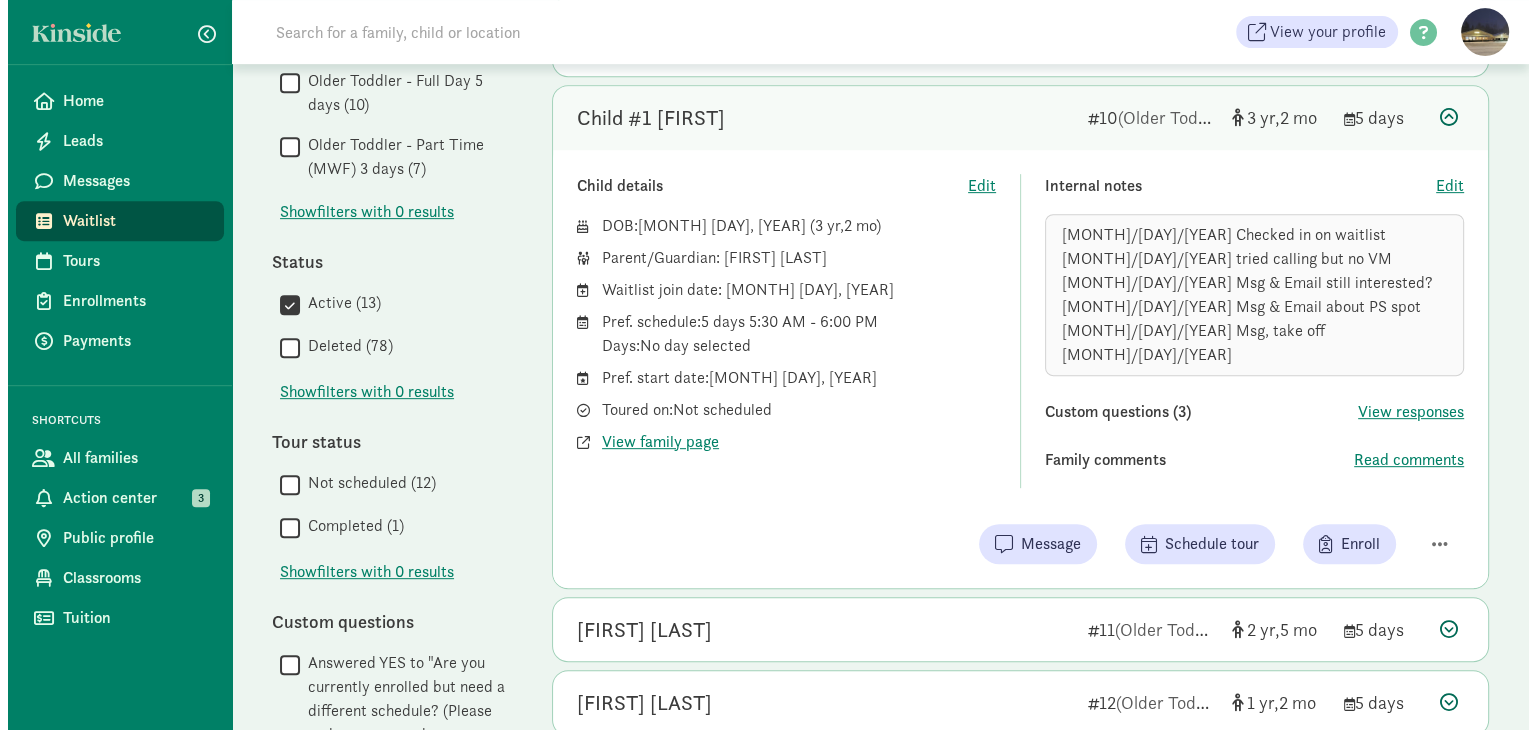 scroll, scrollTop: 1070, scrollLeft: 0, axis: vertical 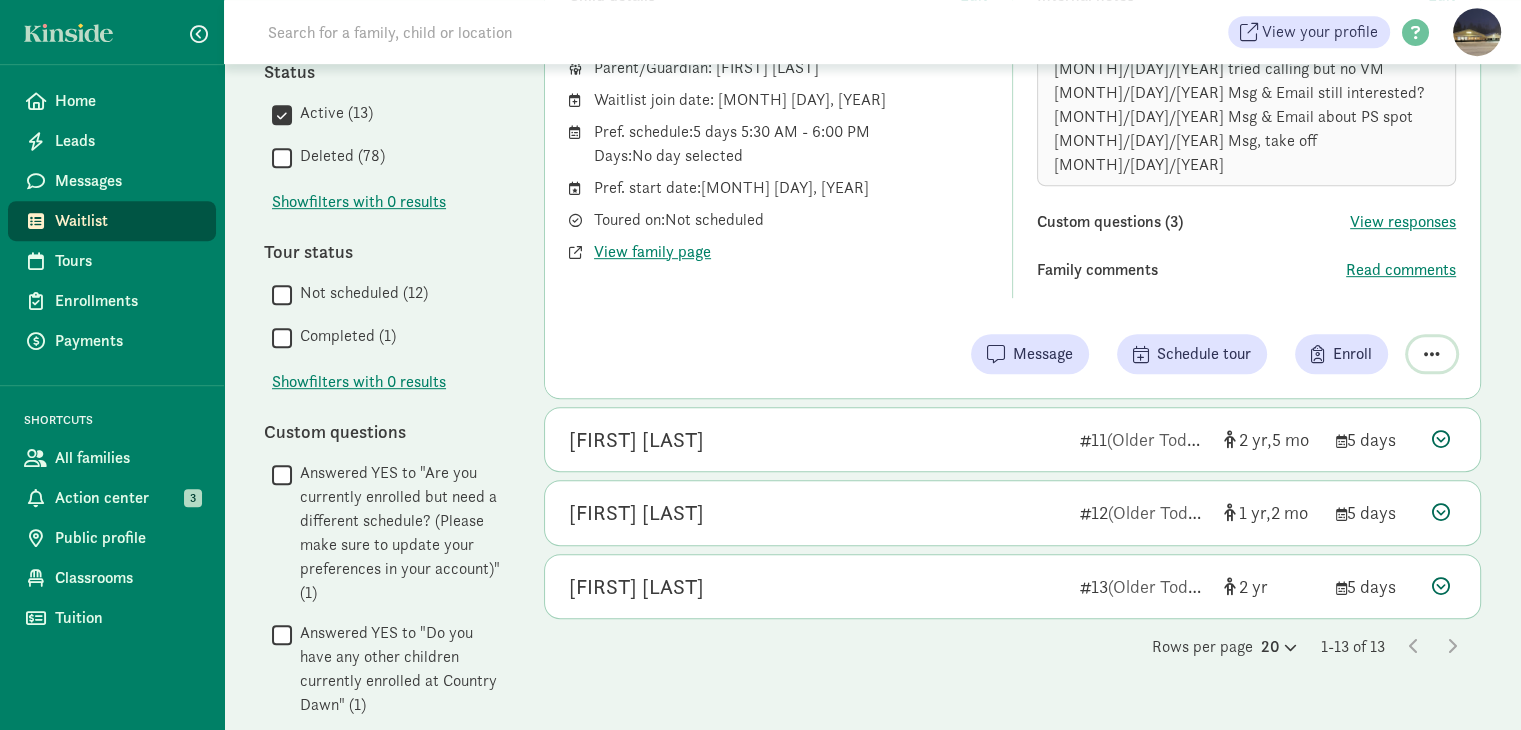 click 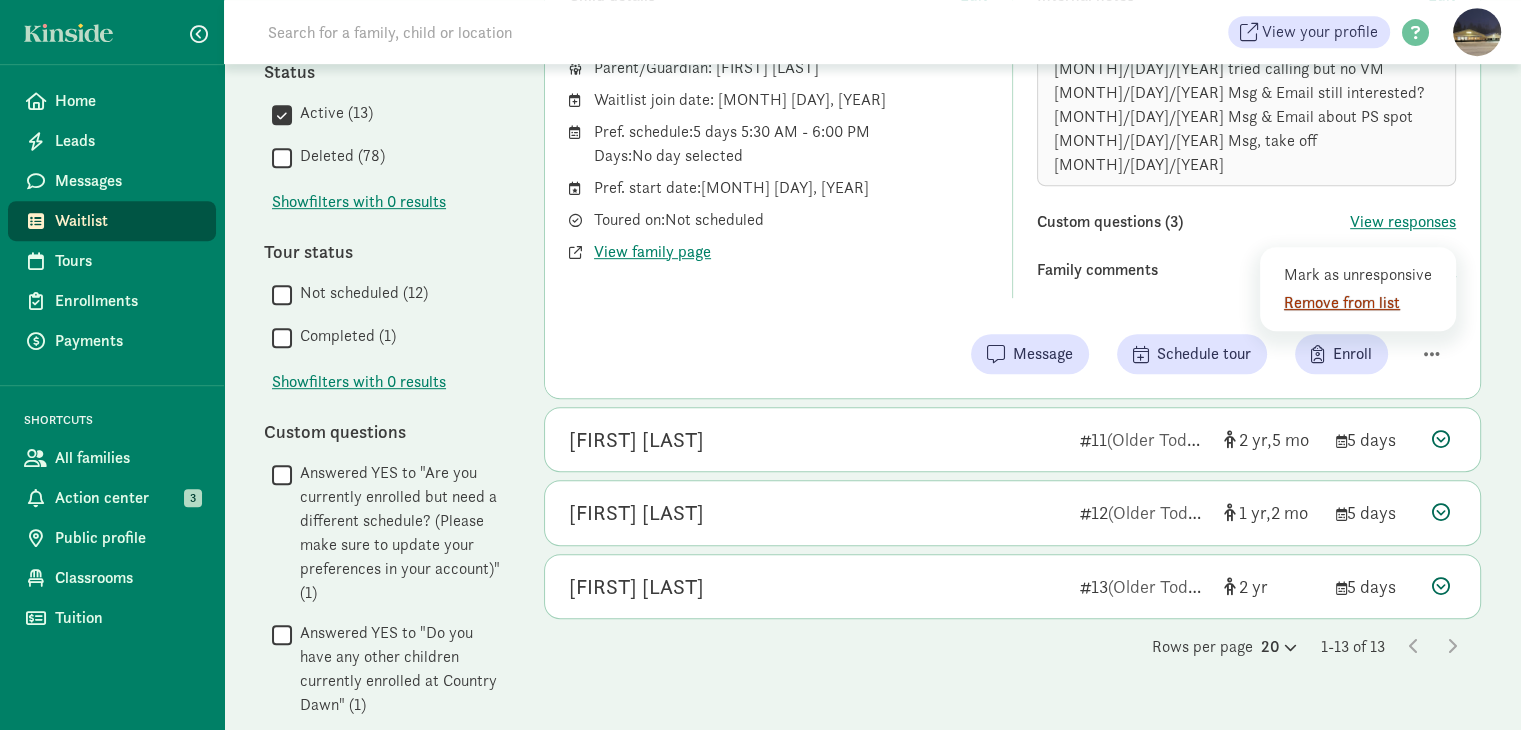 click on "Remove from list" 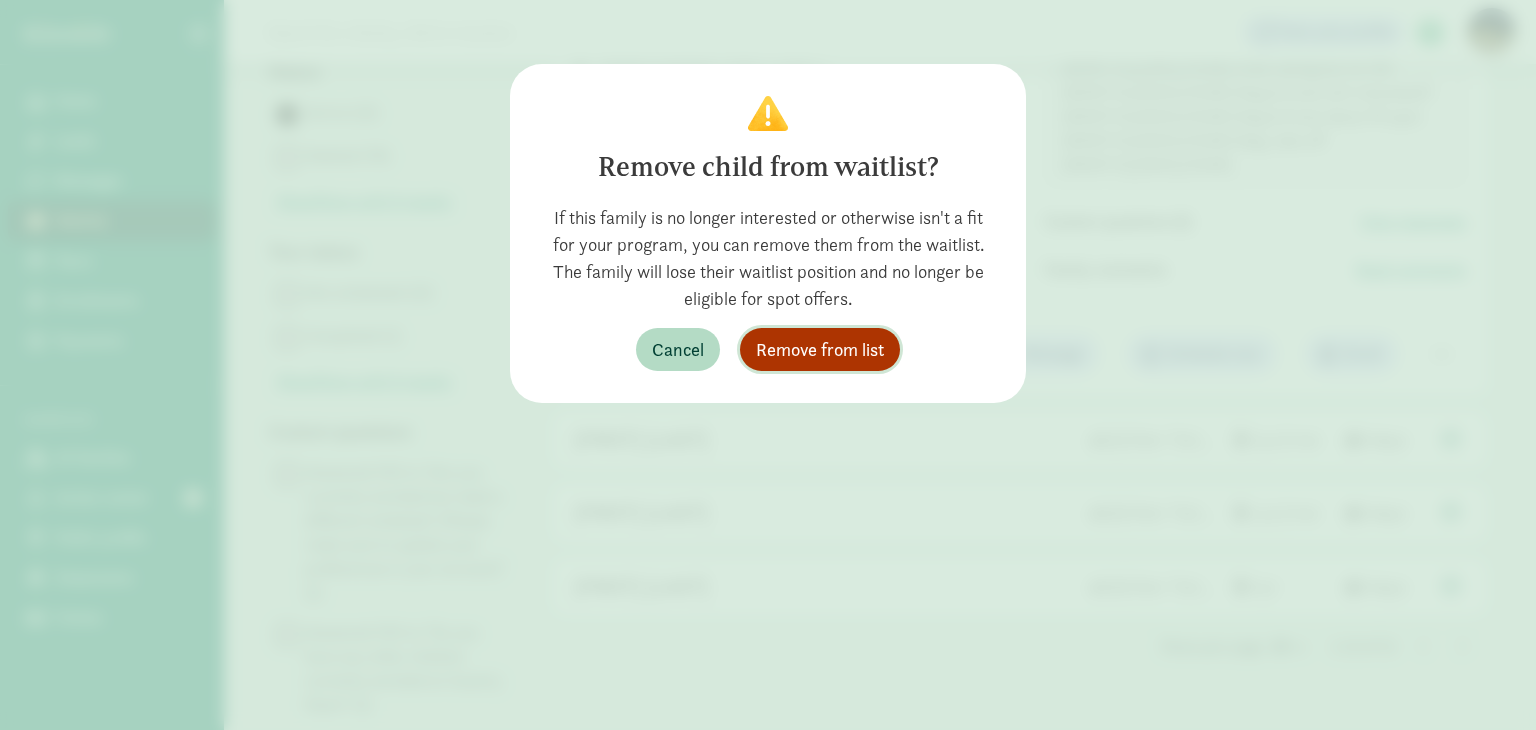 click on "Remove from list" at bounding box center [820, 349] 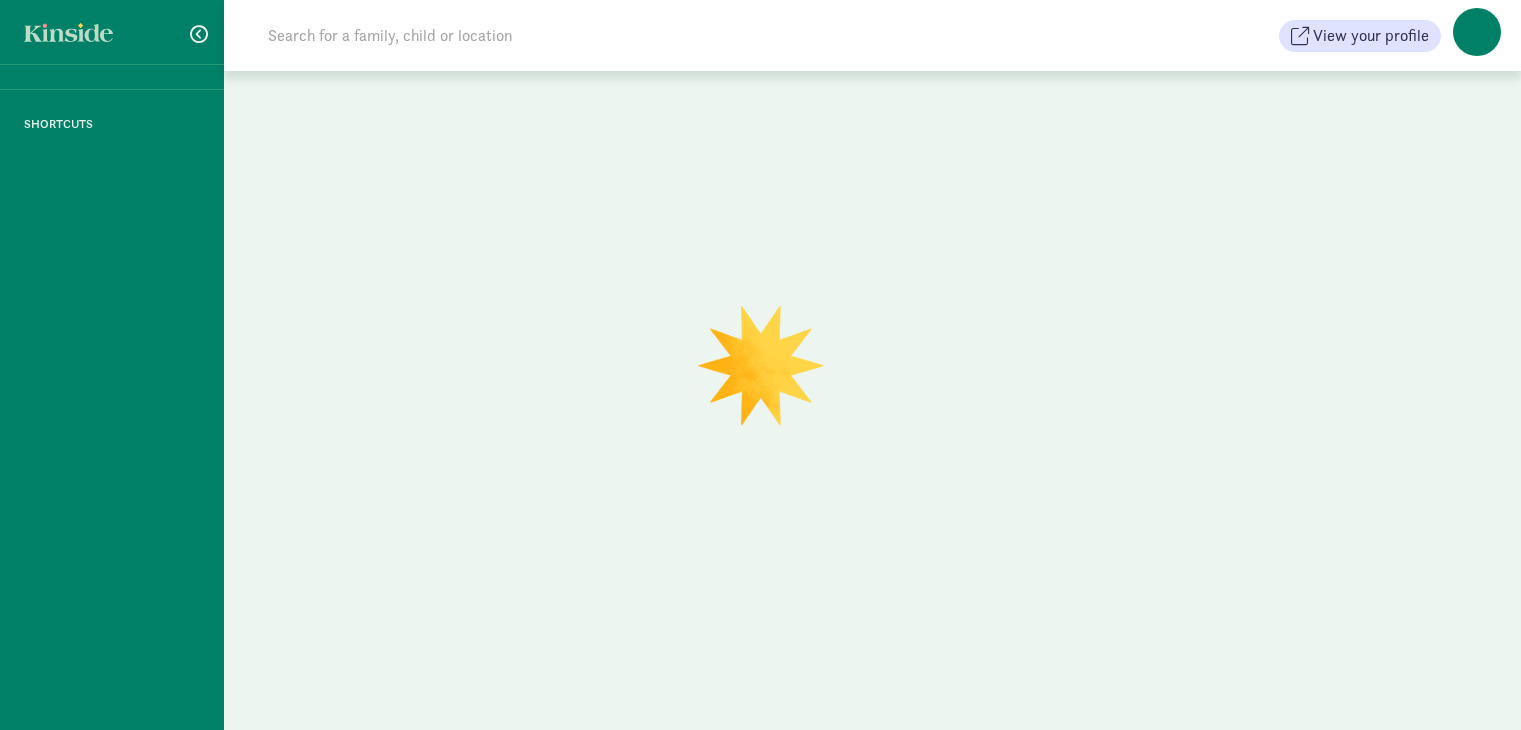 scroll, scrollTop: 0, scrollLeft: 0, axis: both 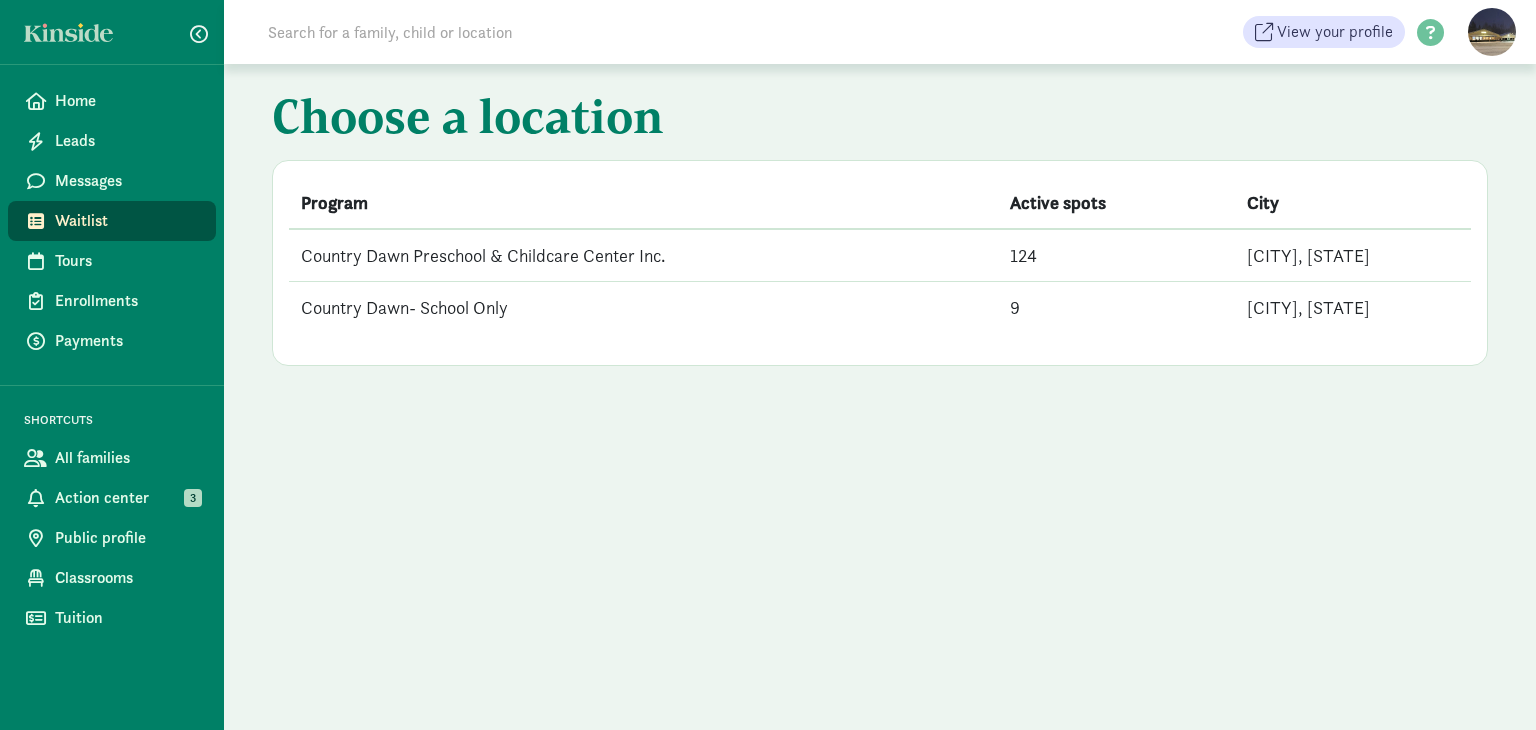 click on "Country Dawn Preschool & Childcare Center Inc." at bounding box center (643, 255) 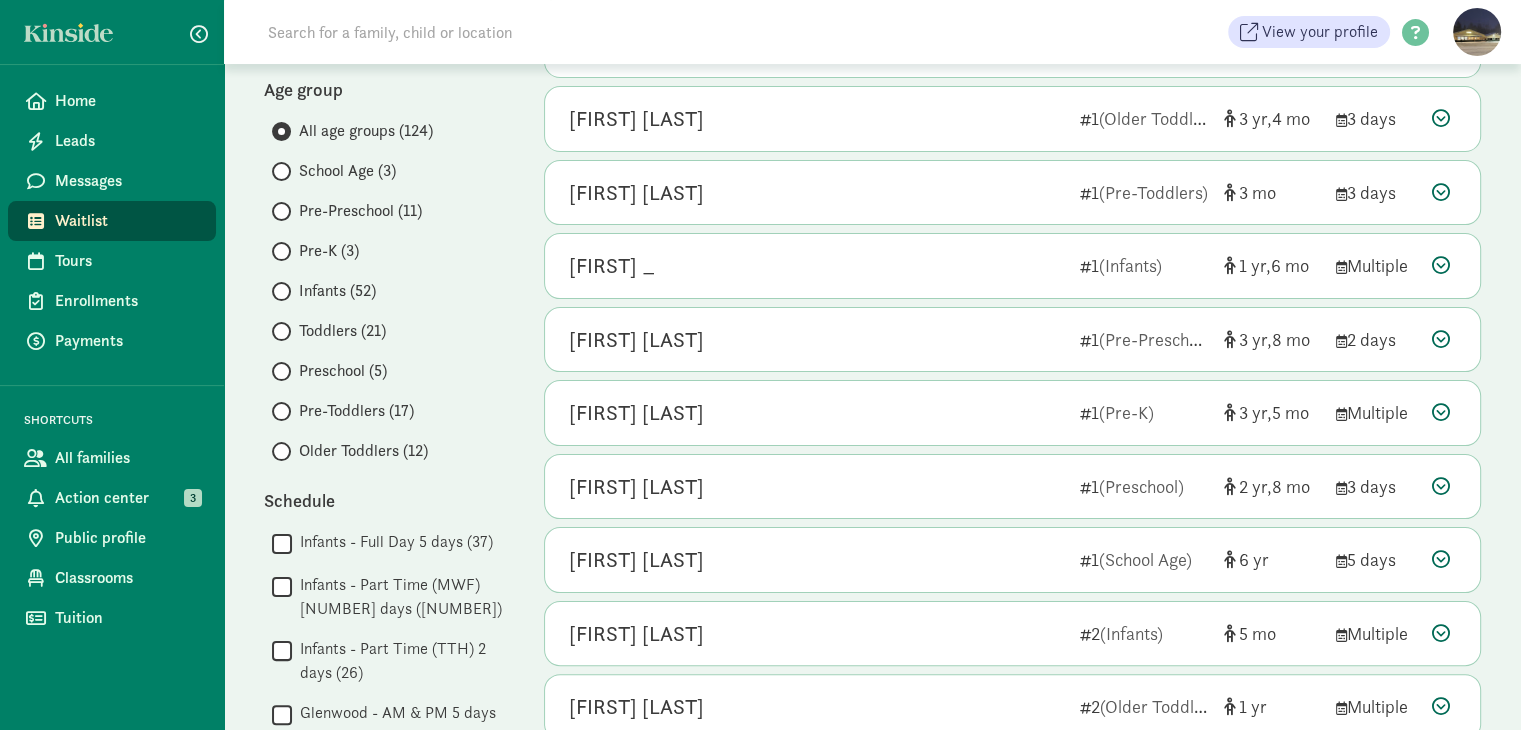 scroll, scrollTop: 300, scrollLeft: 0, axis: vertical 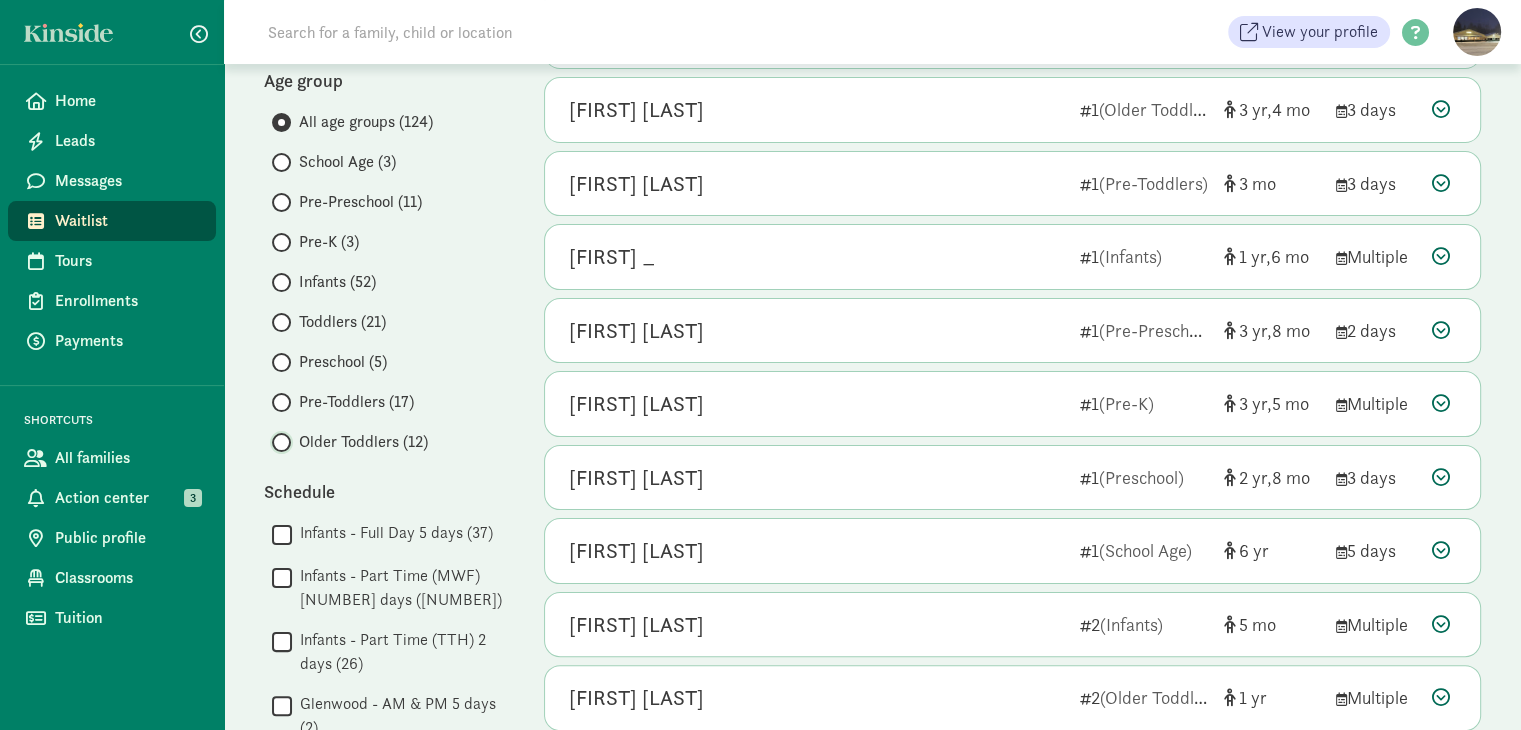 click on "Older Toddlers (12)" at bounding box center [278, 442] 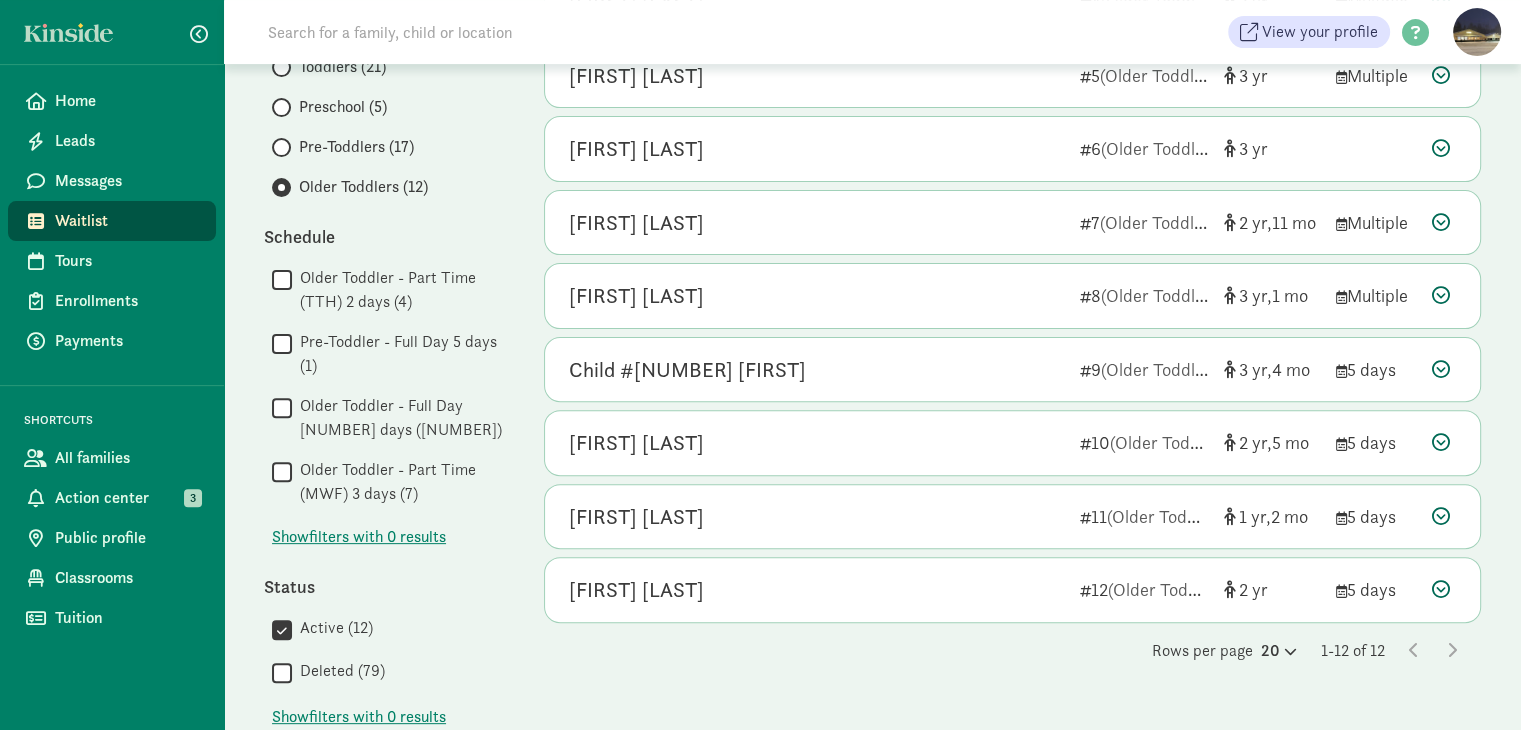 scroll, scrollTop: 600, scrollLeft: 0, axis: vertical 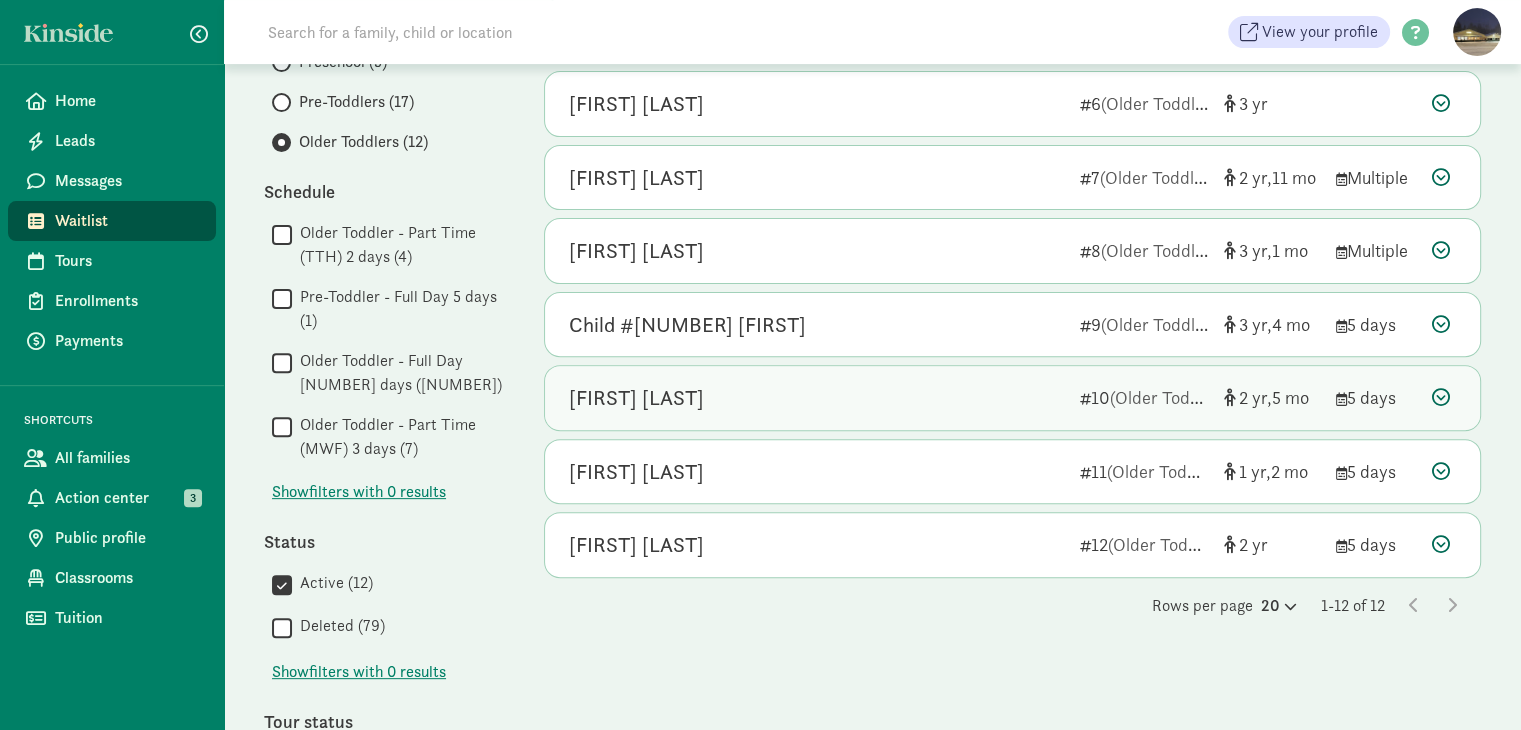 click at bounding box center [1441, 397] 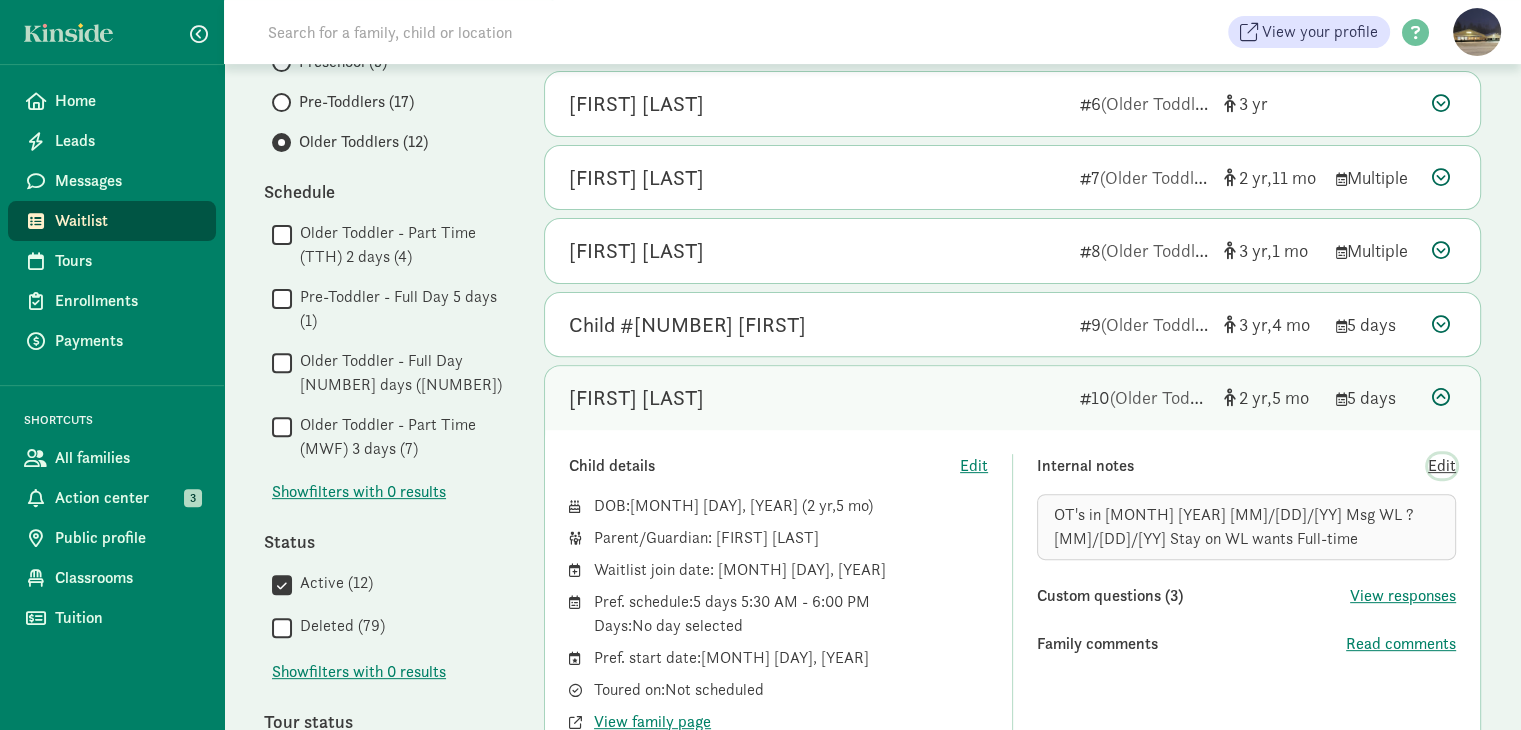 click on "Edit" at bounding box center (1442, 466) 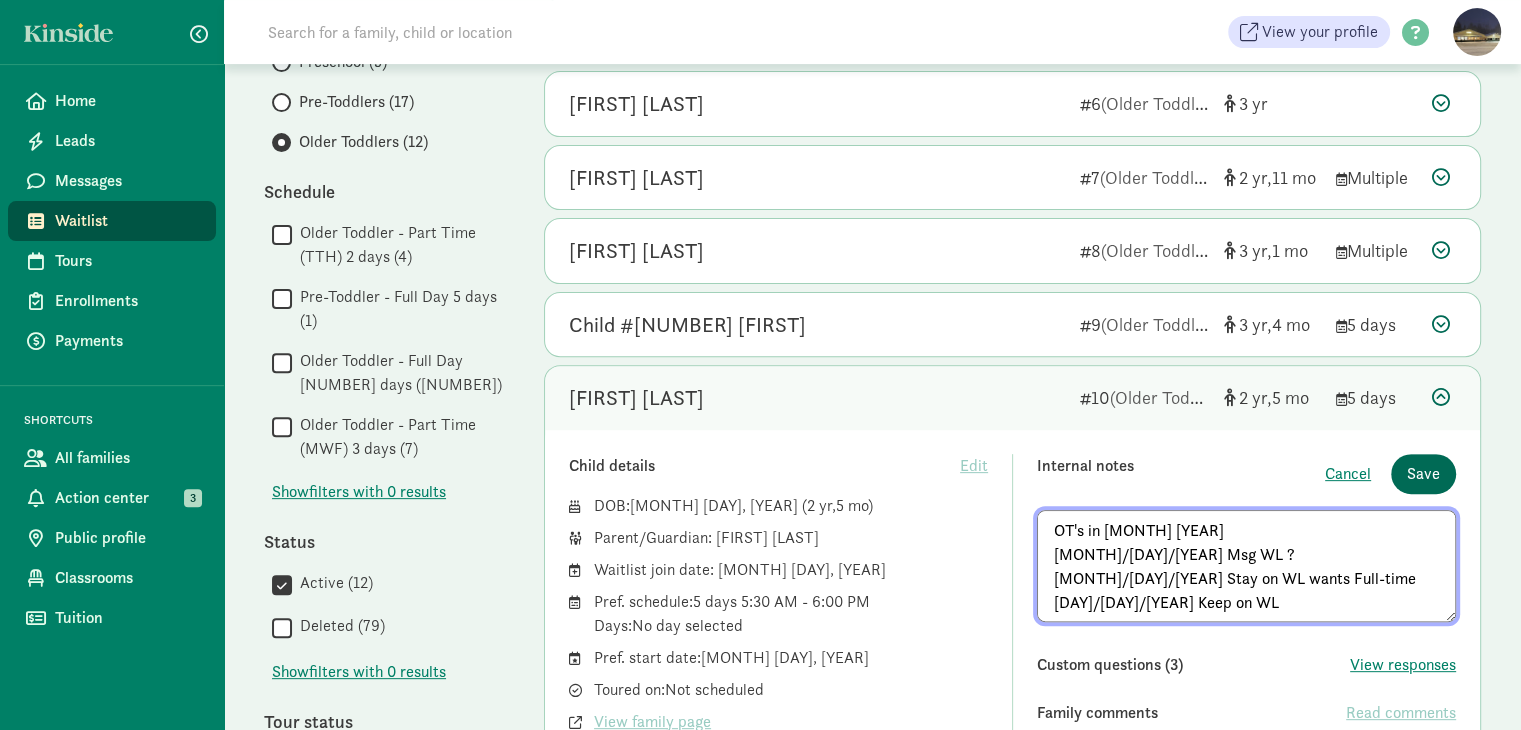type on "OT's in [MONTH] [YEAR]
[MONTH]/[DAY]/[YEAR] Msg WL ?
[MONTH]/[DAY]/[YEAR] Stay on WL wants Full-time
[DAY]/[DAY]/[YEAR] Keep on WL" 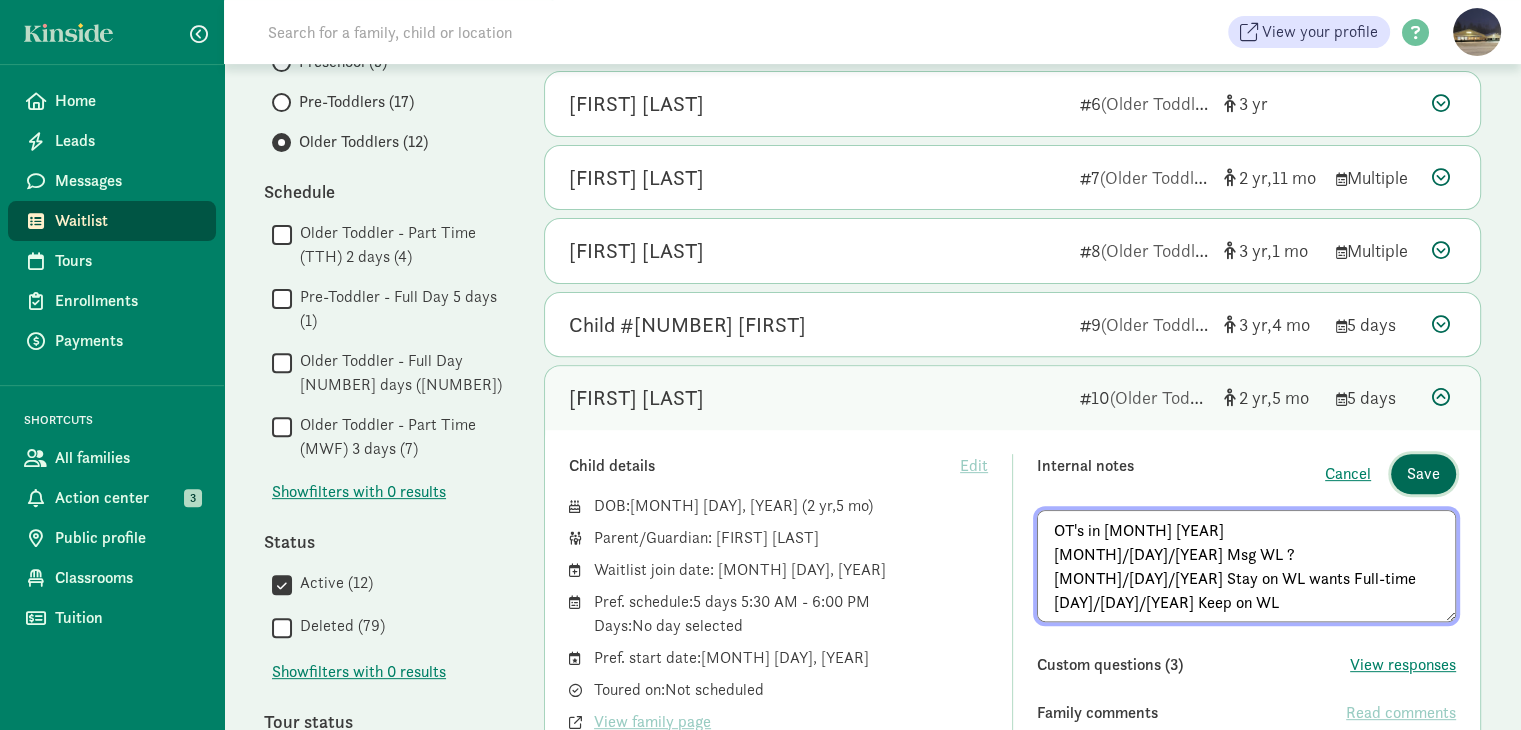 click on "Save" 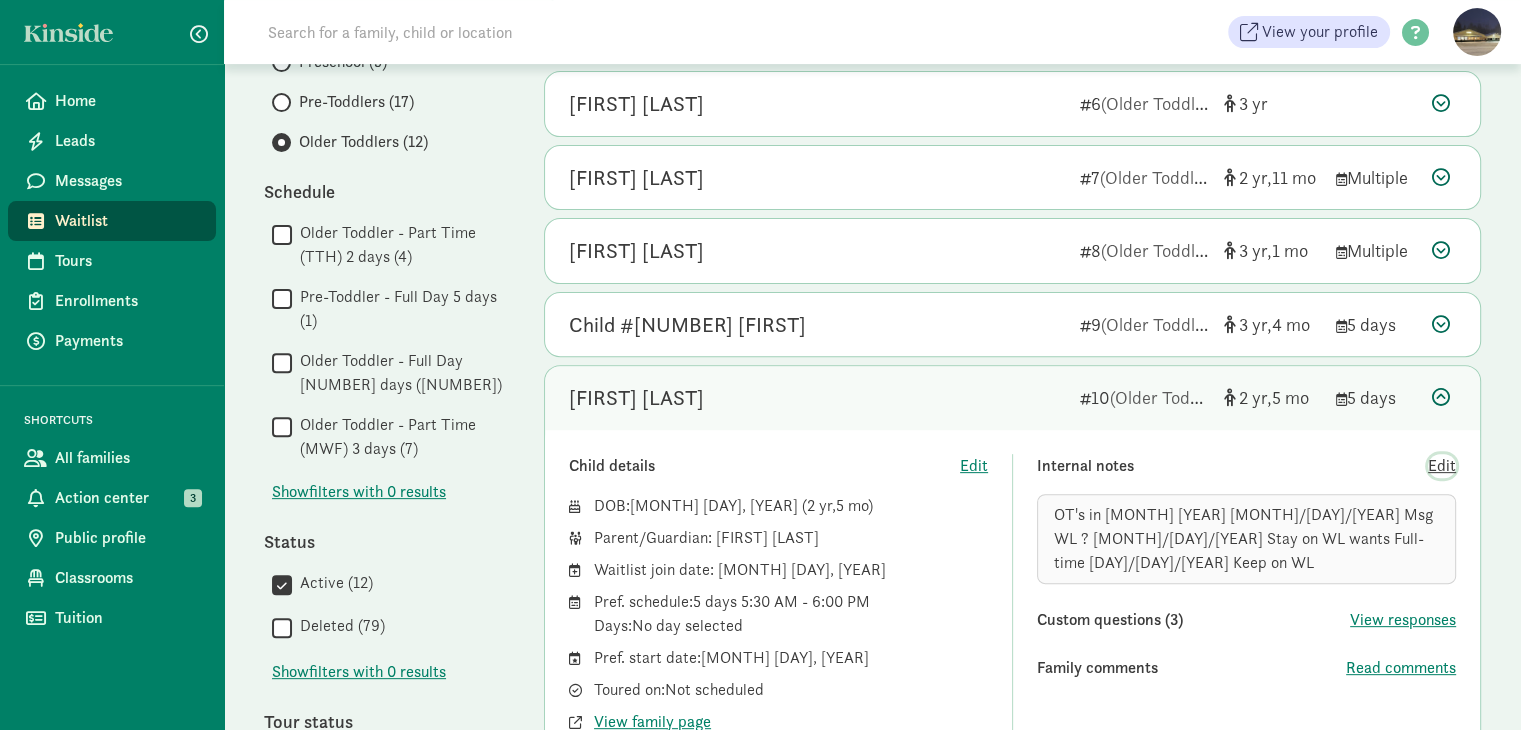 click on "Edit" at bounding box center (1442, 466) 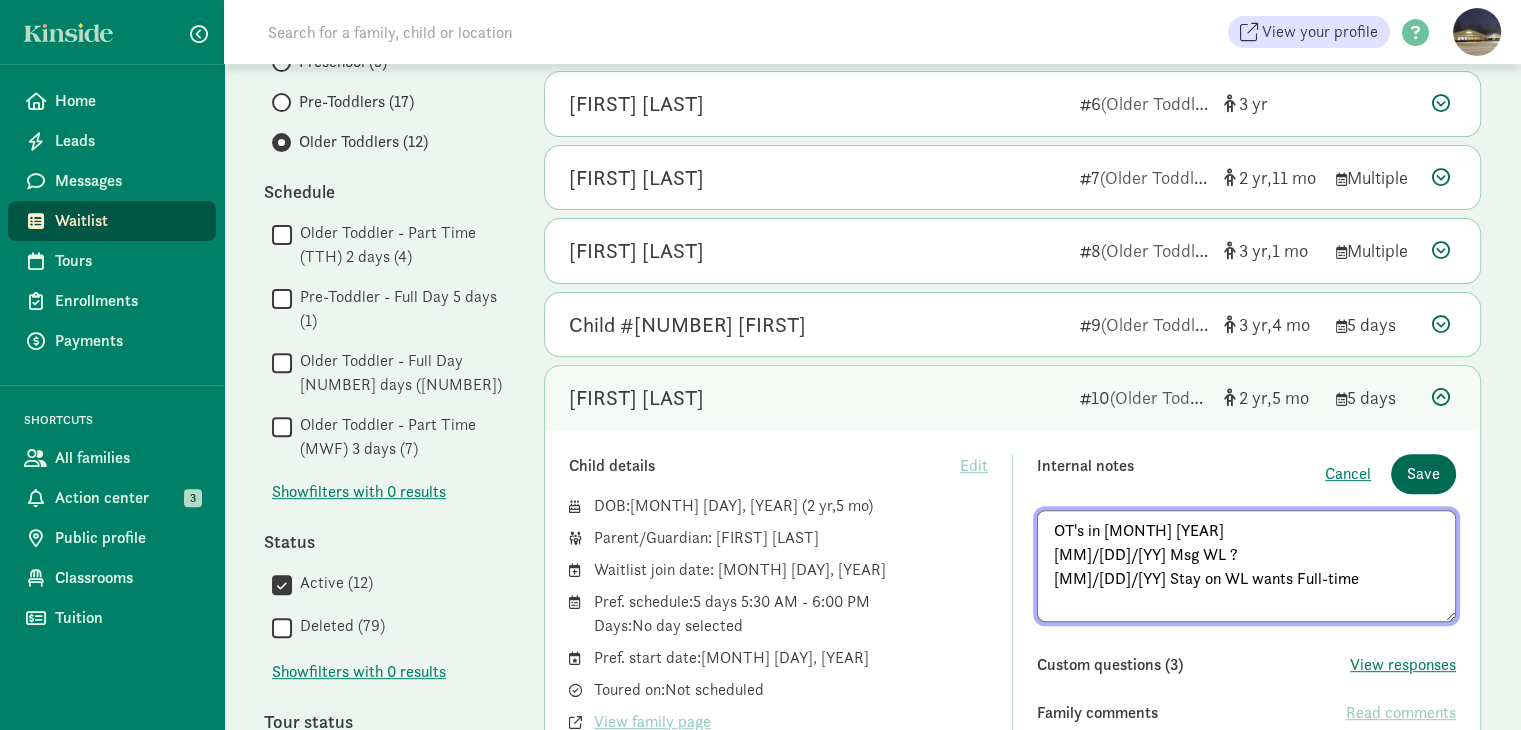 type on "OT's in [MONTH] [YEAR]
[MM]/[DD]/[YY] Msg WL ?
[MM]/[DD]/[YY] Stay on WL wants Full-time" 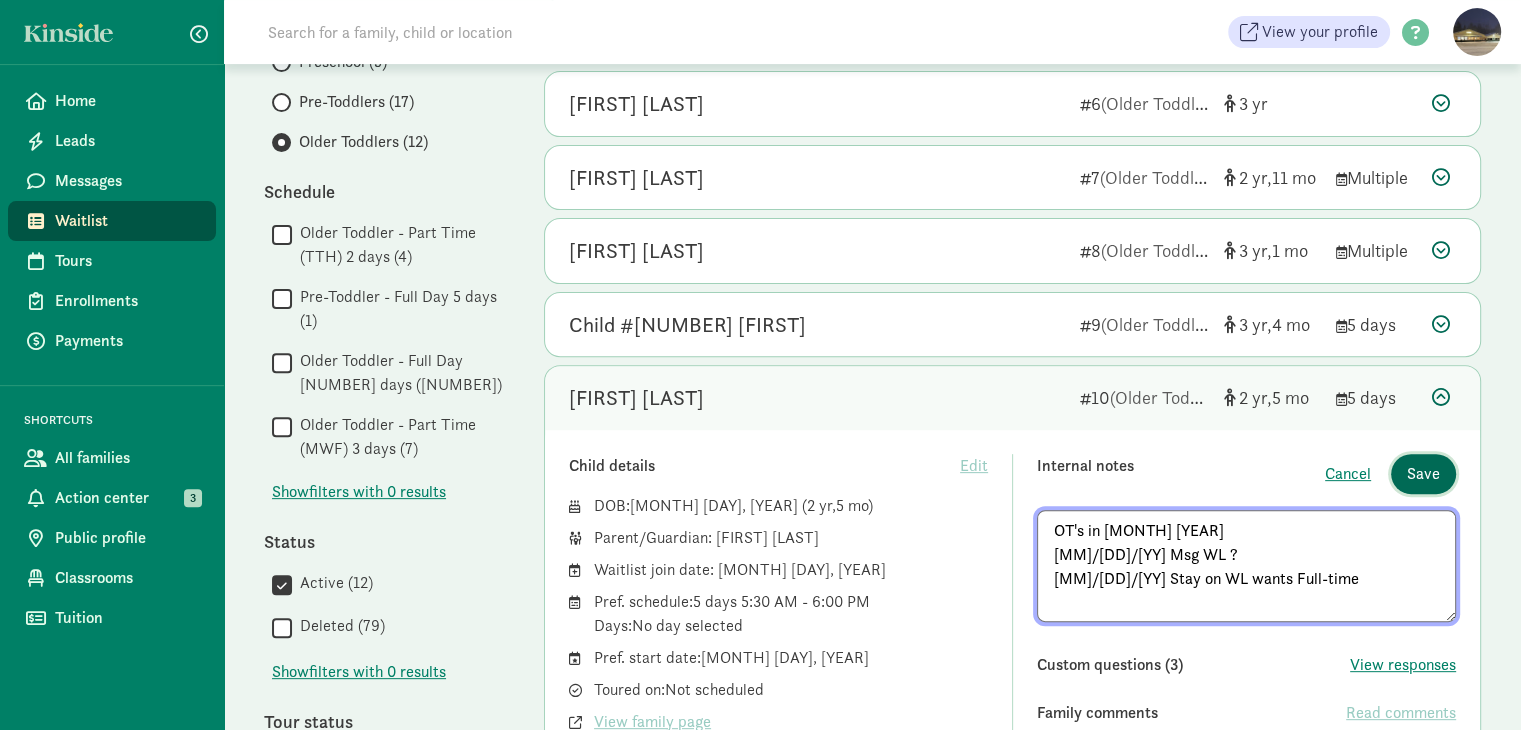 click on "Save" at bounding box center [1423, 474] 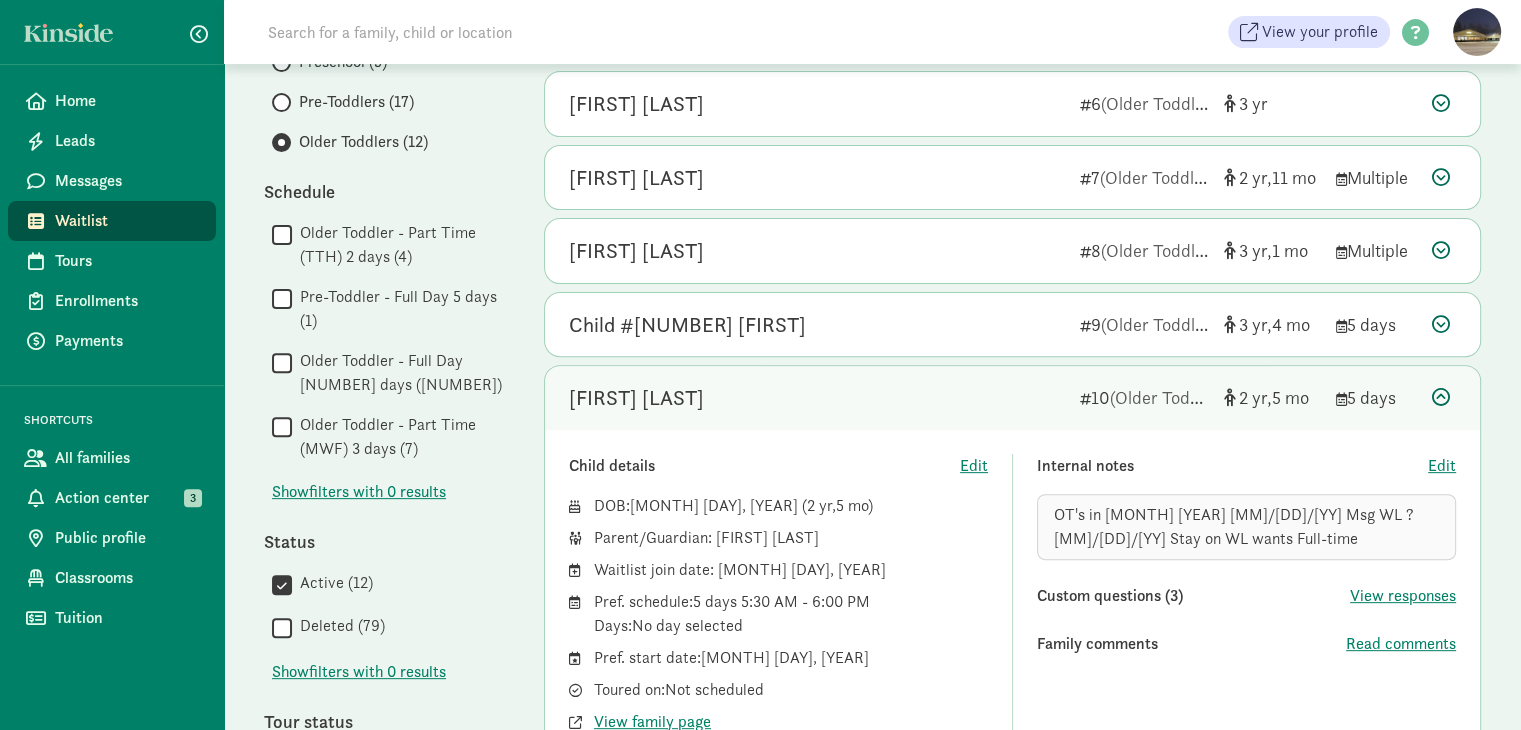 click at bounding box center [1441, 397] 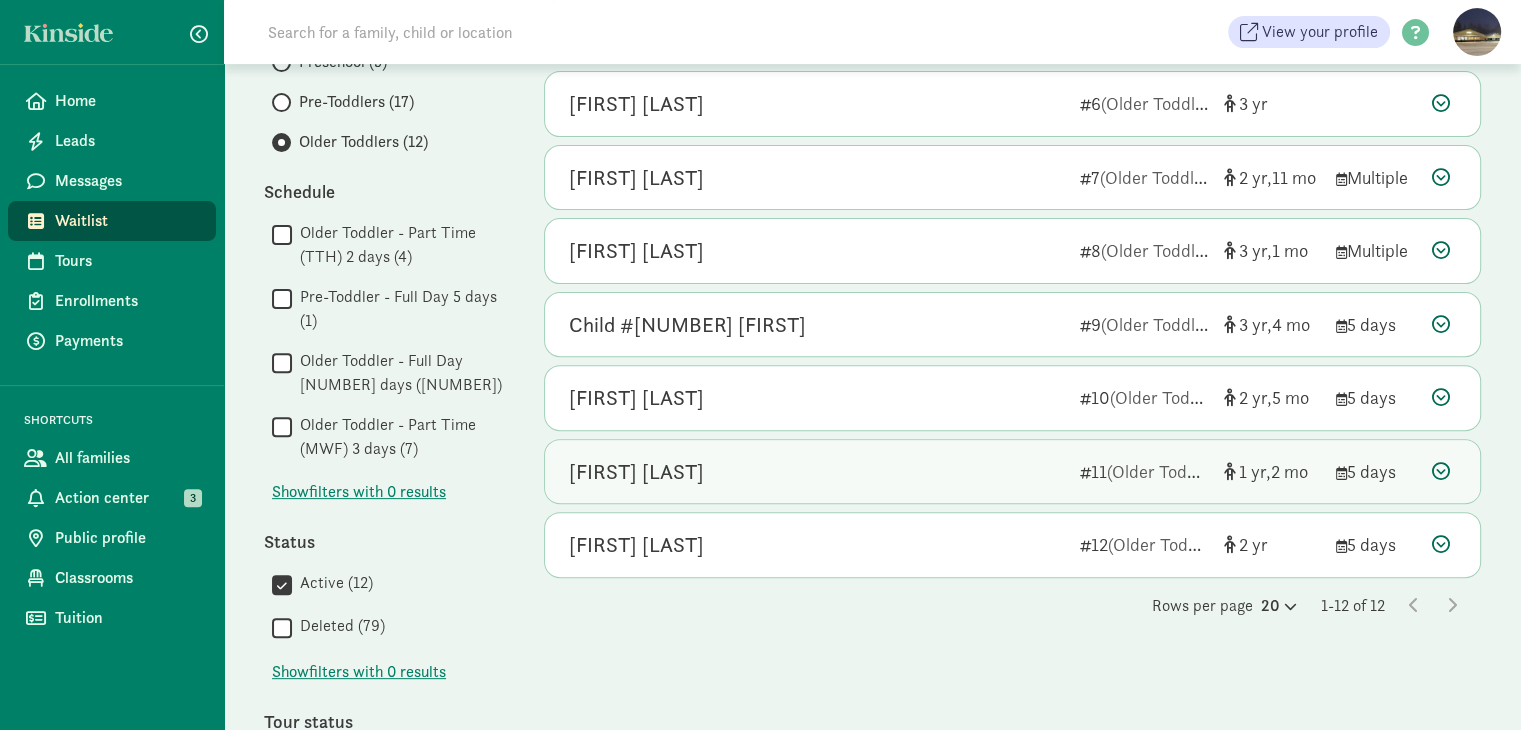 click at bounding box center [1441, 471] 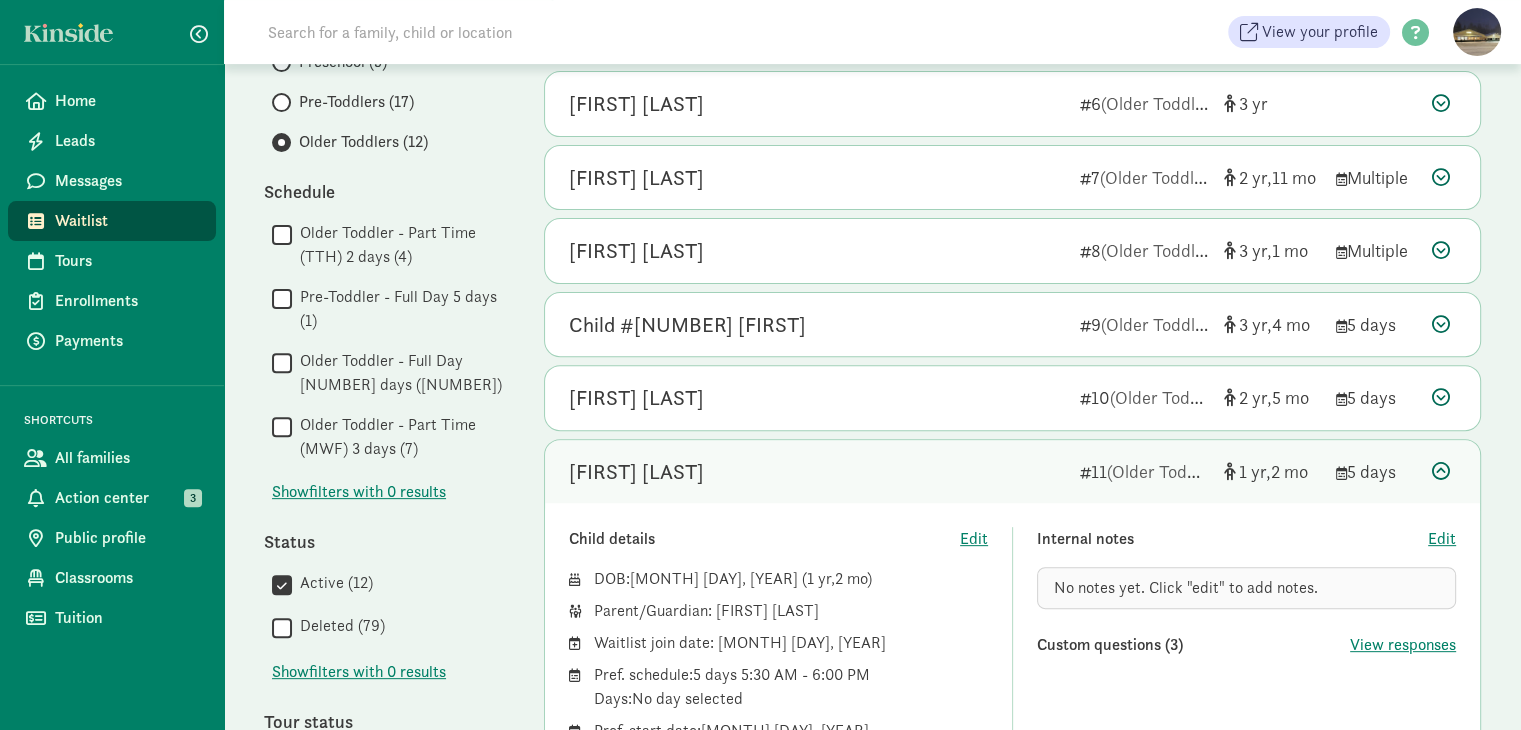 click at bounding box center (1441, 471) 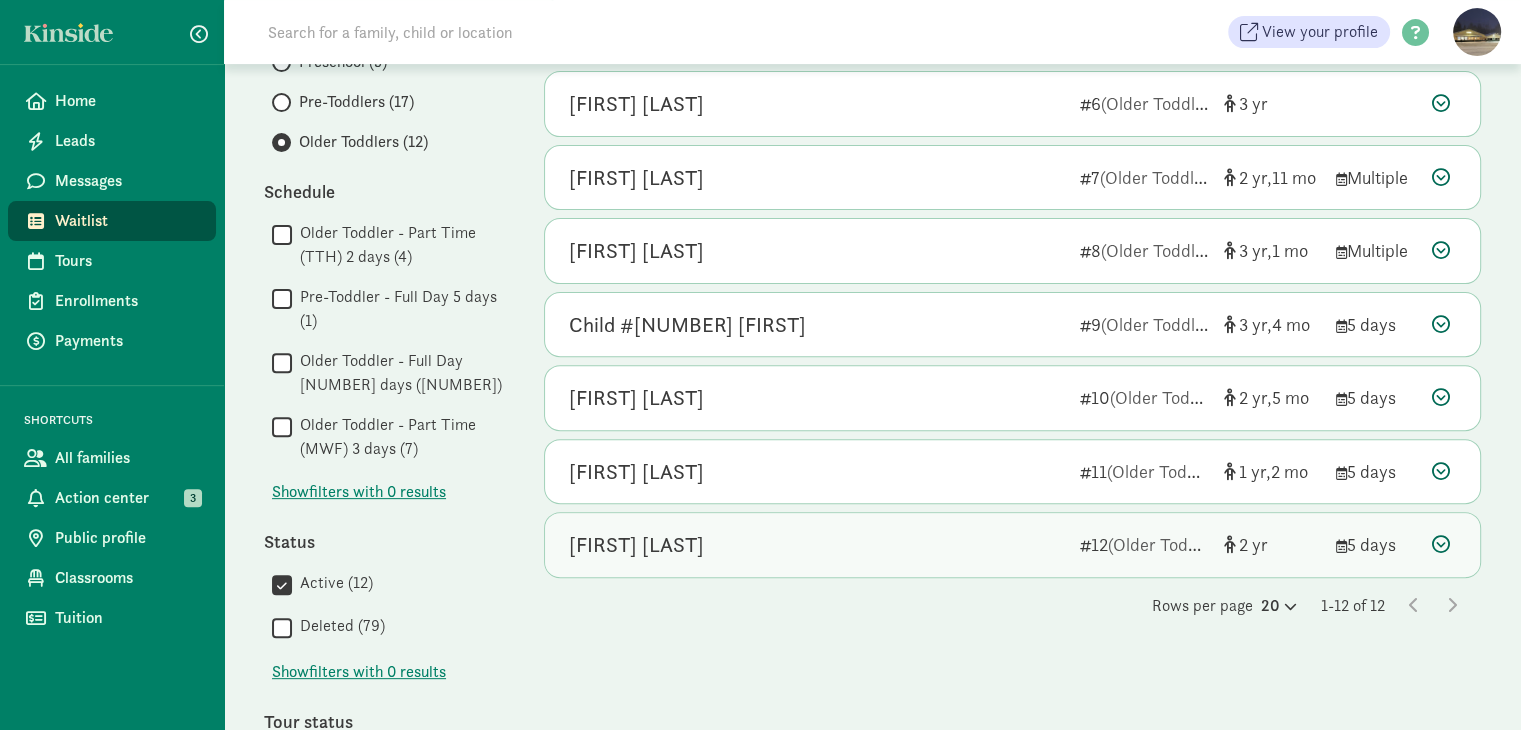 click at bounding box center [1441, 544] 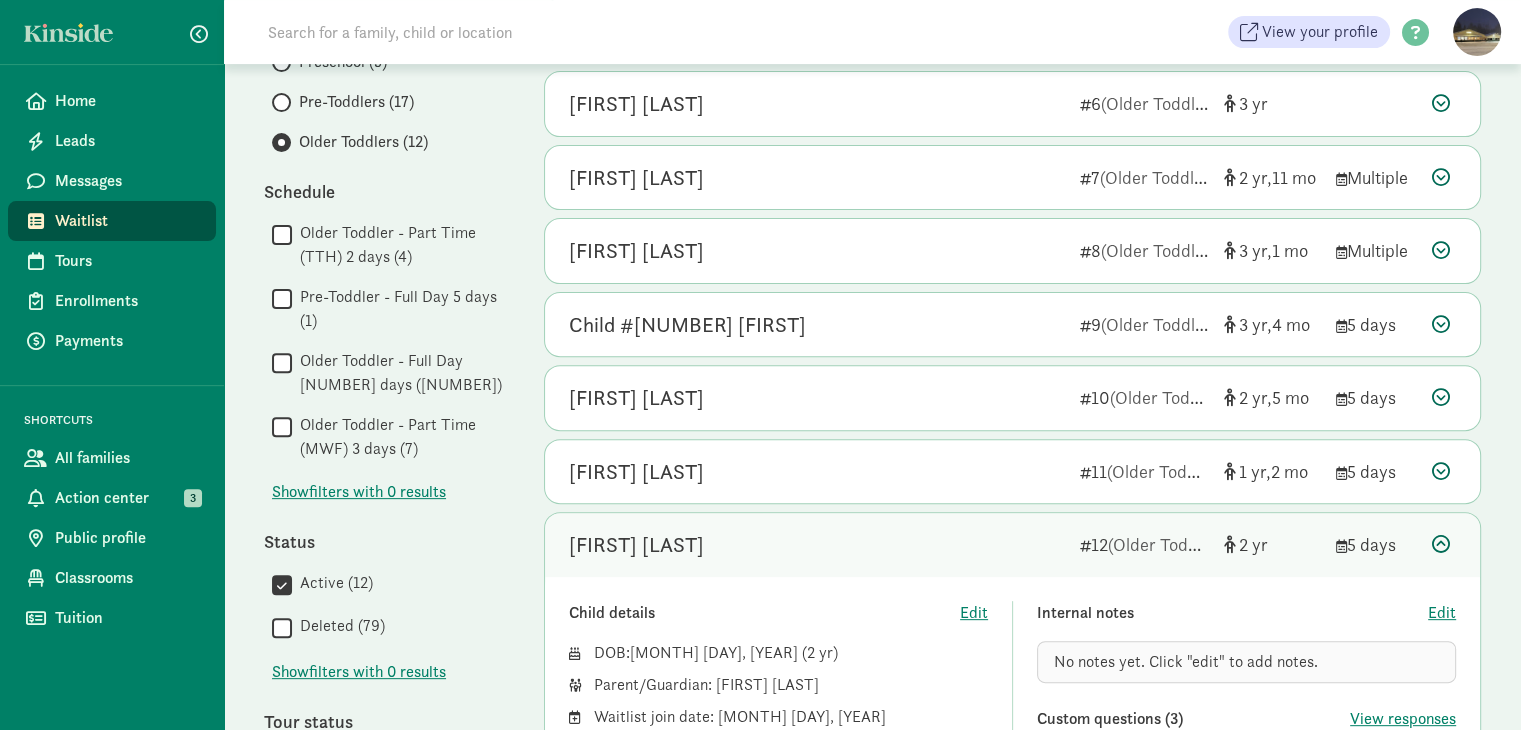 click at bounding box center [1441, 544] 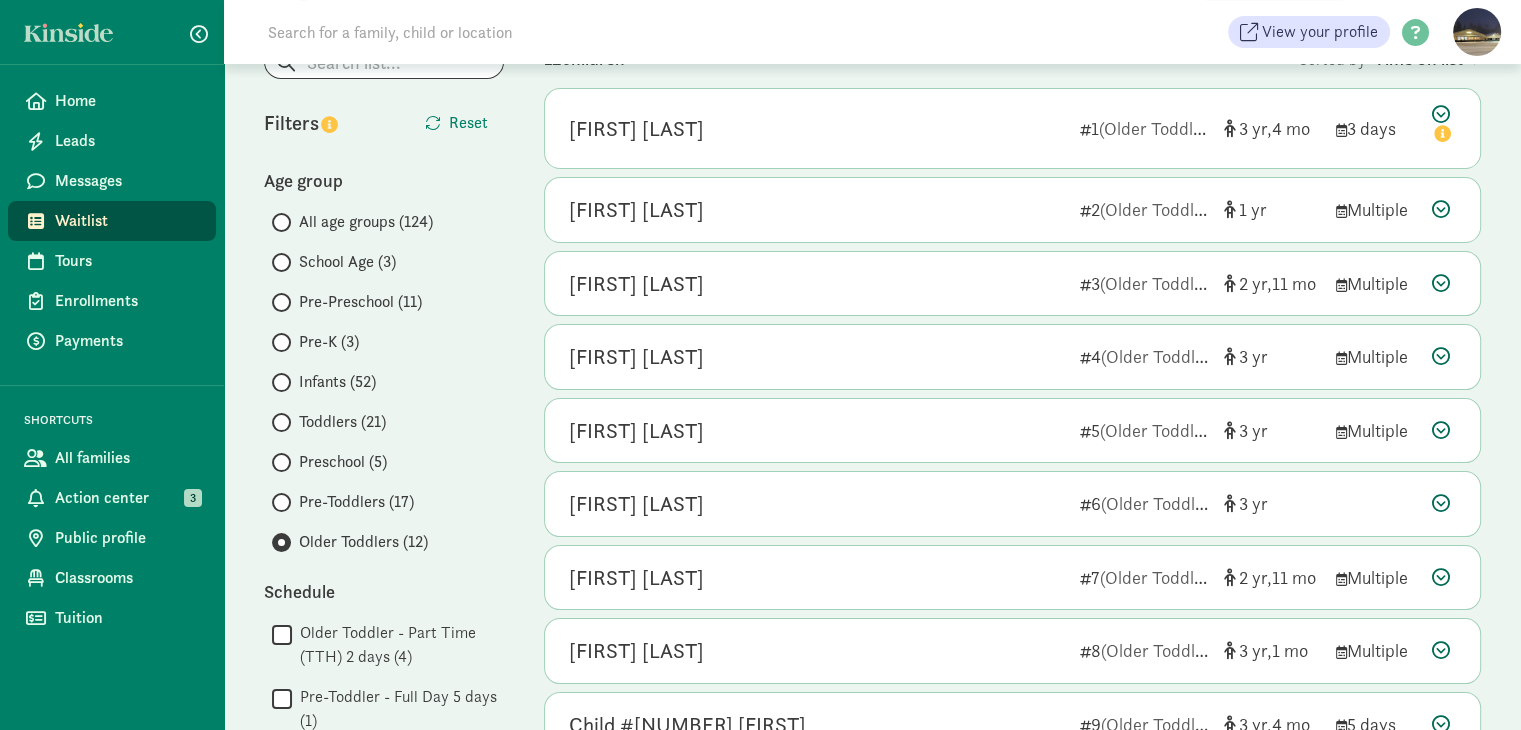 scroll, scrollTop: 100, scrollLeft: 0, axis: vertical 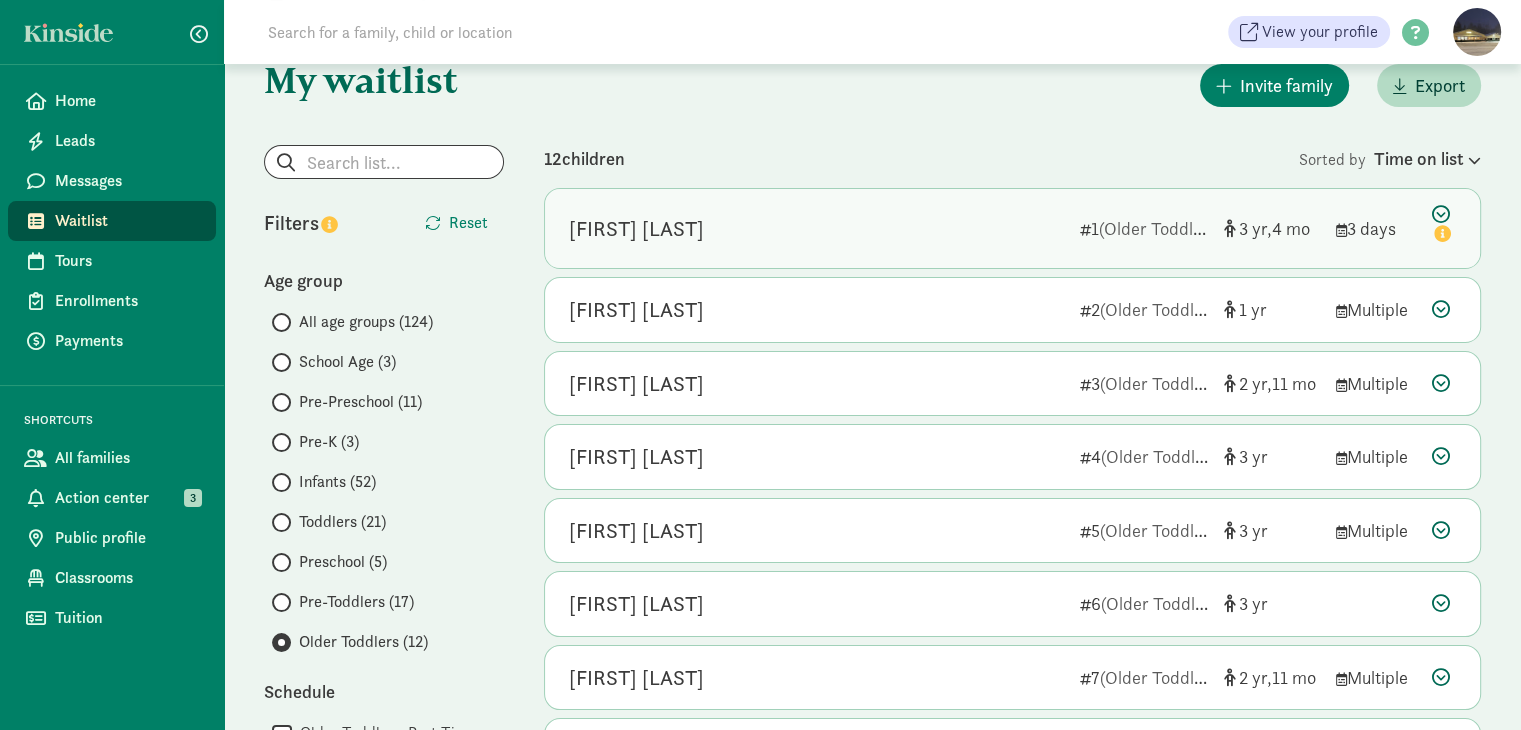 click at bounding box center (1444, 226) 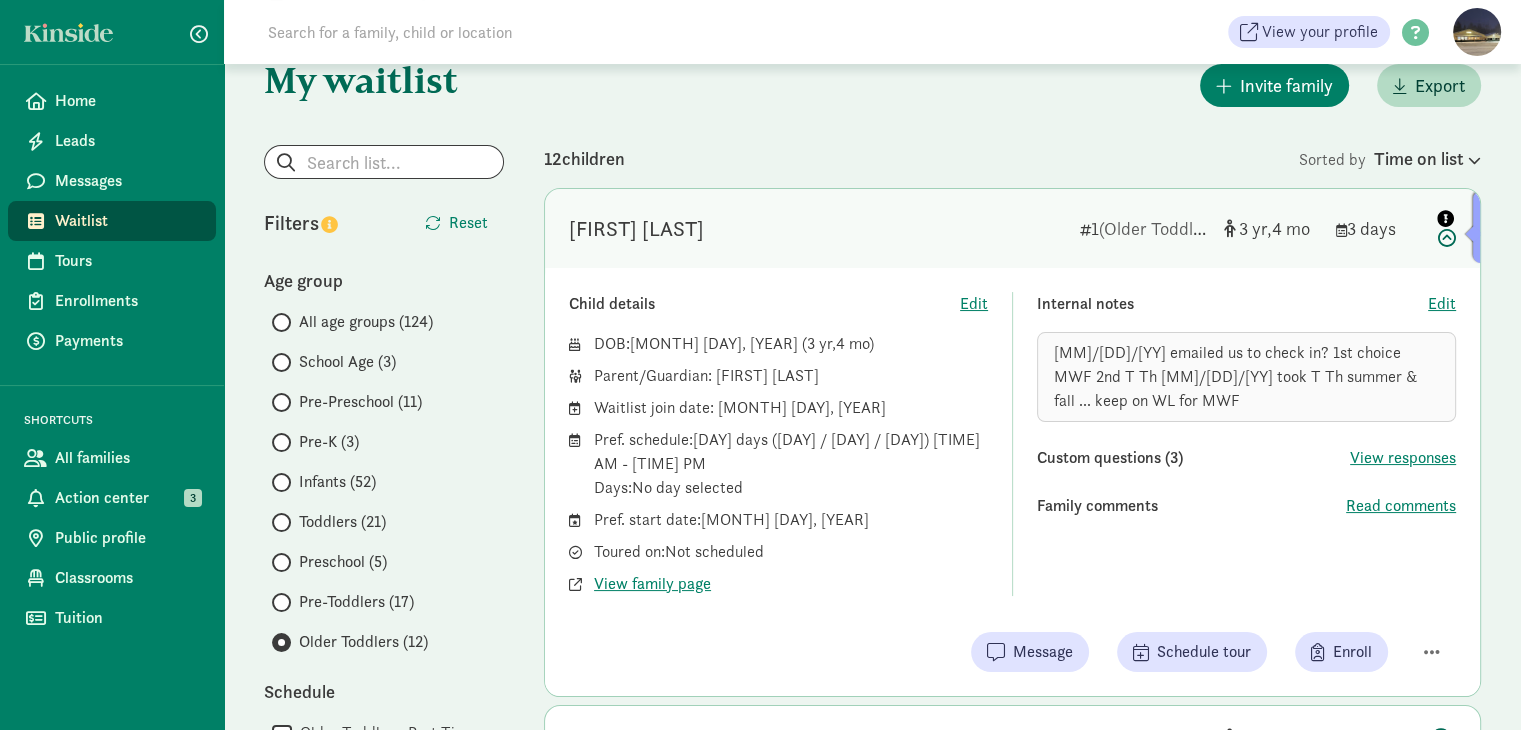 click at bounding box center [1444, 226] 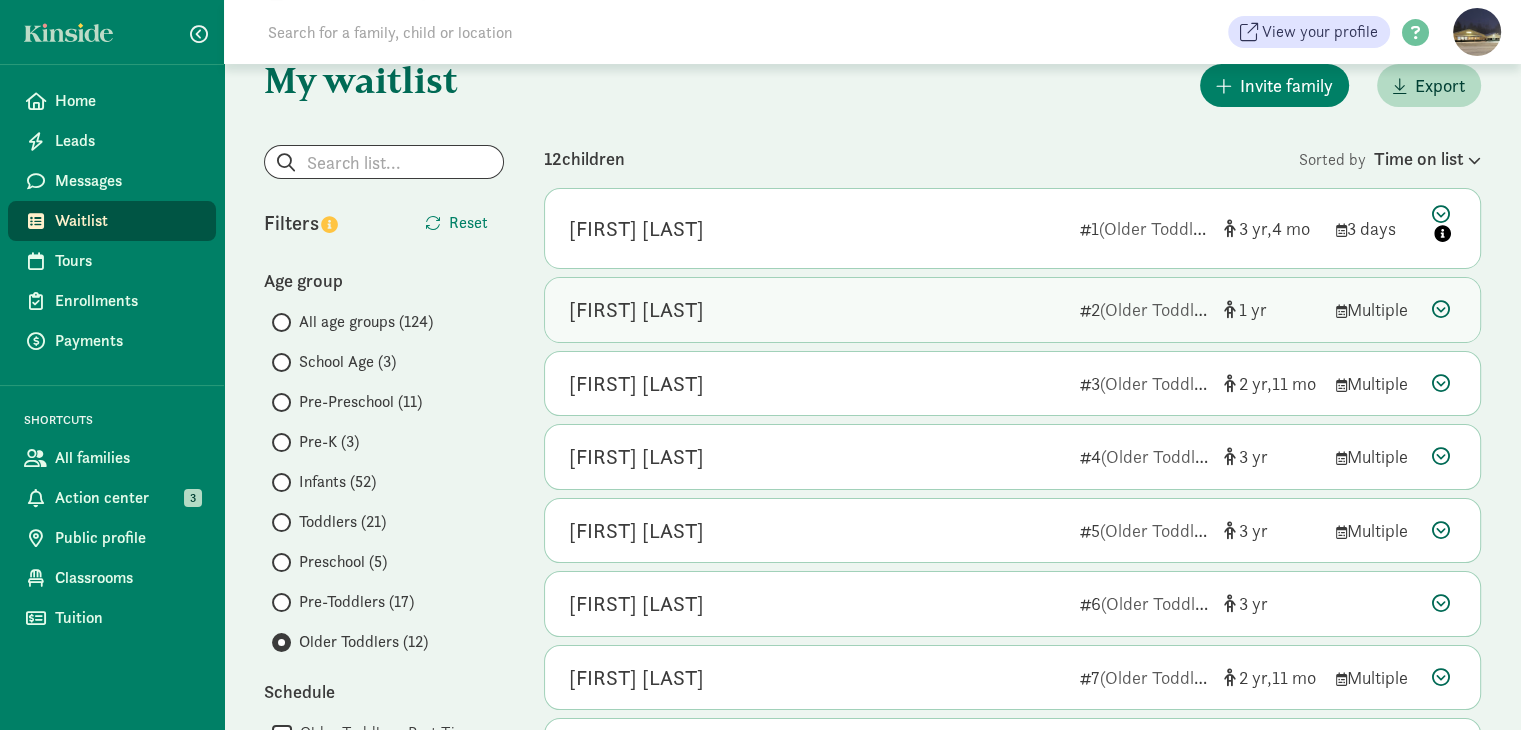 click at bounding box center (1441, 309) 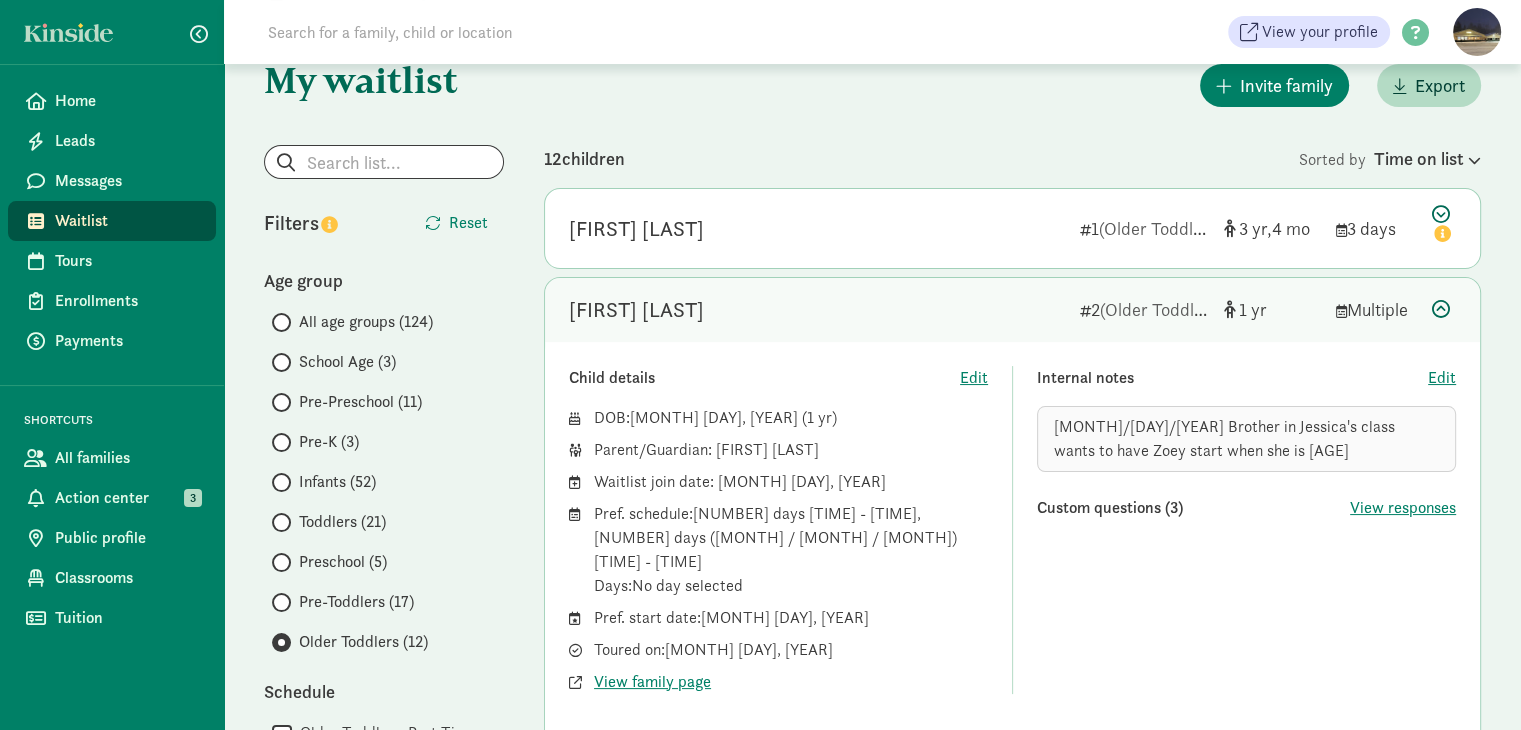 click at bounding box center [1441, 309] 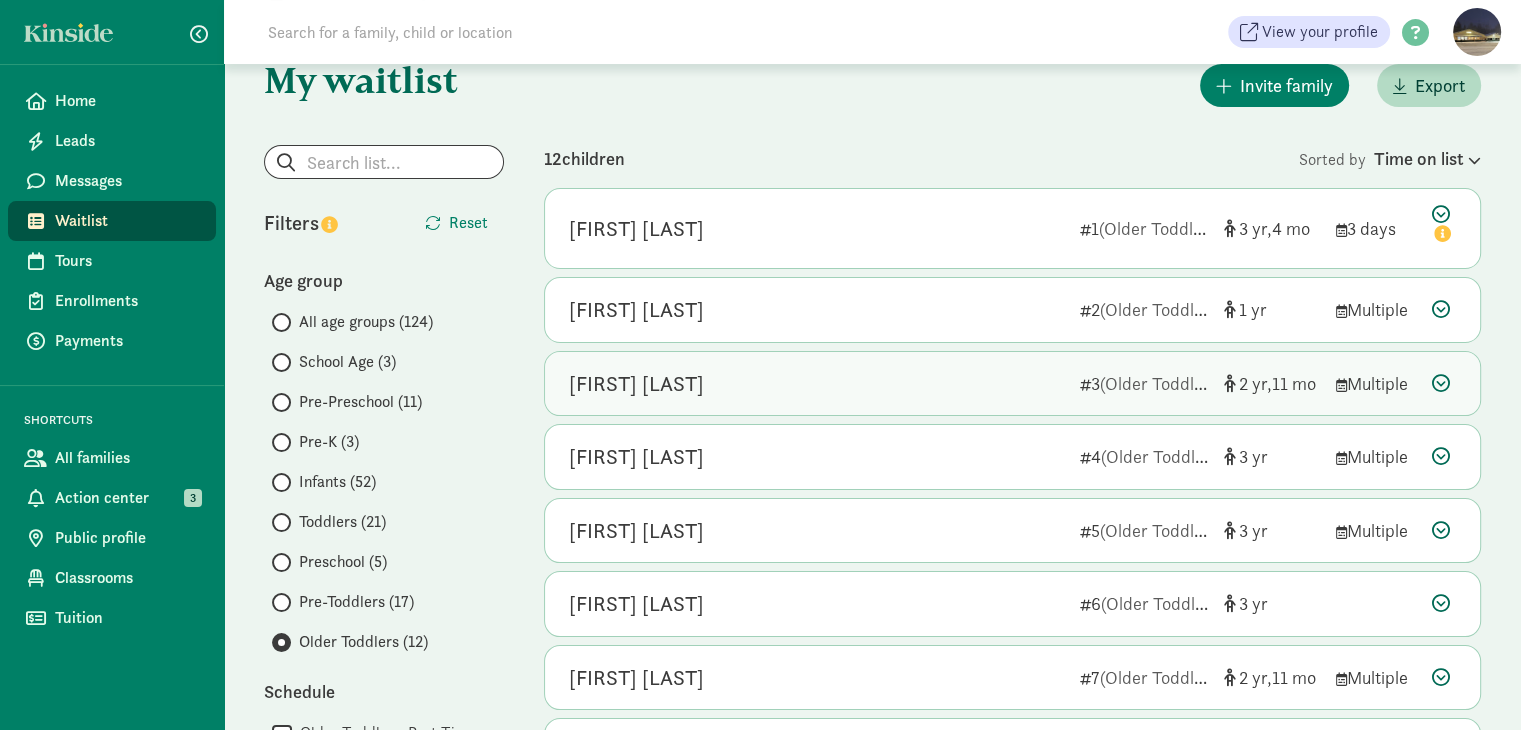 click at bounding box center [1441, 383] 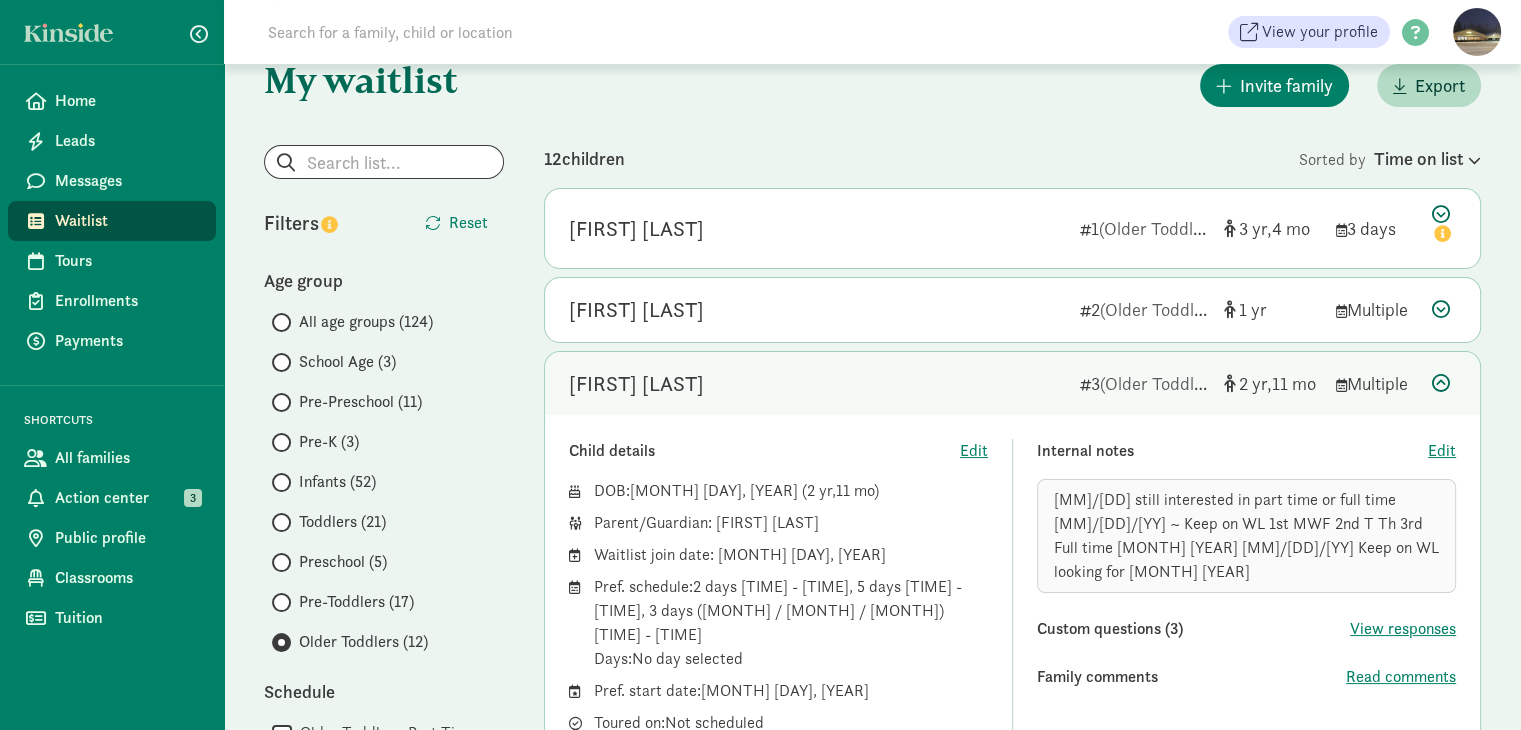 click at bounding box center [1441, 383] 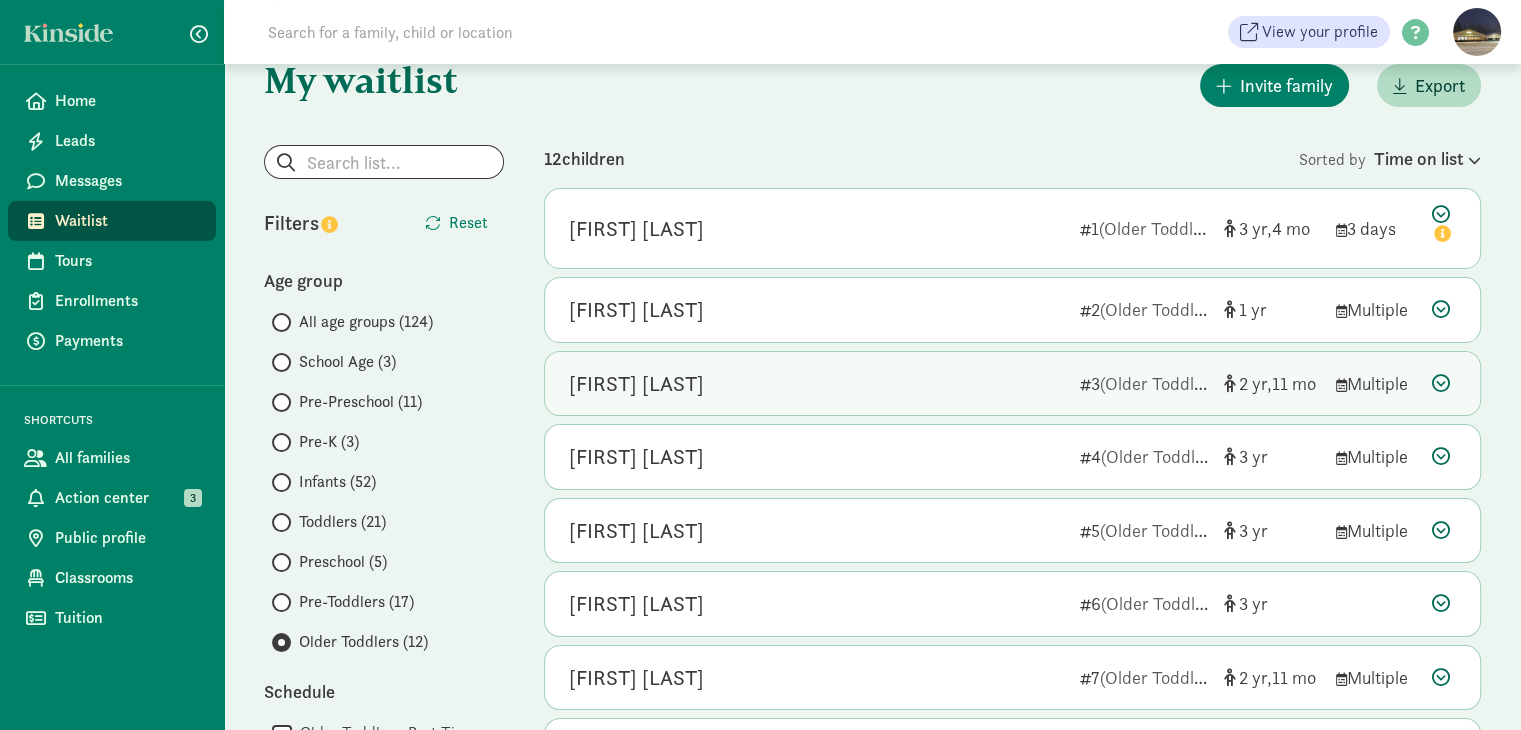 click at bounding box center (1441, 383) 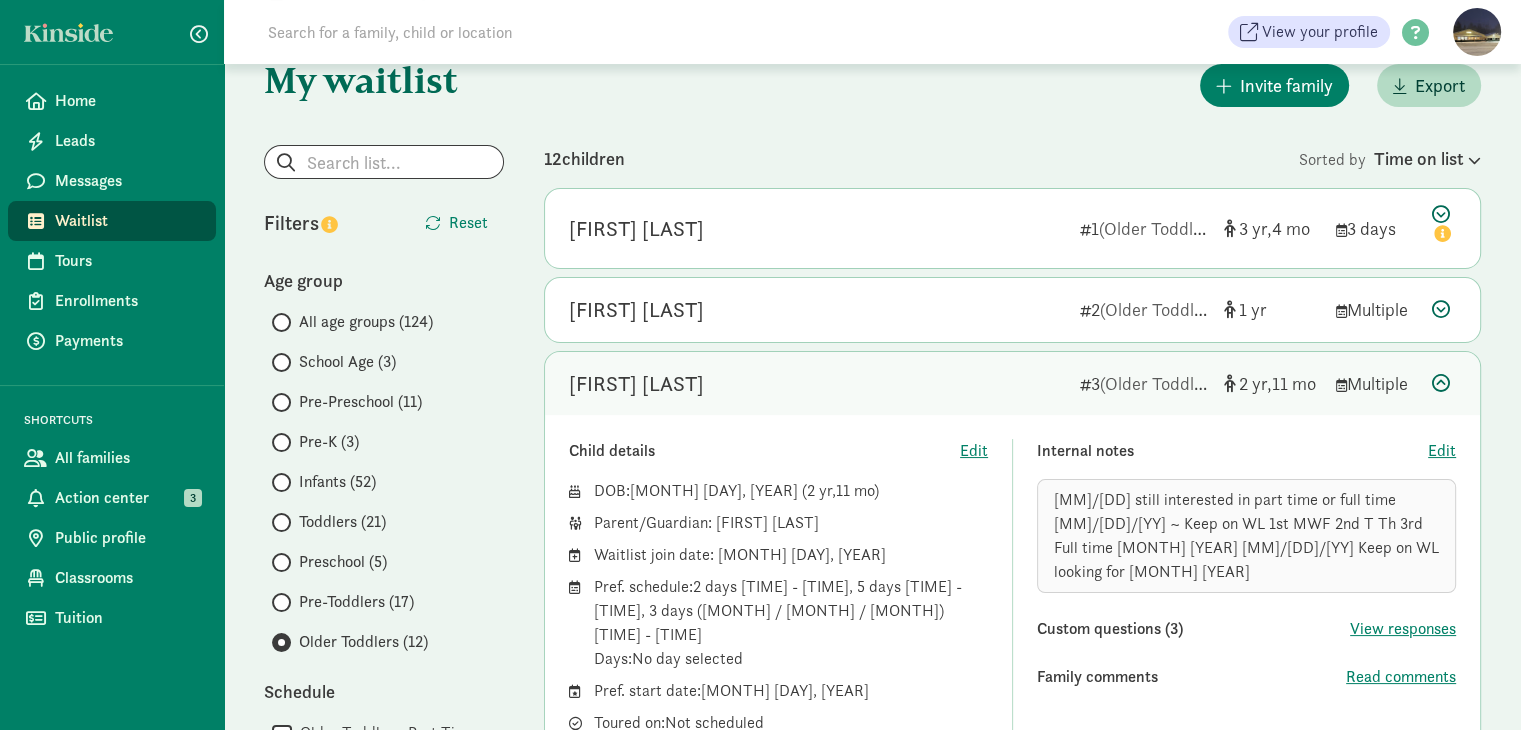 click at bounding box center [1441, 383] 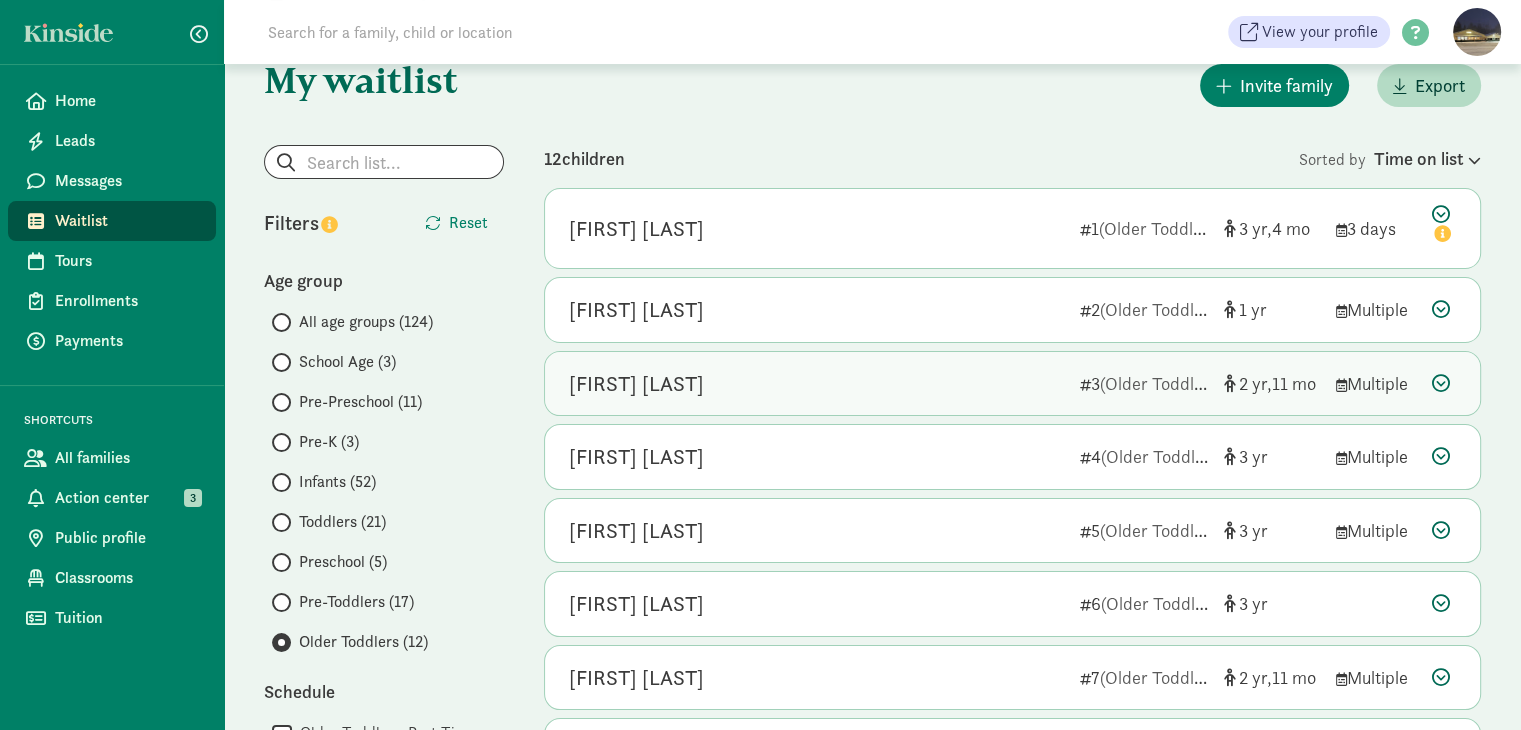 scroll, scrollTop: 200, scrollLeft: 0, axis: vertical 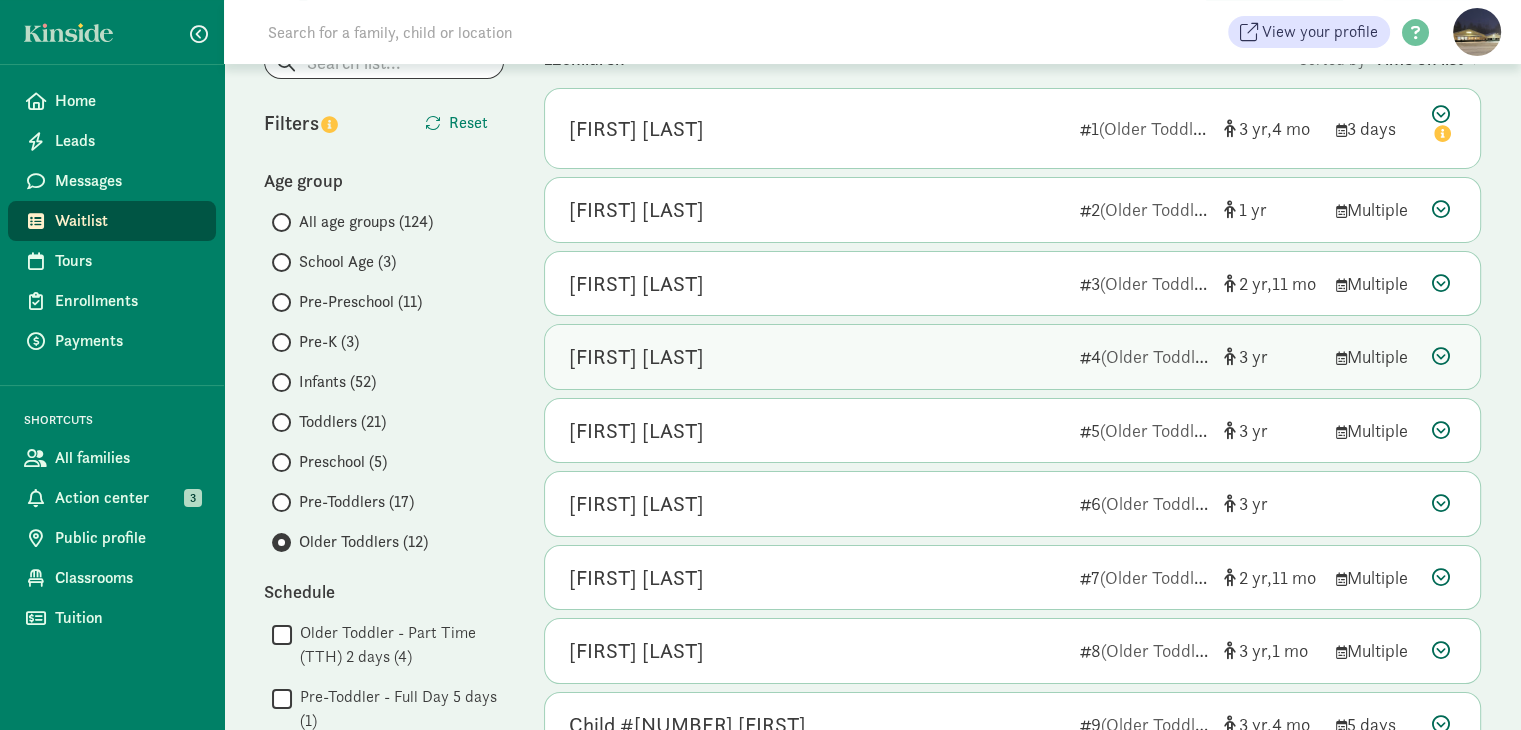 click at bounding box center (1441, 356) 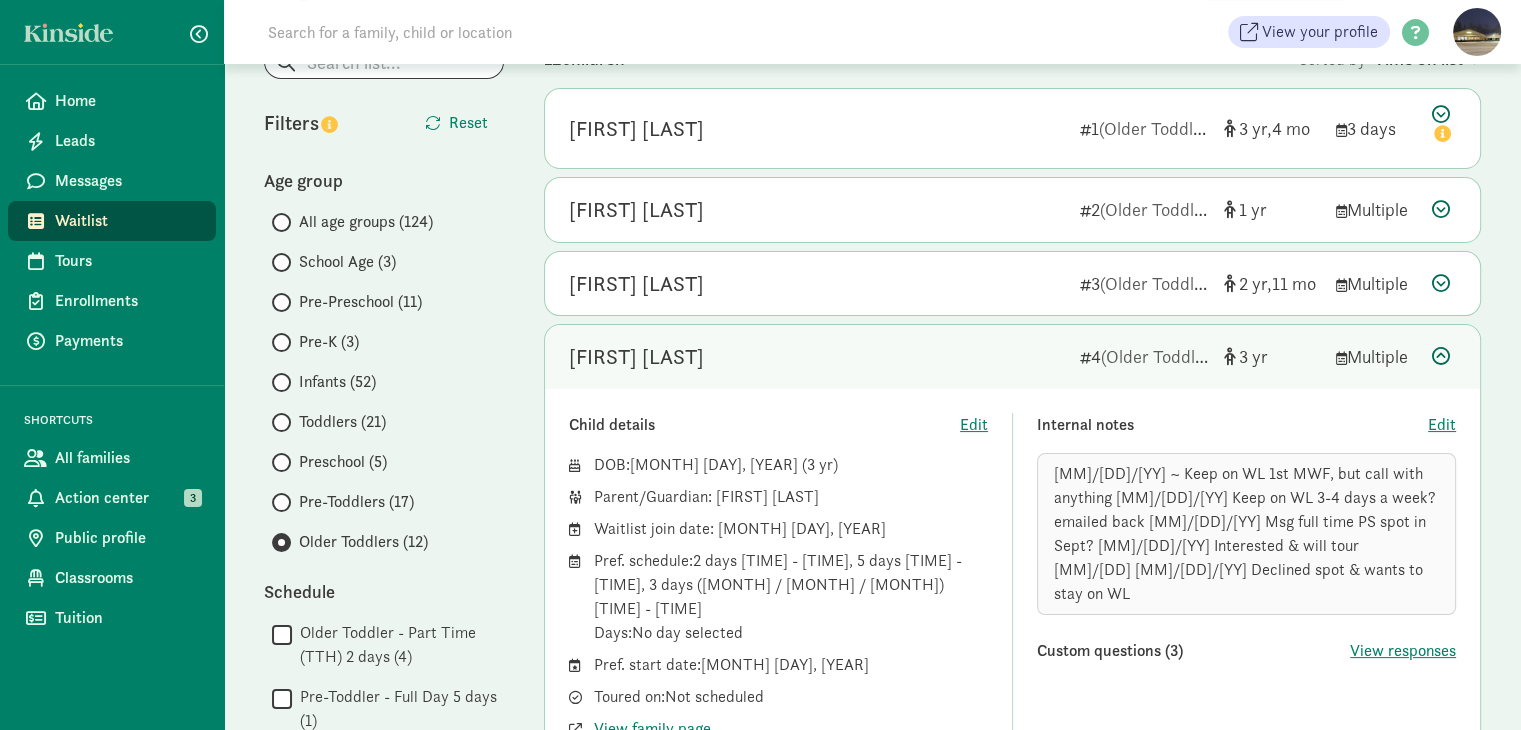 click at bounding box center [1441, 356] 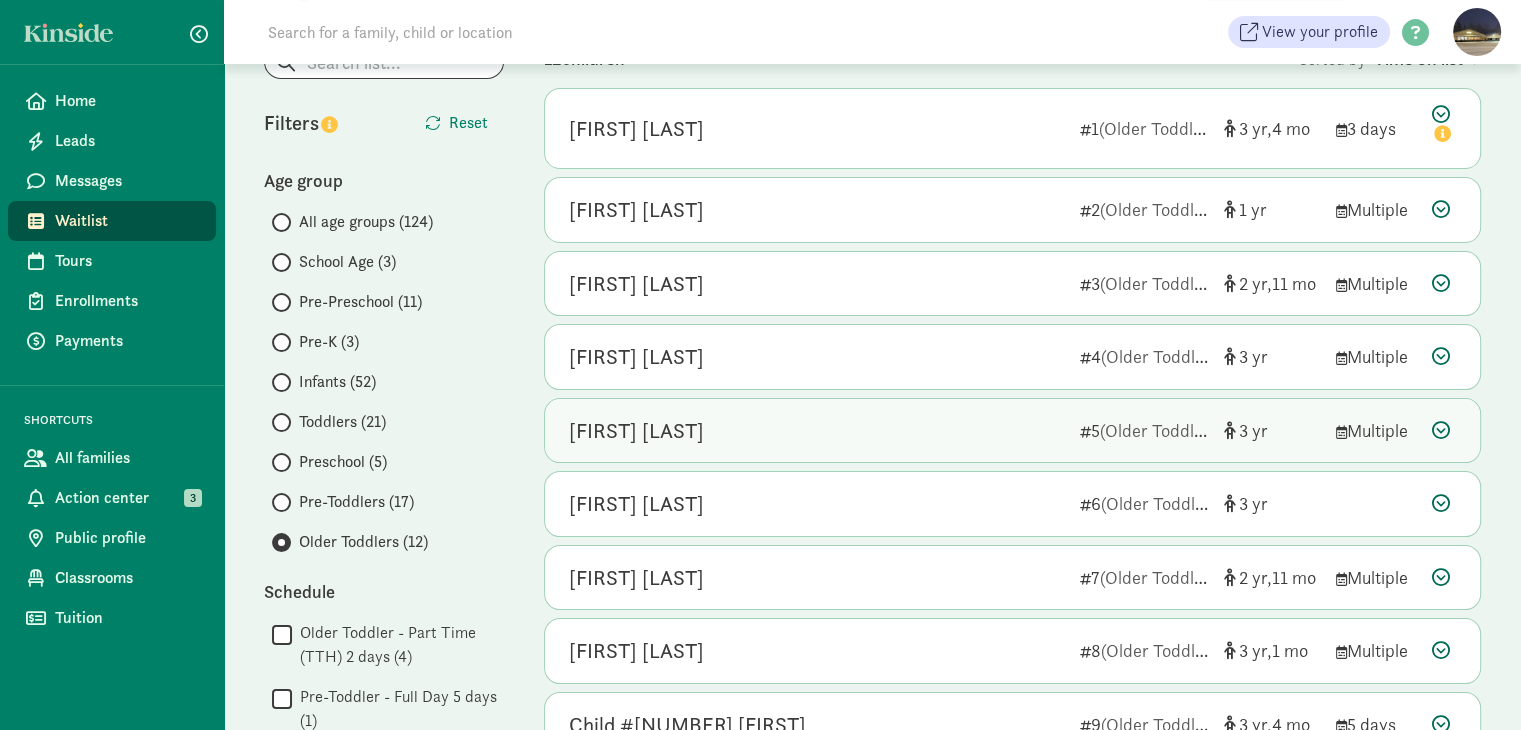 click at bounding box center (1441, 430) 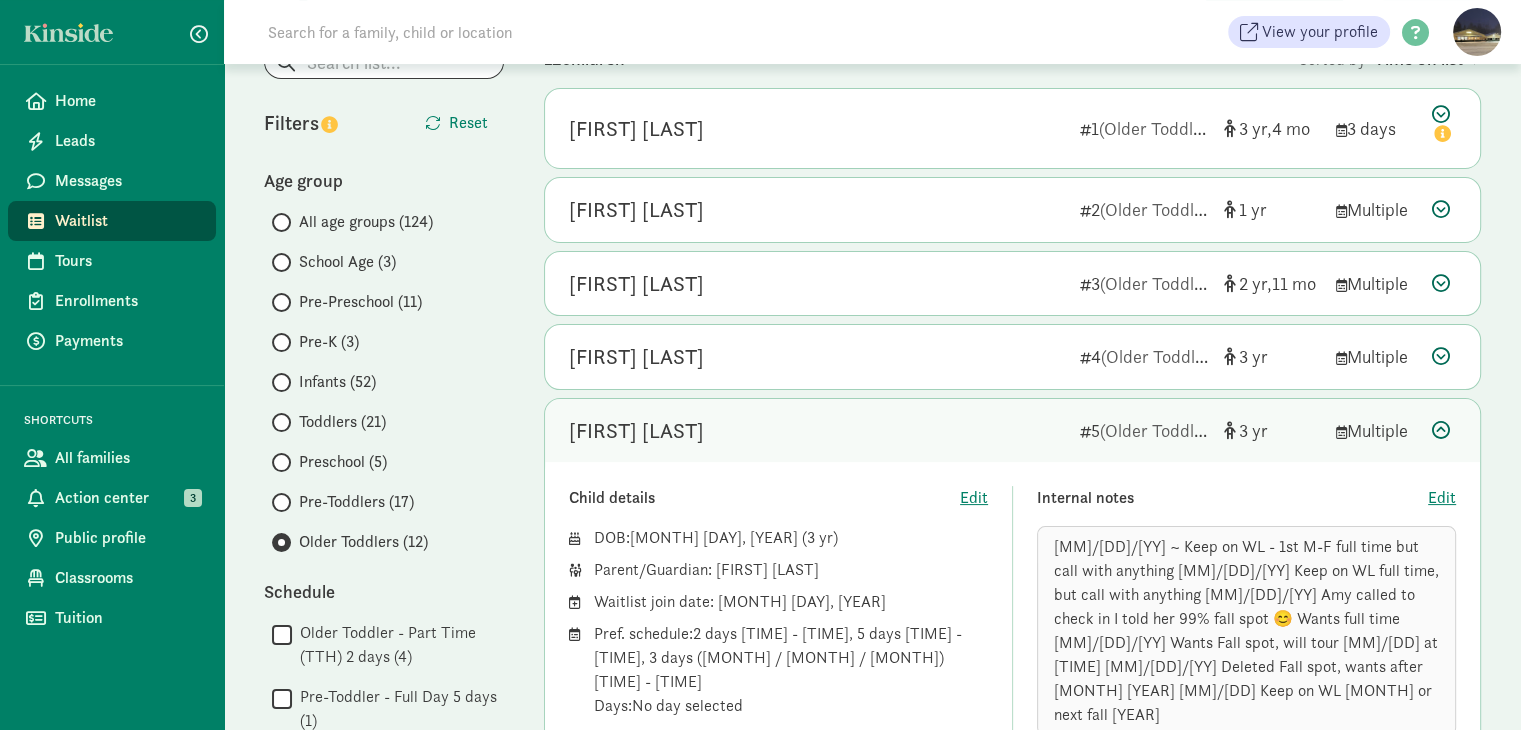click at bounding box center (1441, 430) 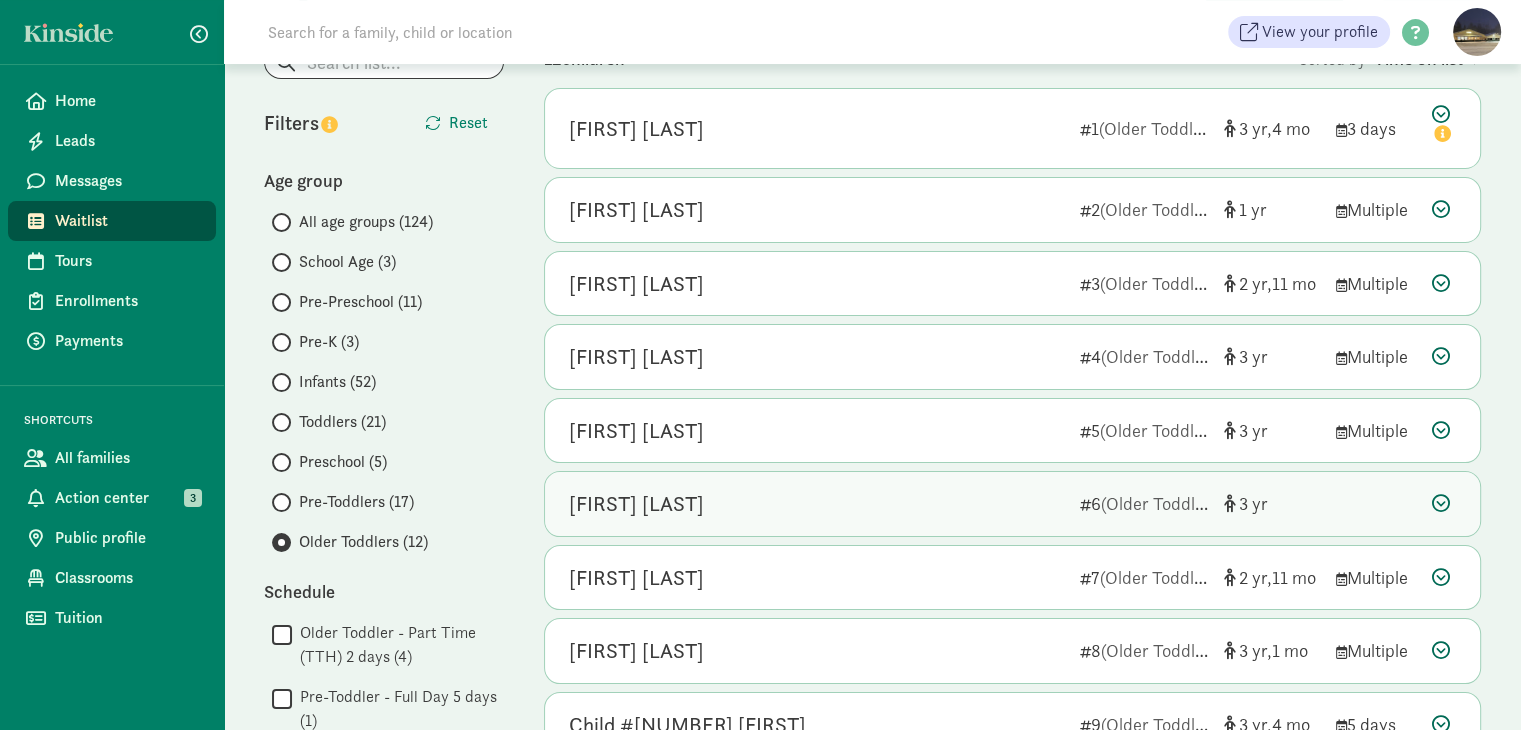 click at bounding box center (1441, 503) 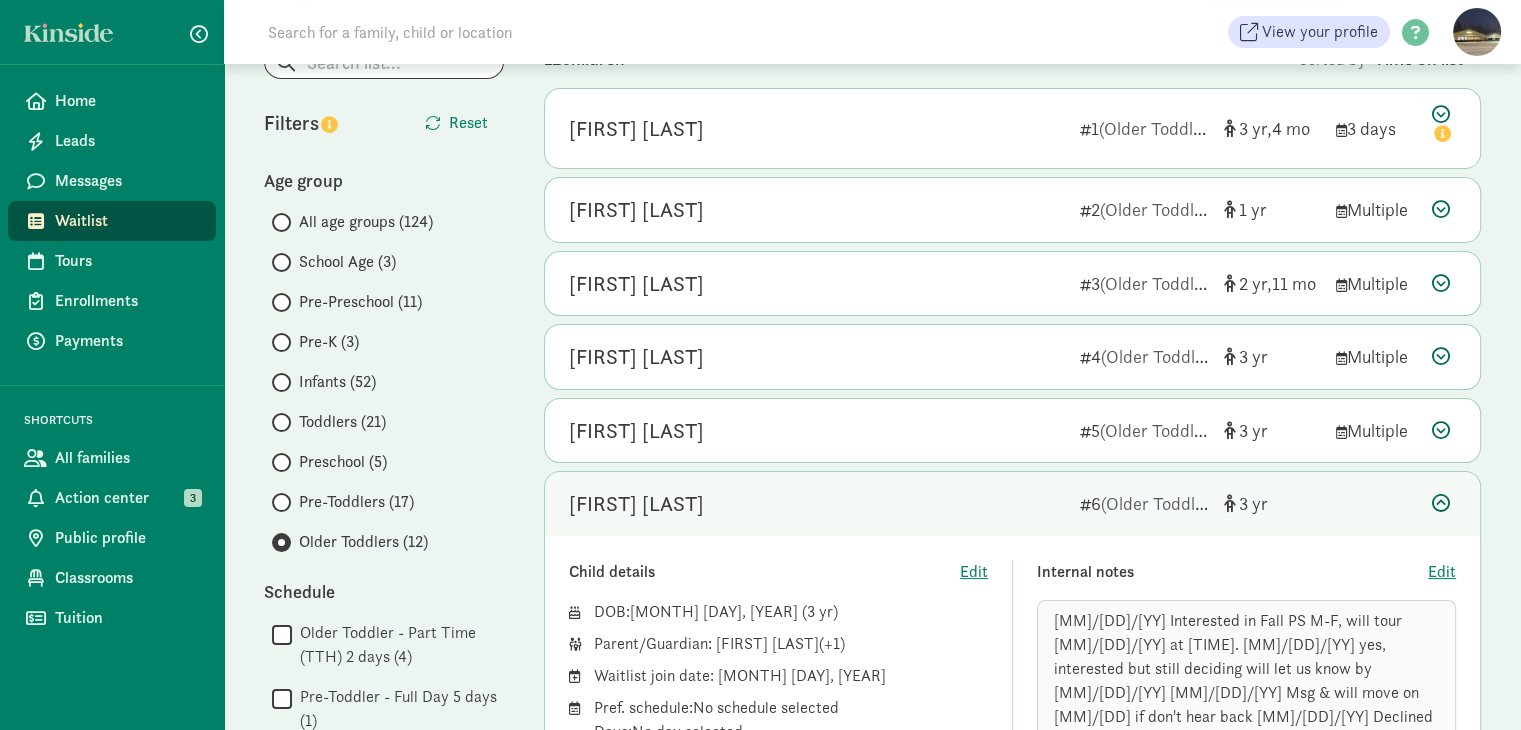 click at bounding box center [1441, 503] 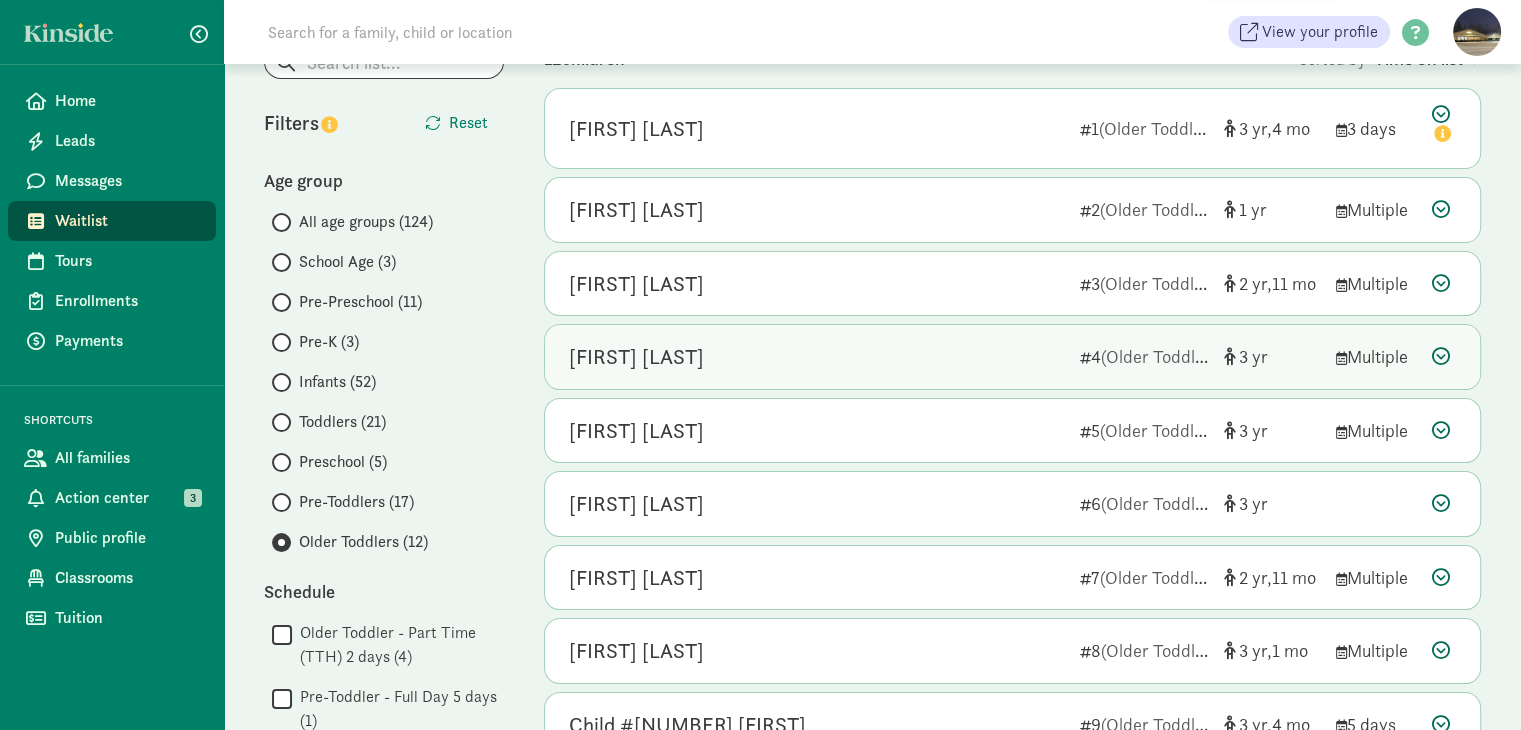 click at bounding box center (1441, 356) 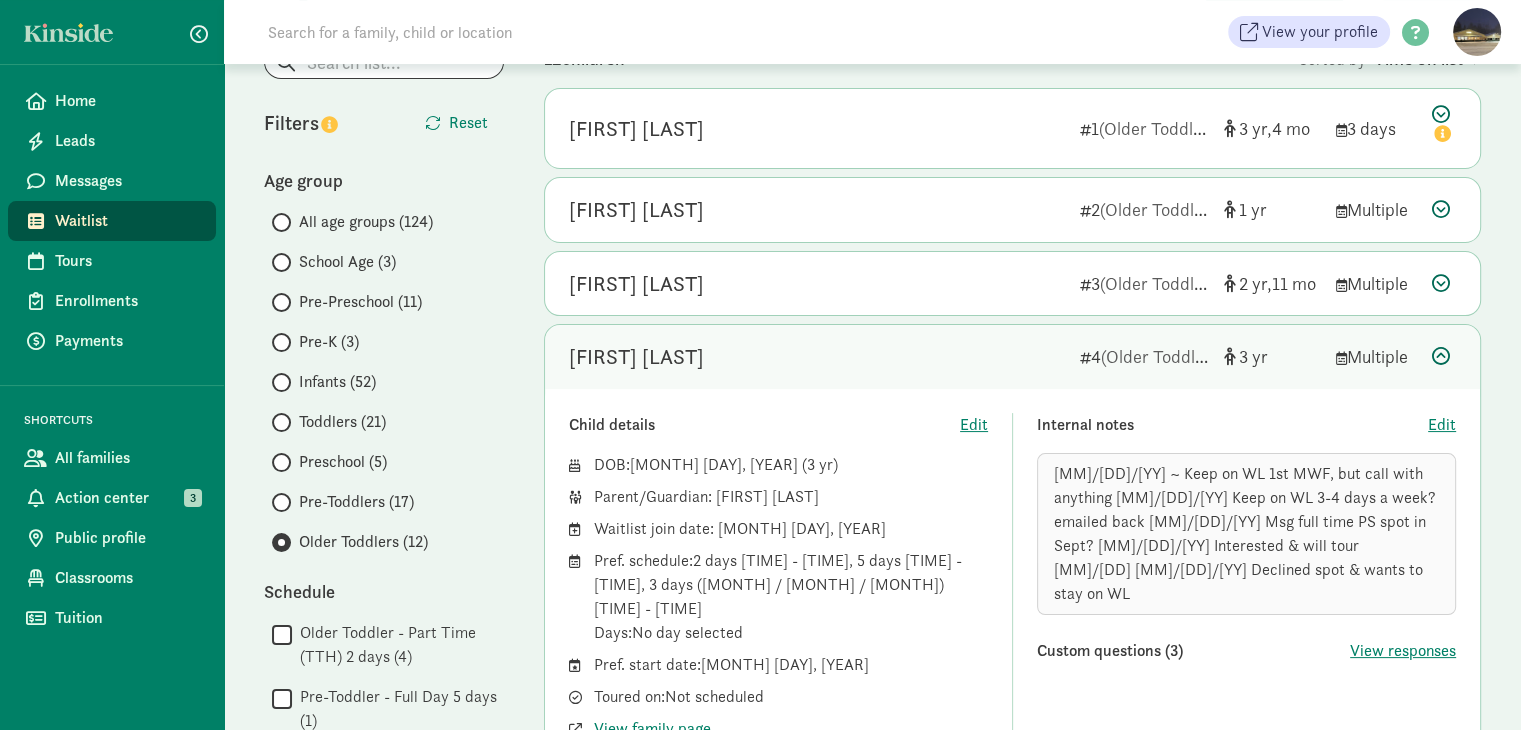click at bounding box center (1441, 356) 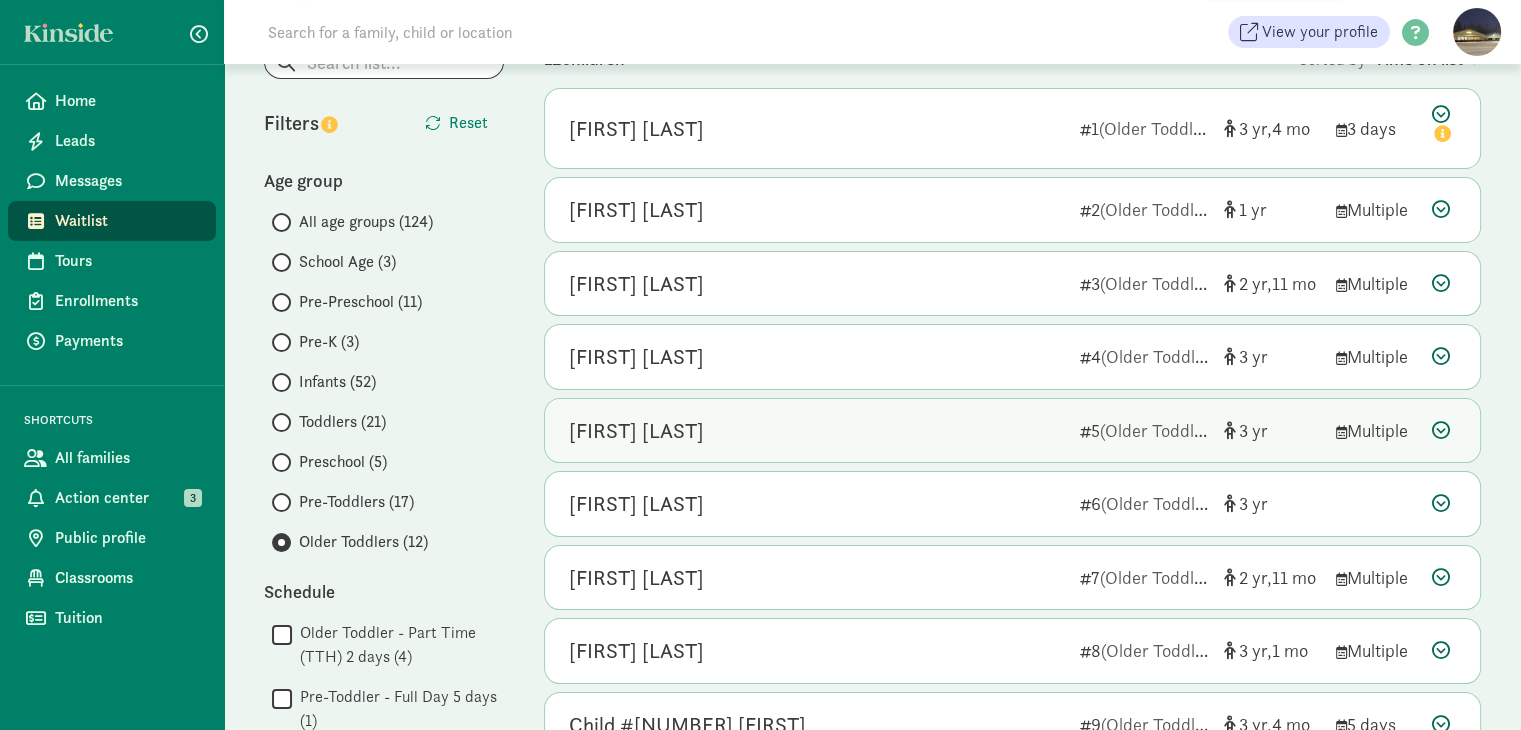click at bounding box center [1441, 430] 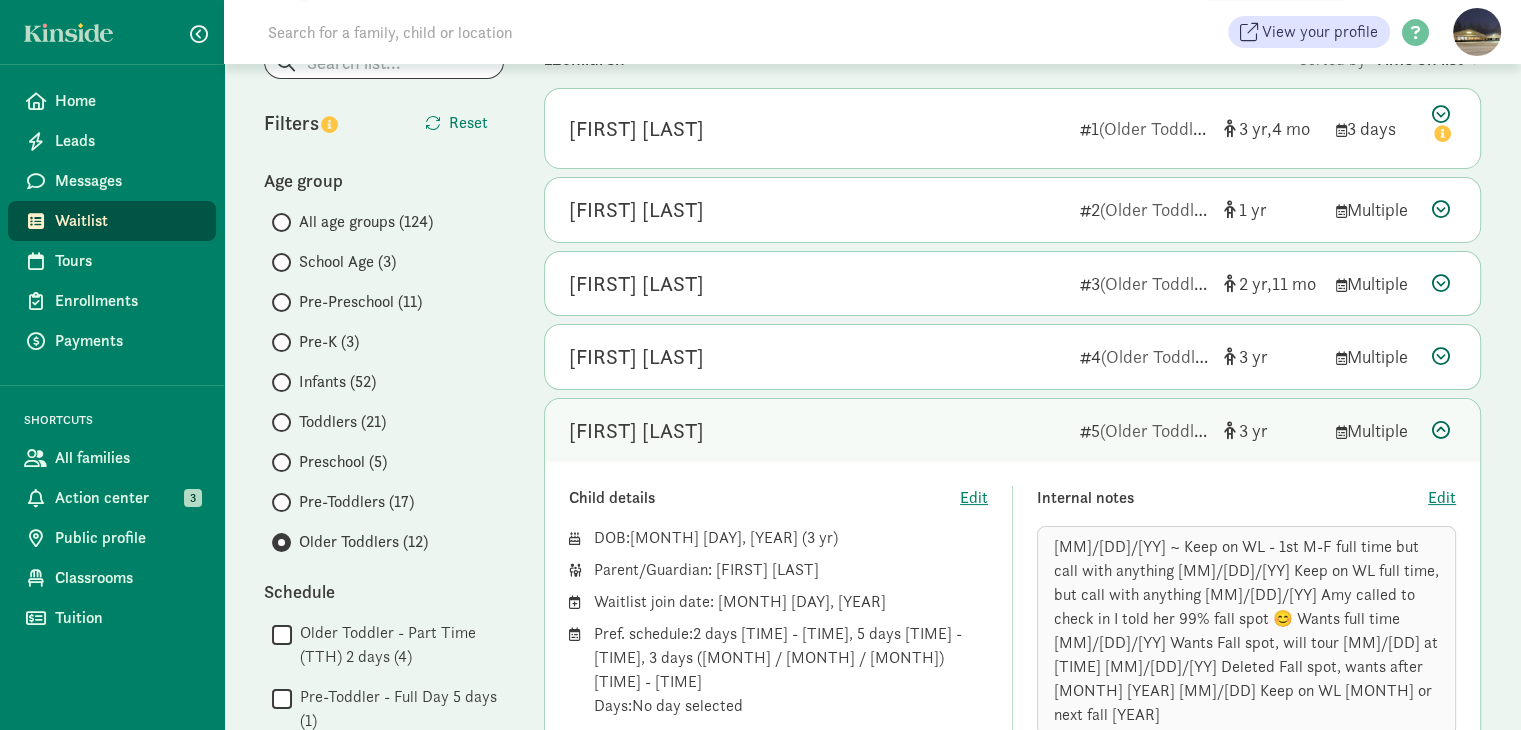 click at bounding box center (1441, 430) 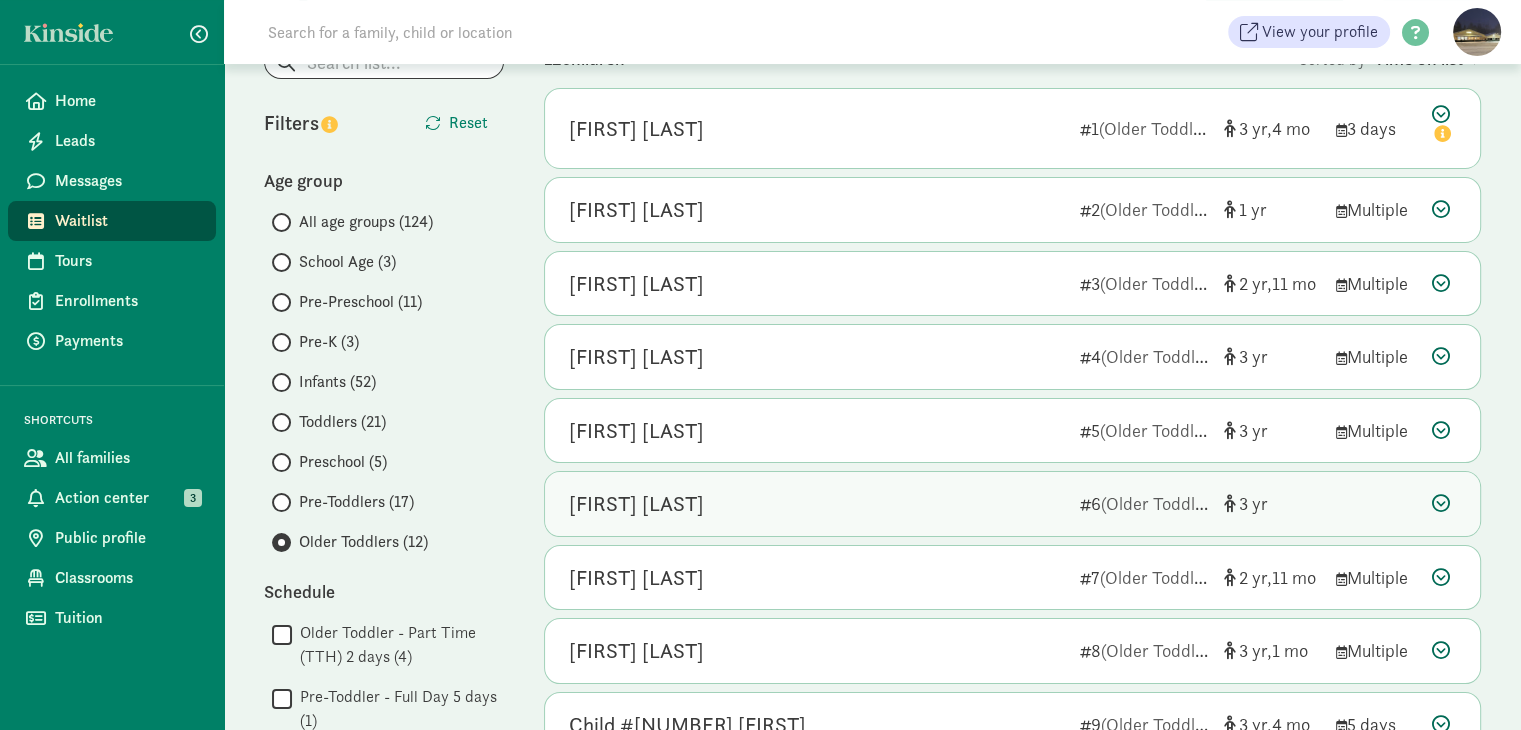 click at bounding box center (1441, 503) 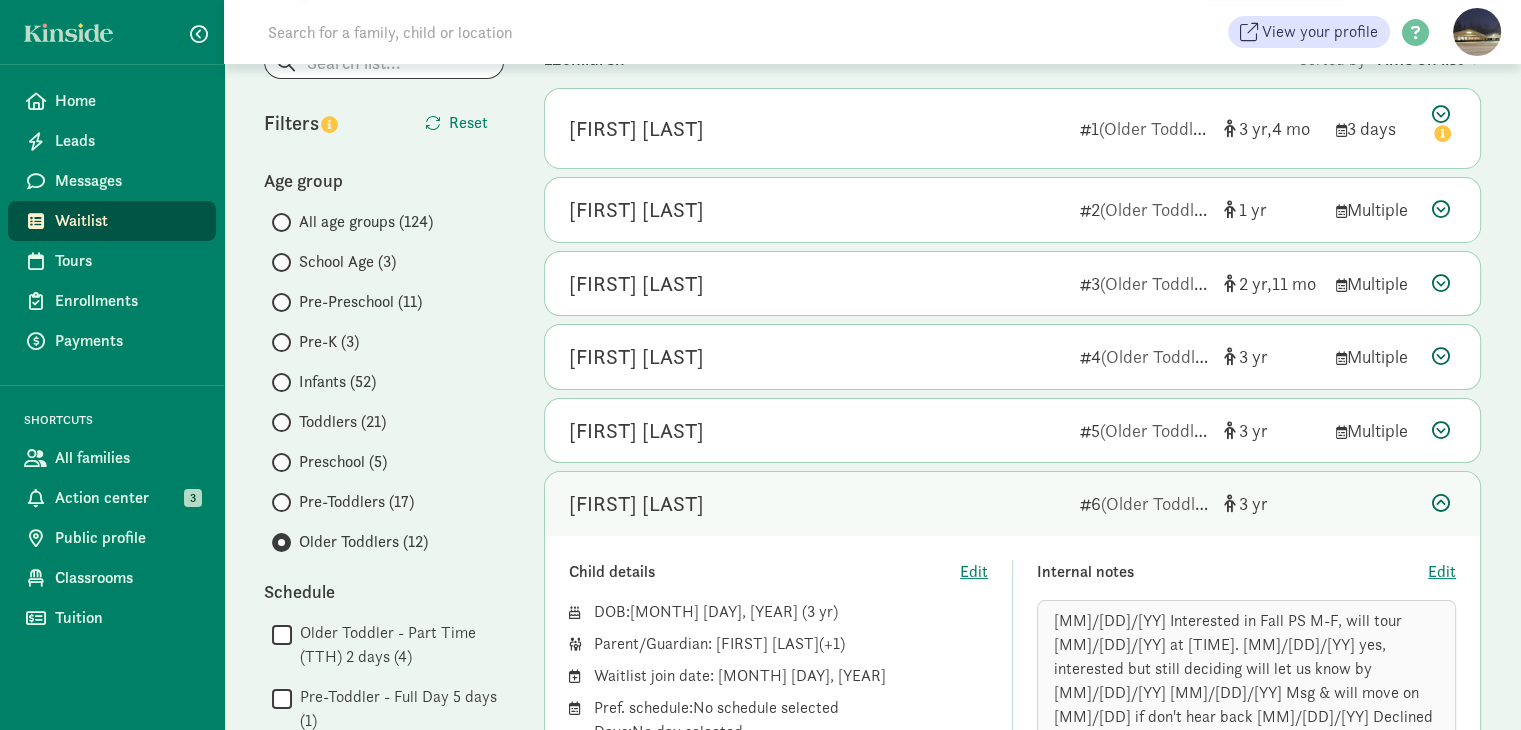 click at bounding box center (1441, 503) 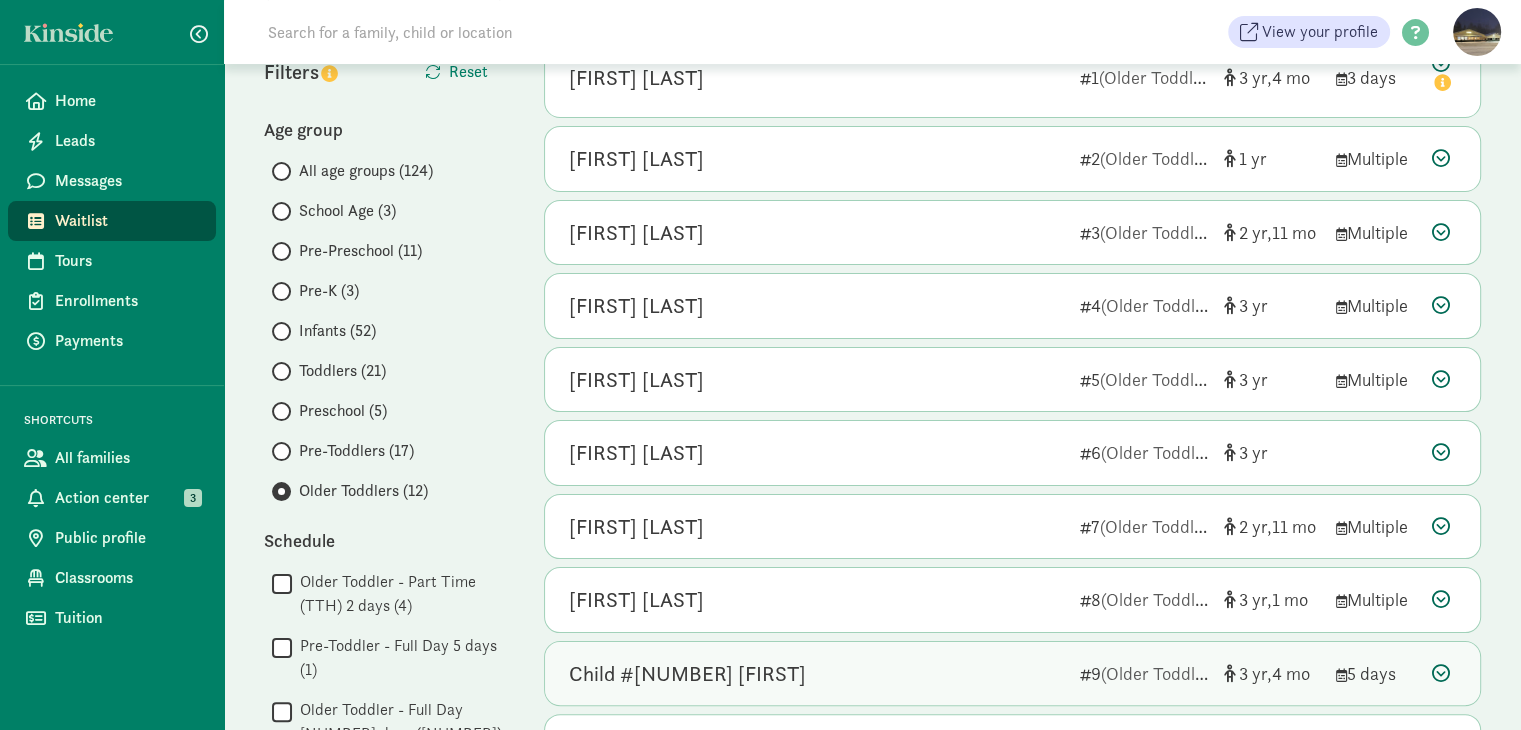 scroll, scrollTop: 0, scrollLeft: 0, axis: both 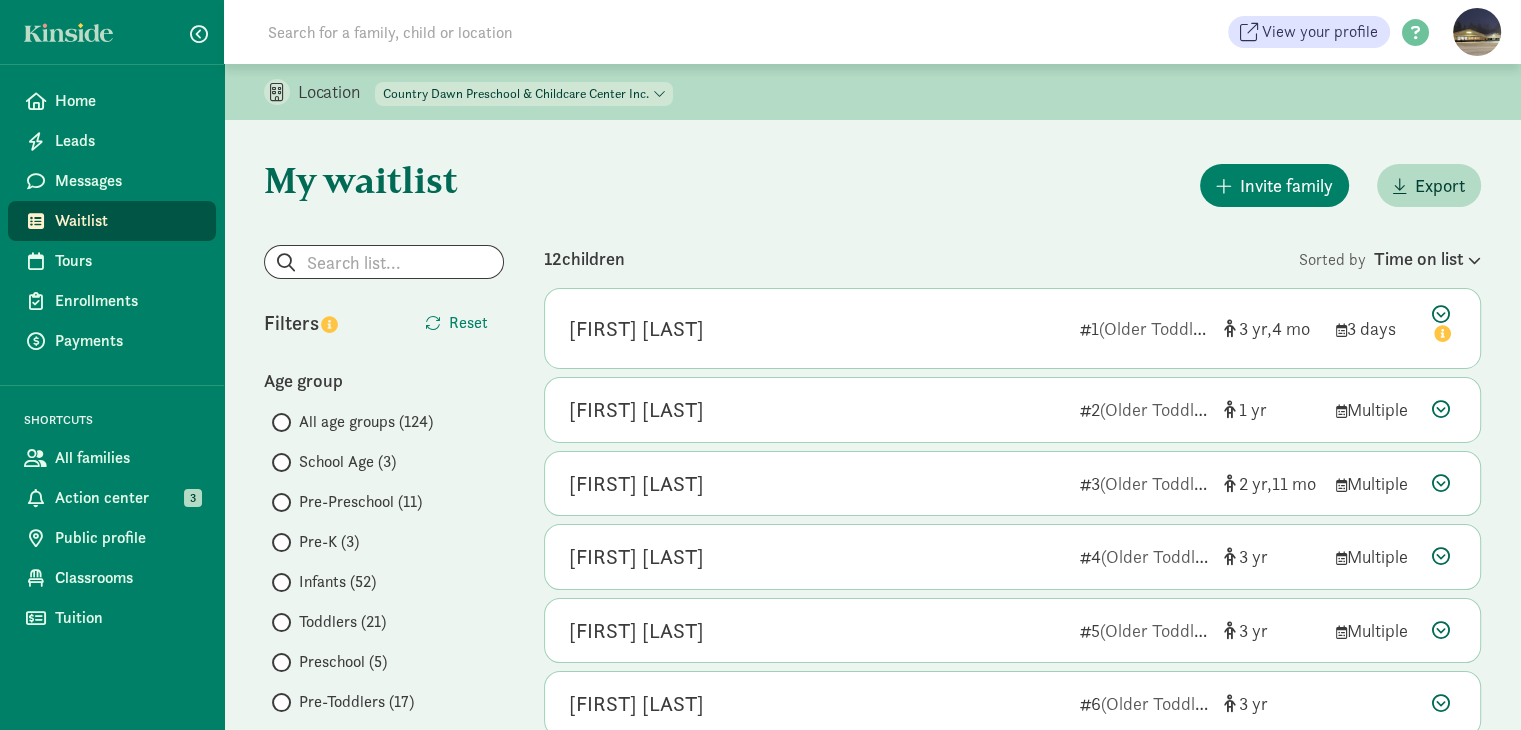 click at bounding box center [281, 502] 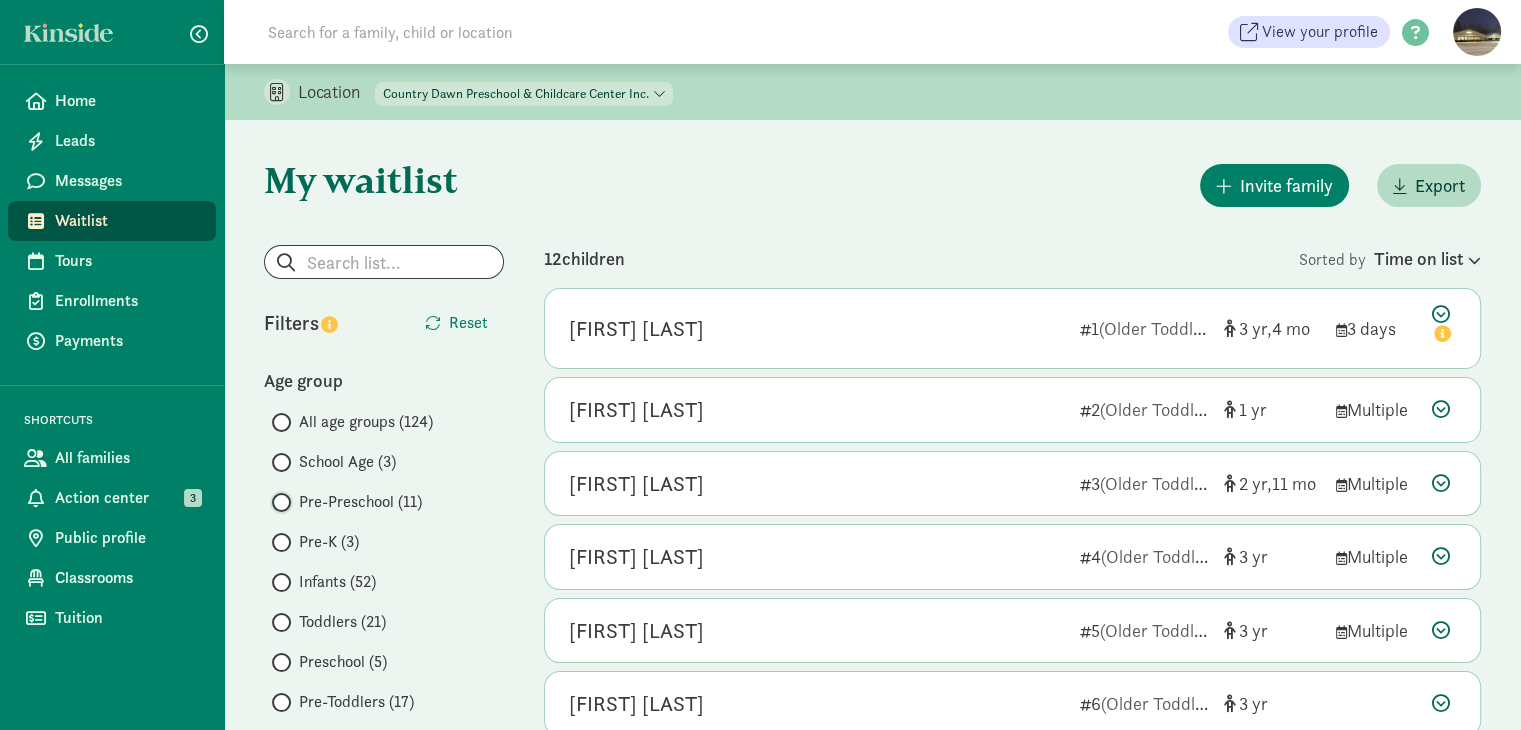 click on "Pre-Preschool (11)" at bounding box center [278, 502] 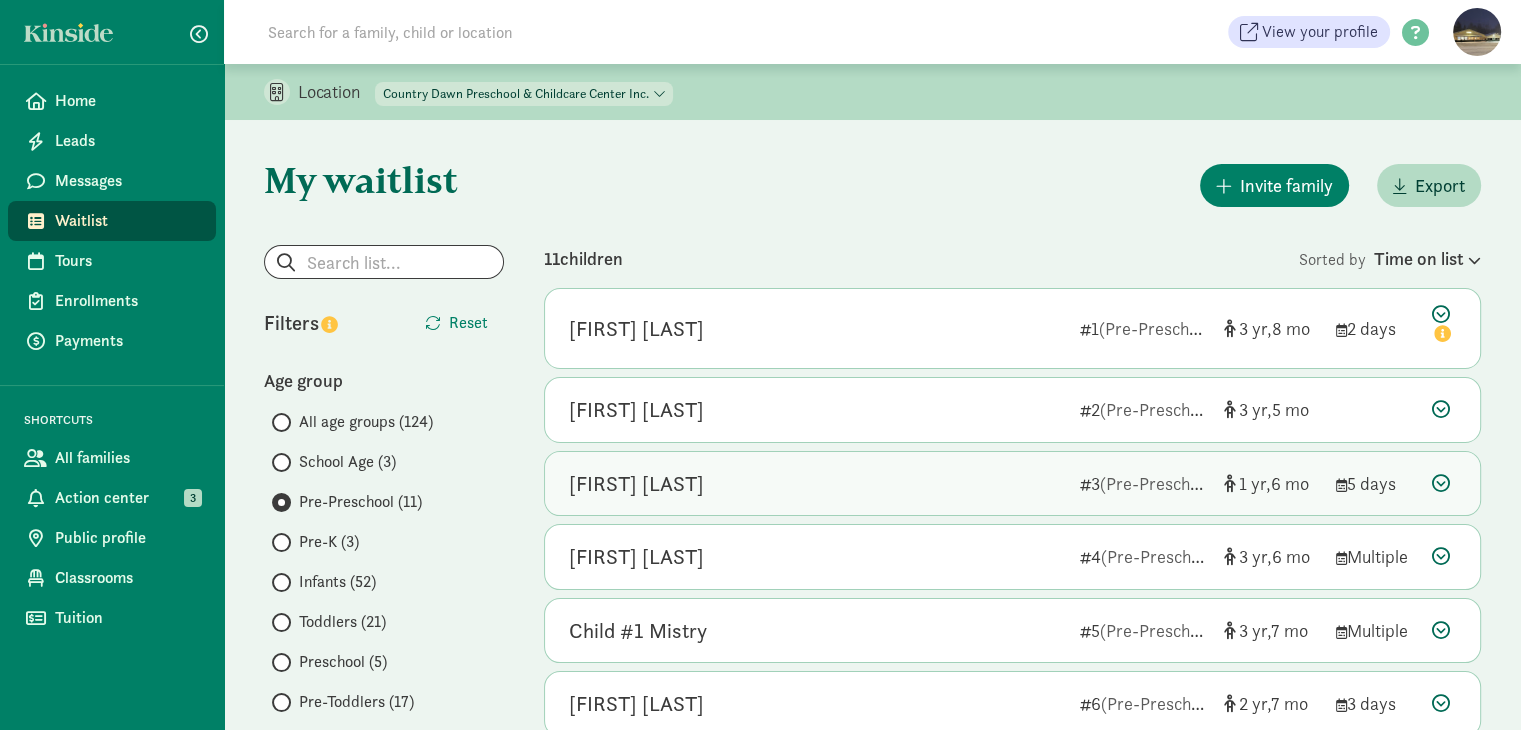 scroll, scrollTop: 100, scrollLeft: 0, axis: vertical 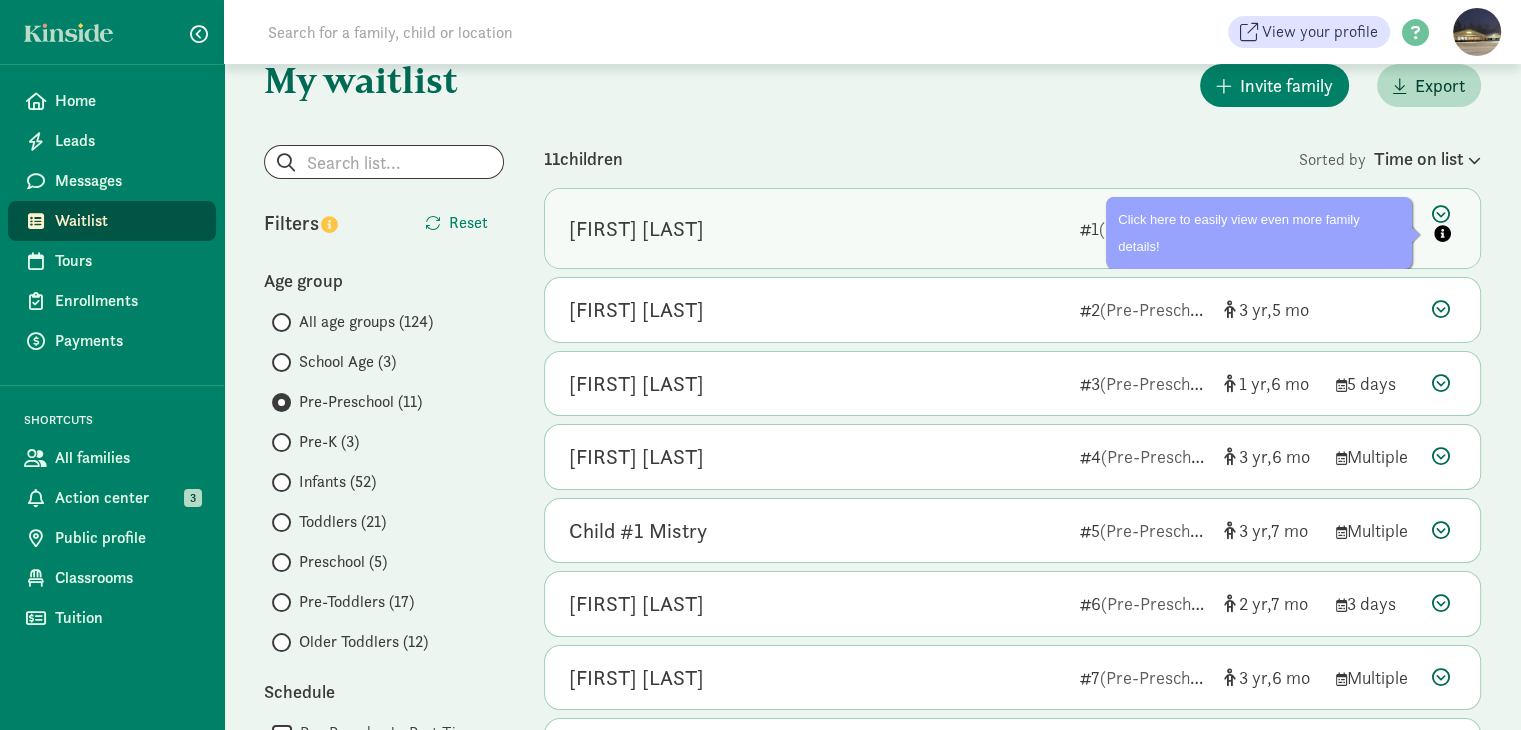click at bounding box center [1444, 226] 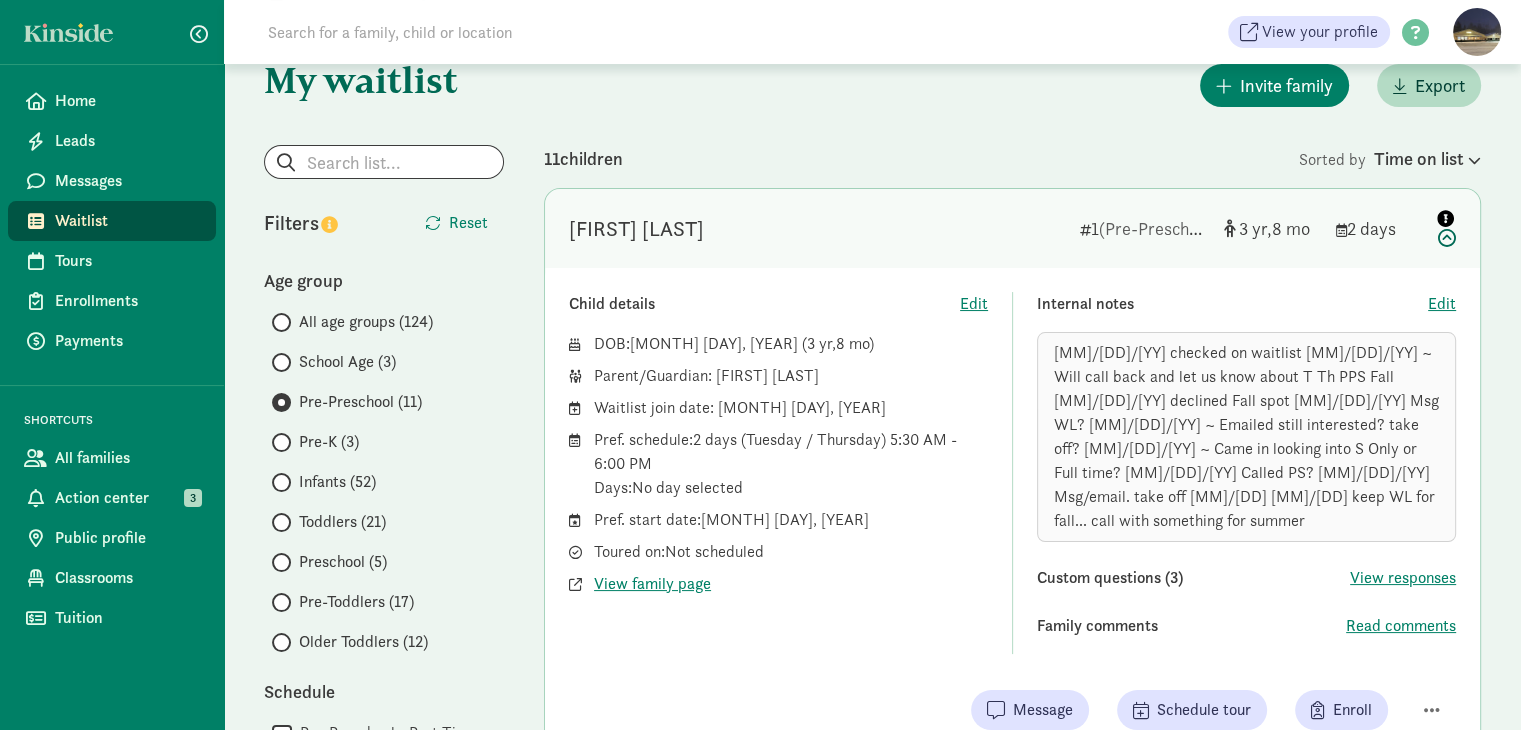 click at bounding box center [1444, 226] 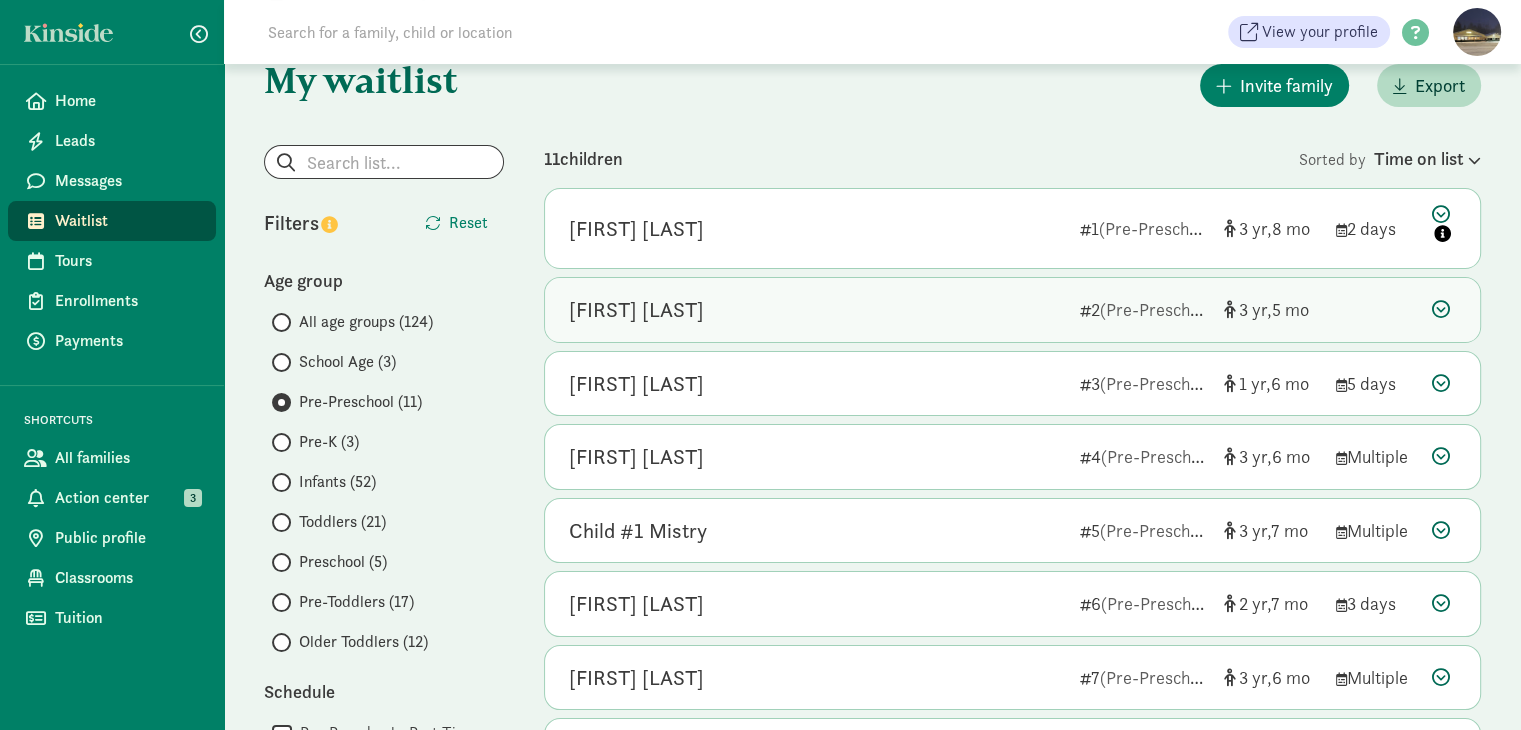click at bounding box center (1441, 309) 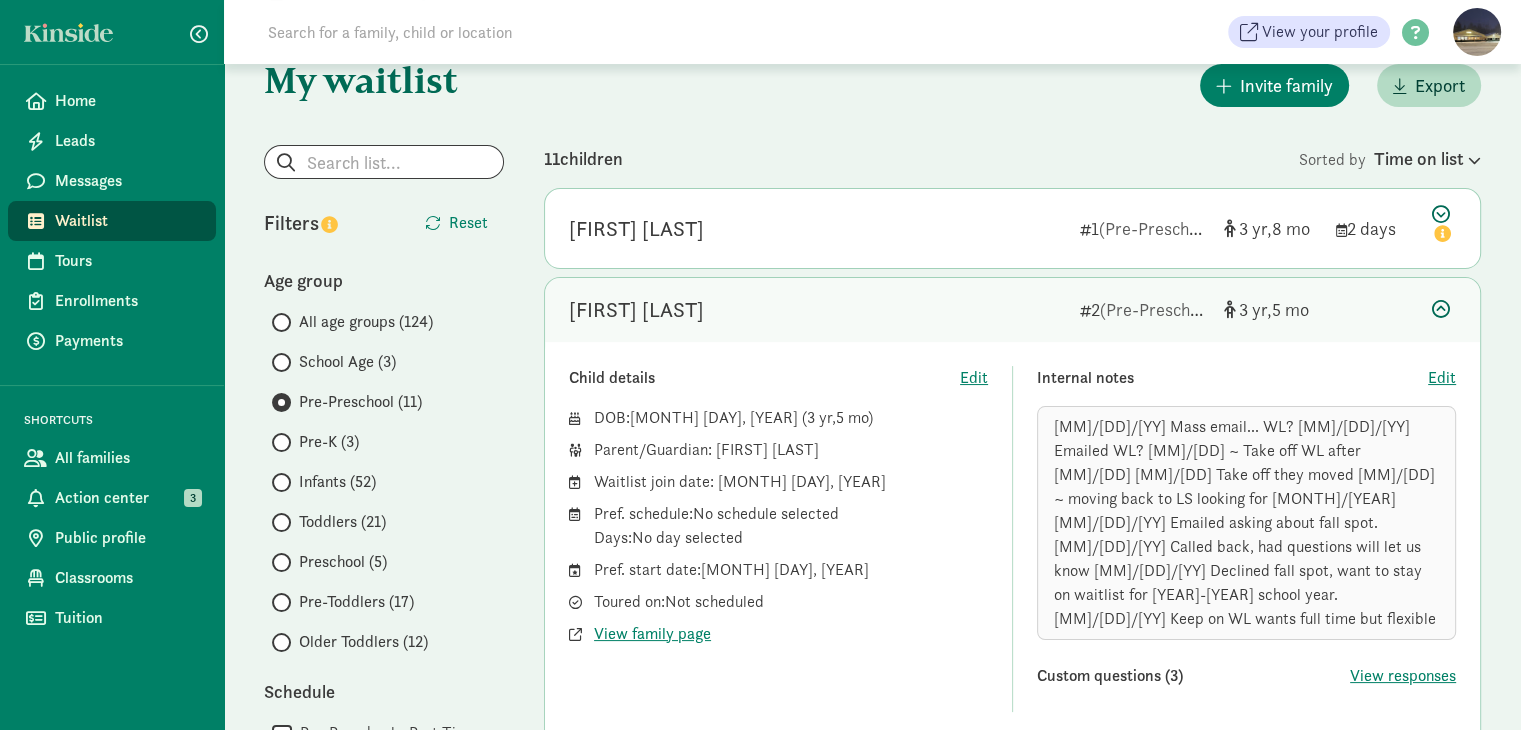 click at bounding box center (1441, 309) 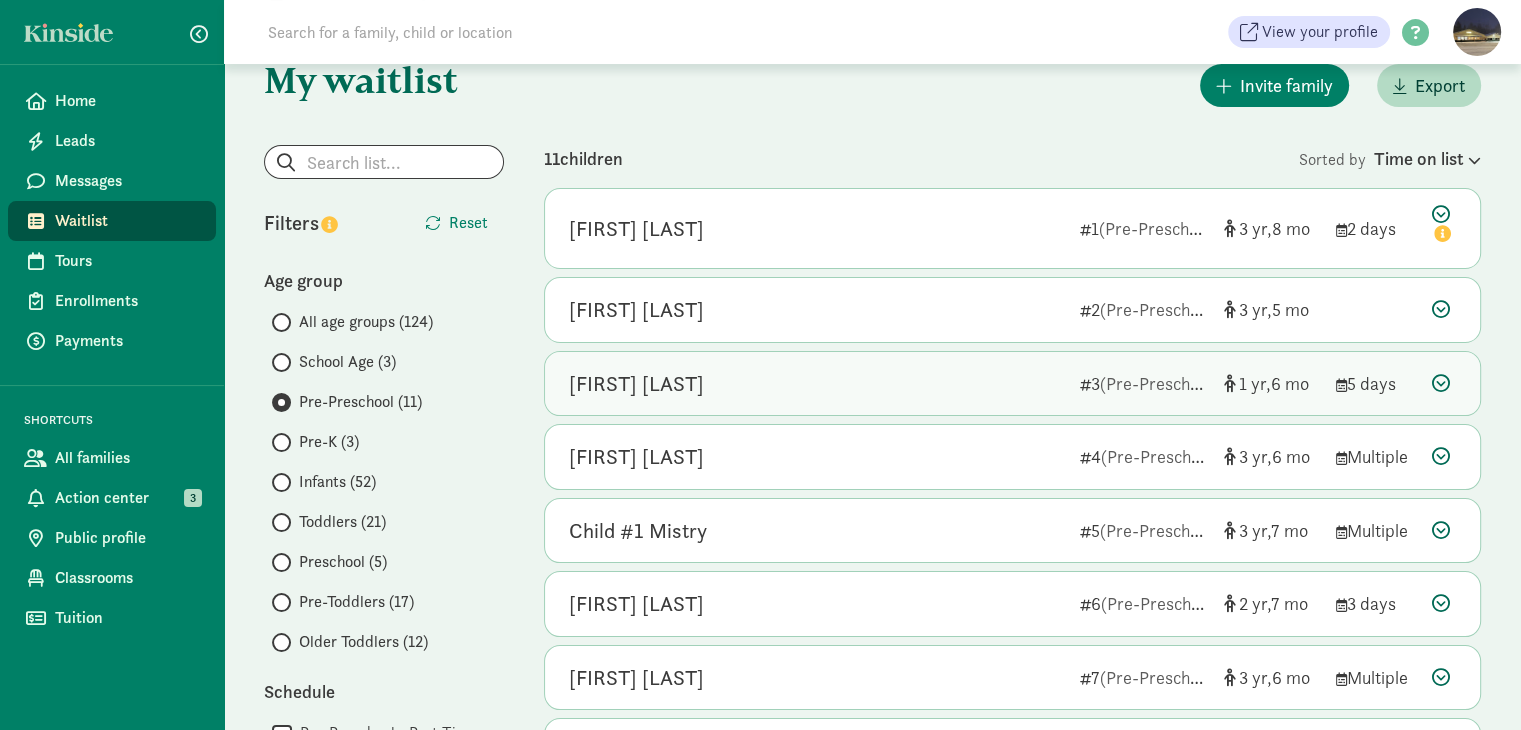 click at bounding box center (1441, 383) 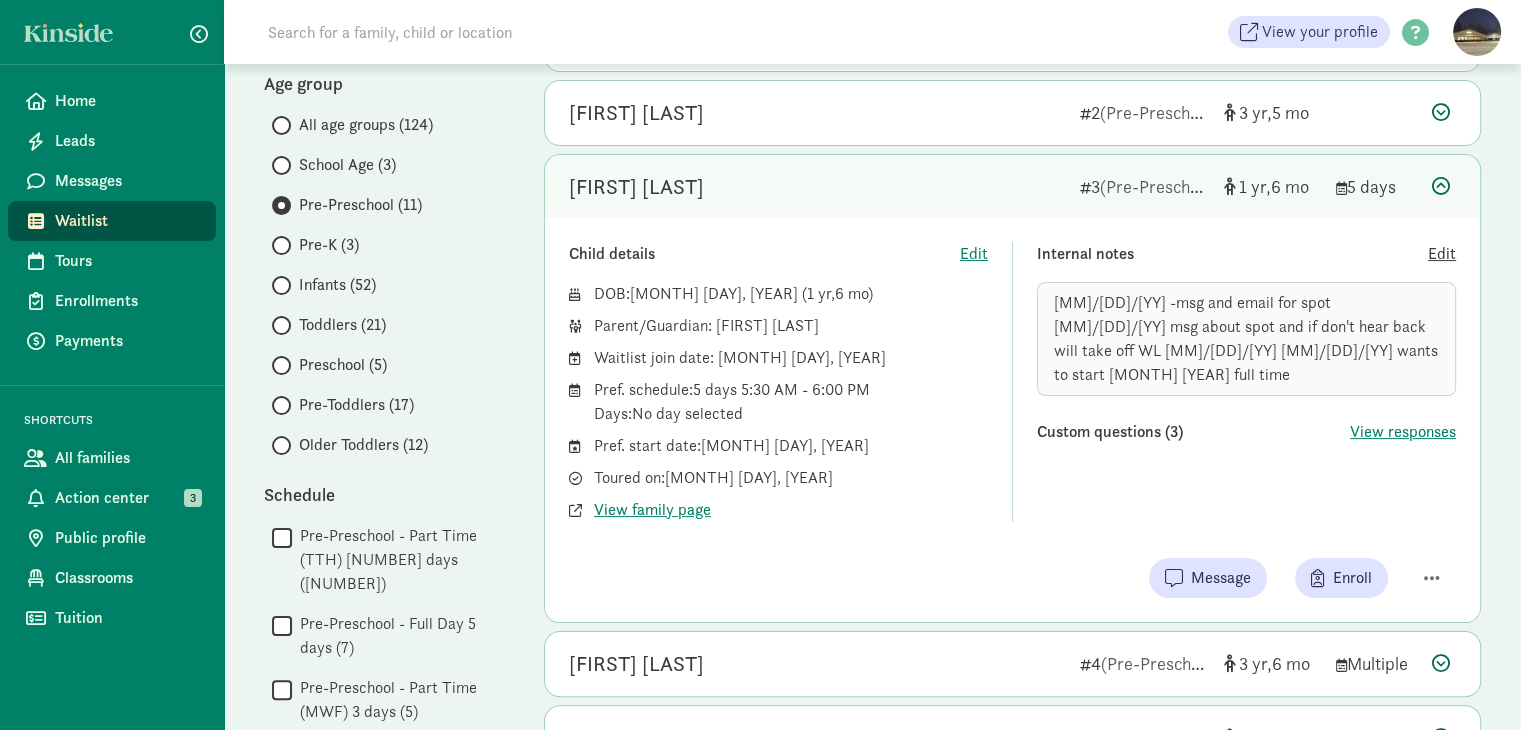 scroll, scrollTop: 300, scrollLeft: 0, axis: vertical 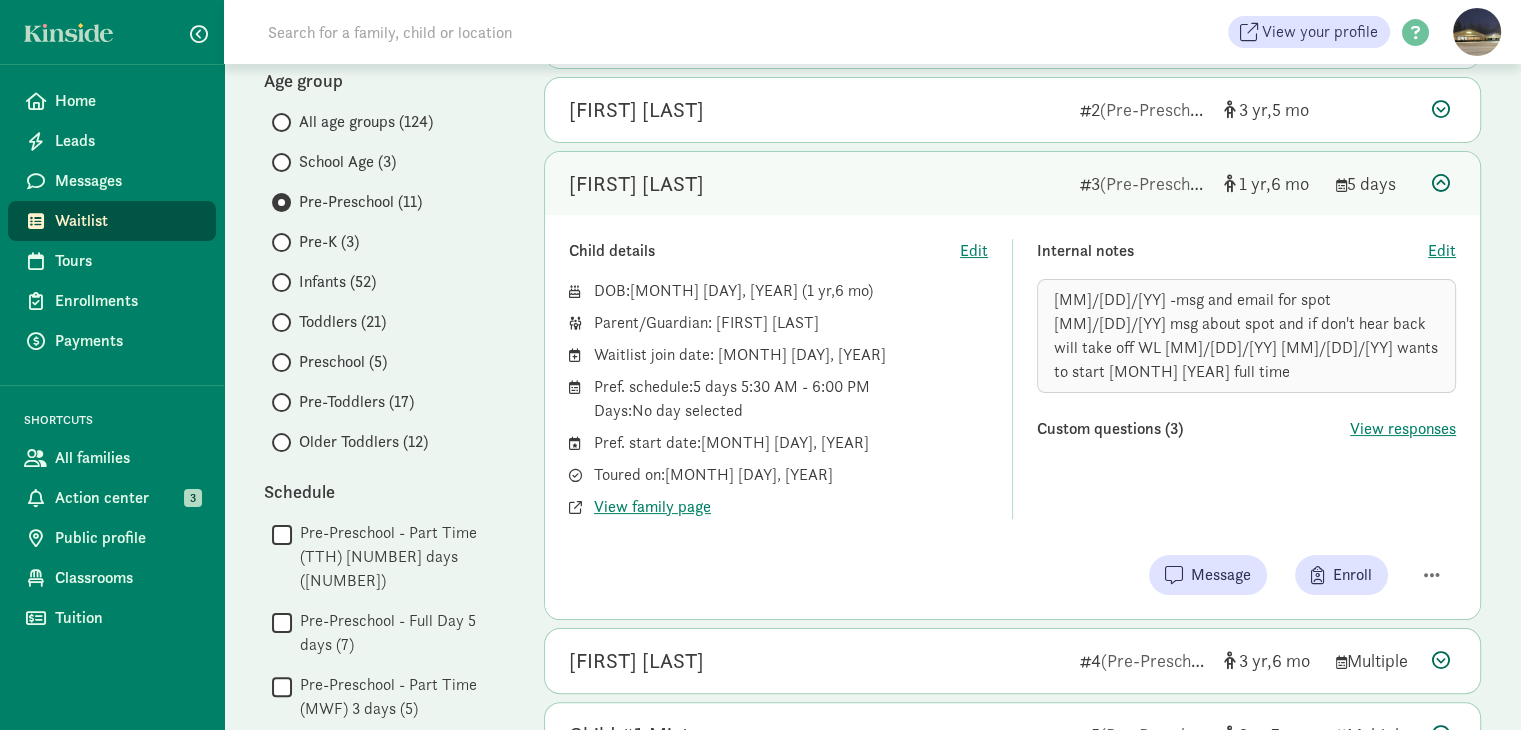 click at bounding box center (1441, 183) 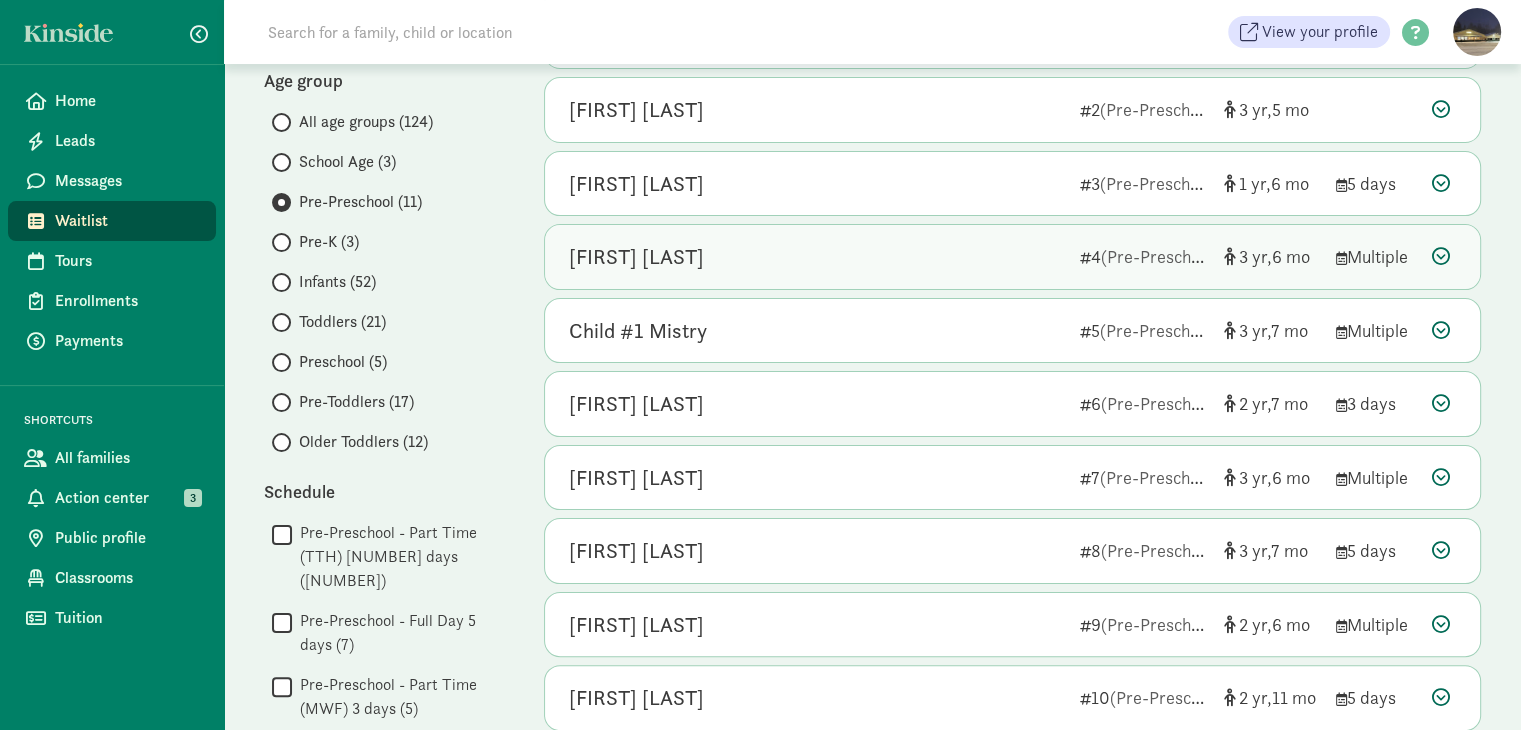 click at bounding box center (1441, 256) 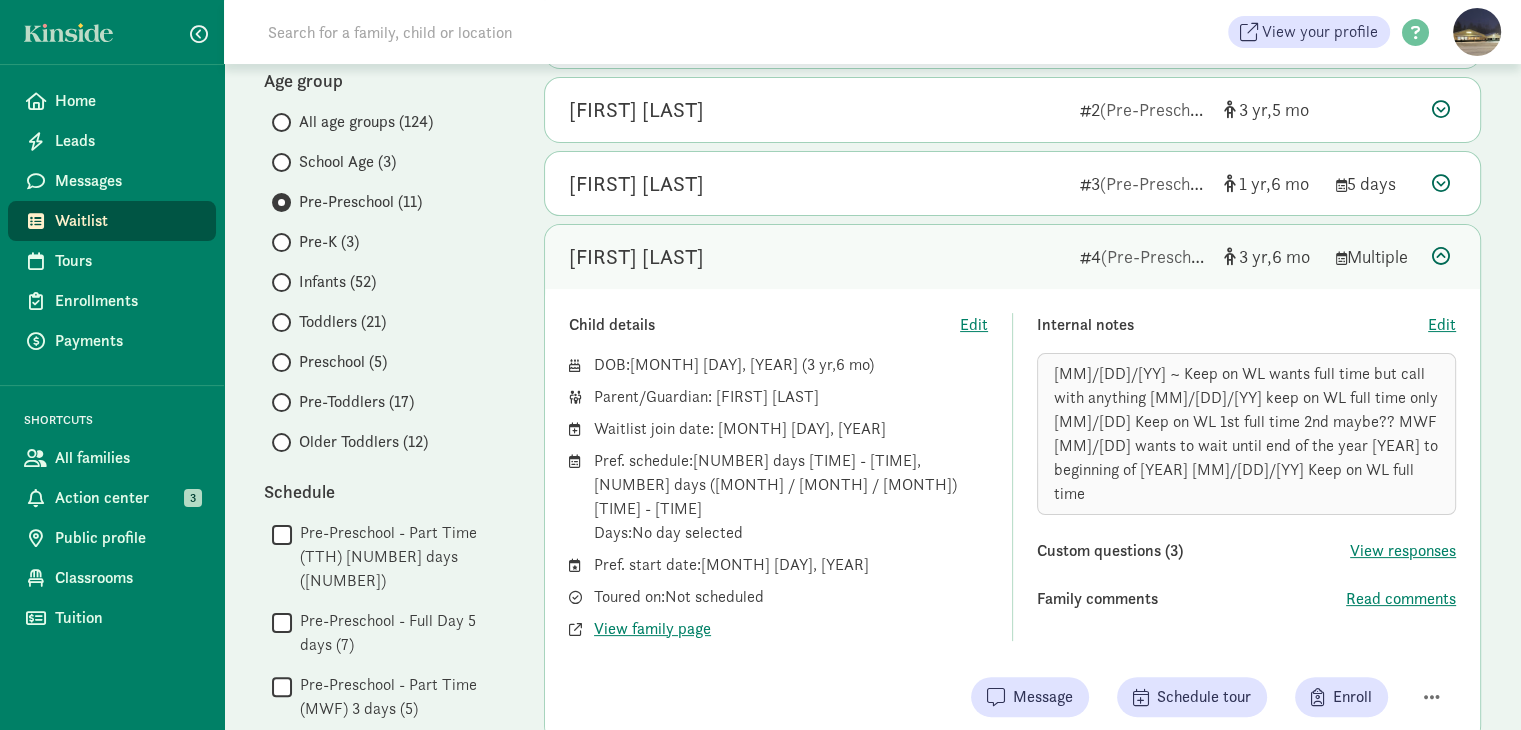 click at bounding box center (1441, 256) 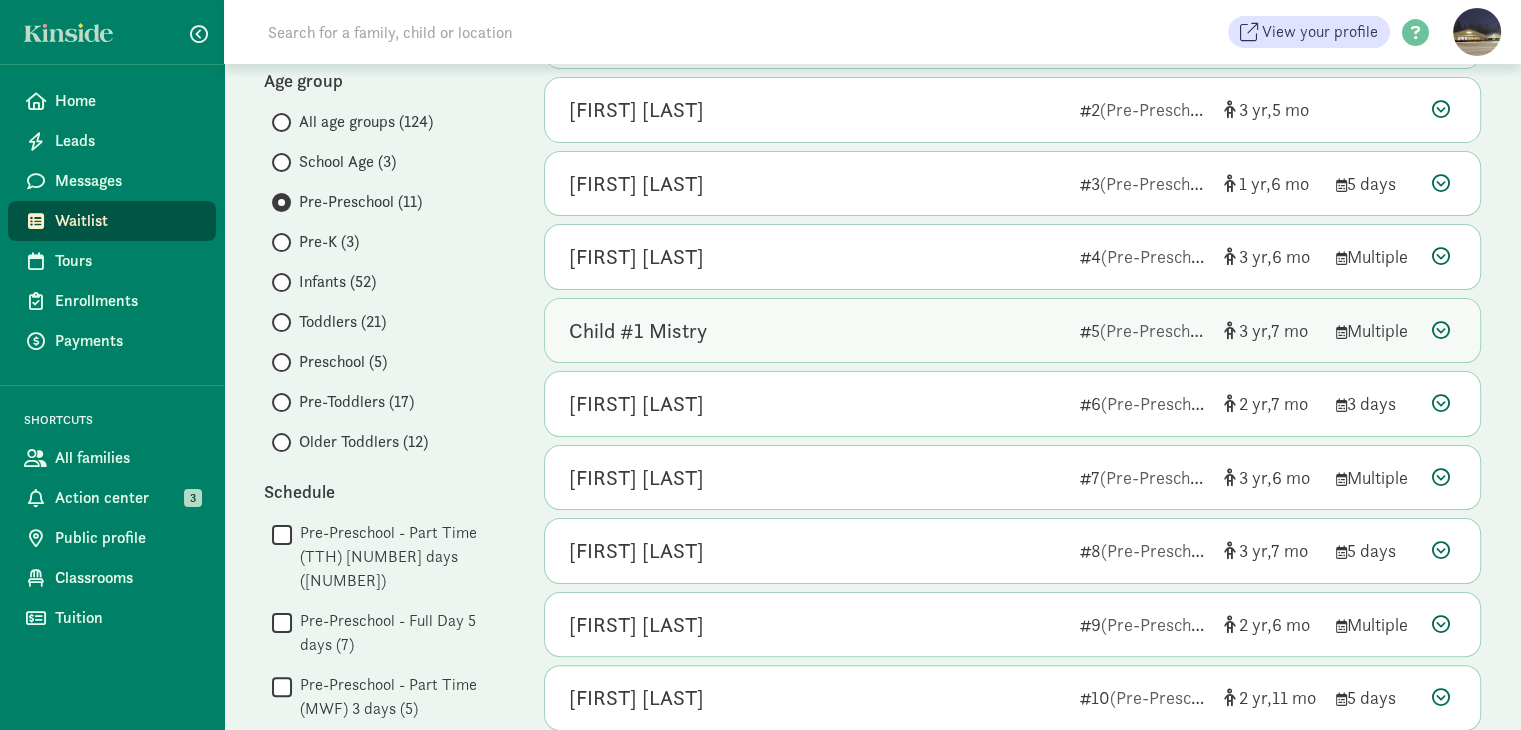 click at bounding box center (1441, 330) 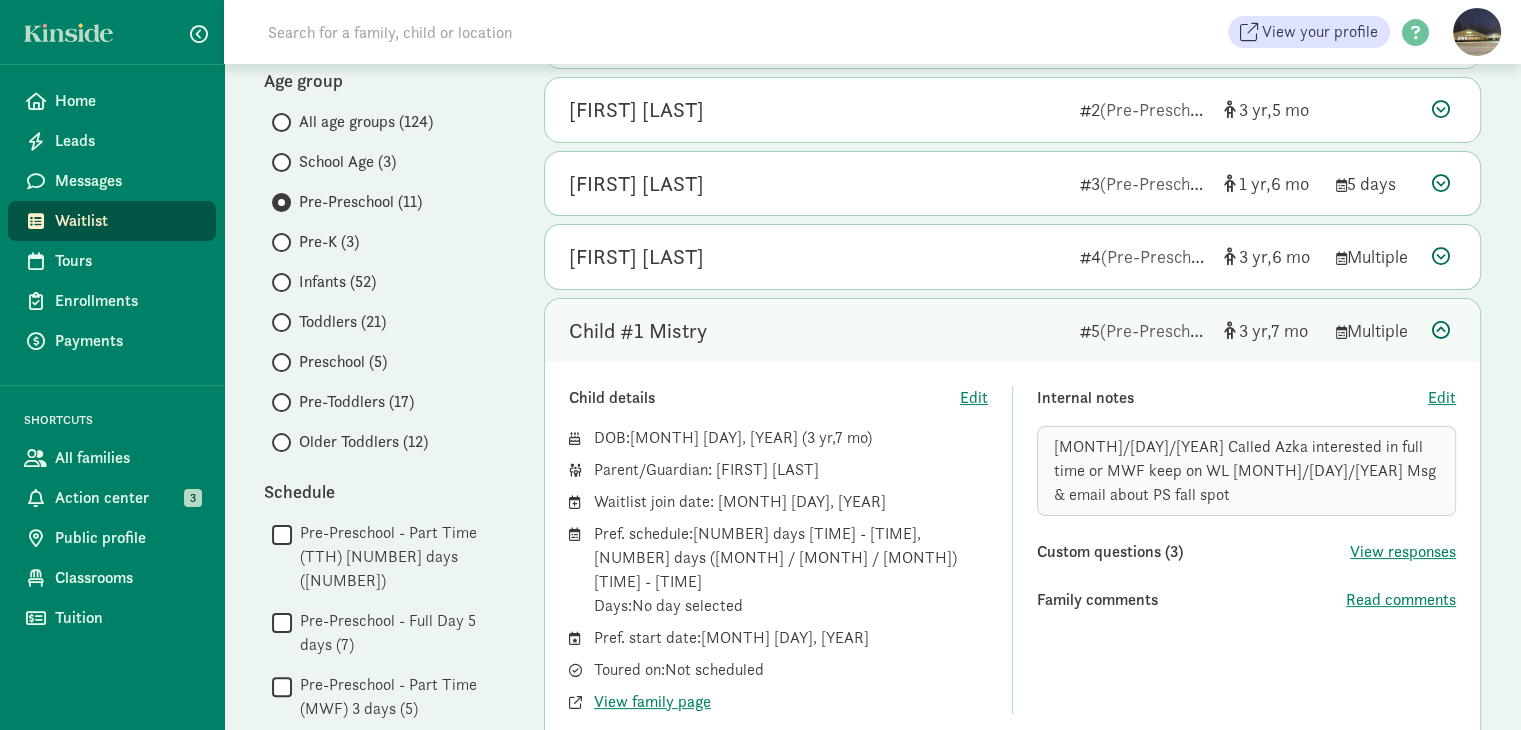 click at bounding box center (1441, 330) 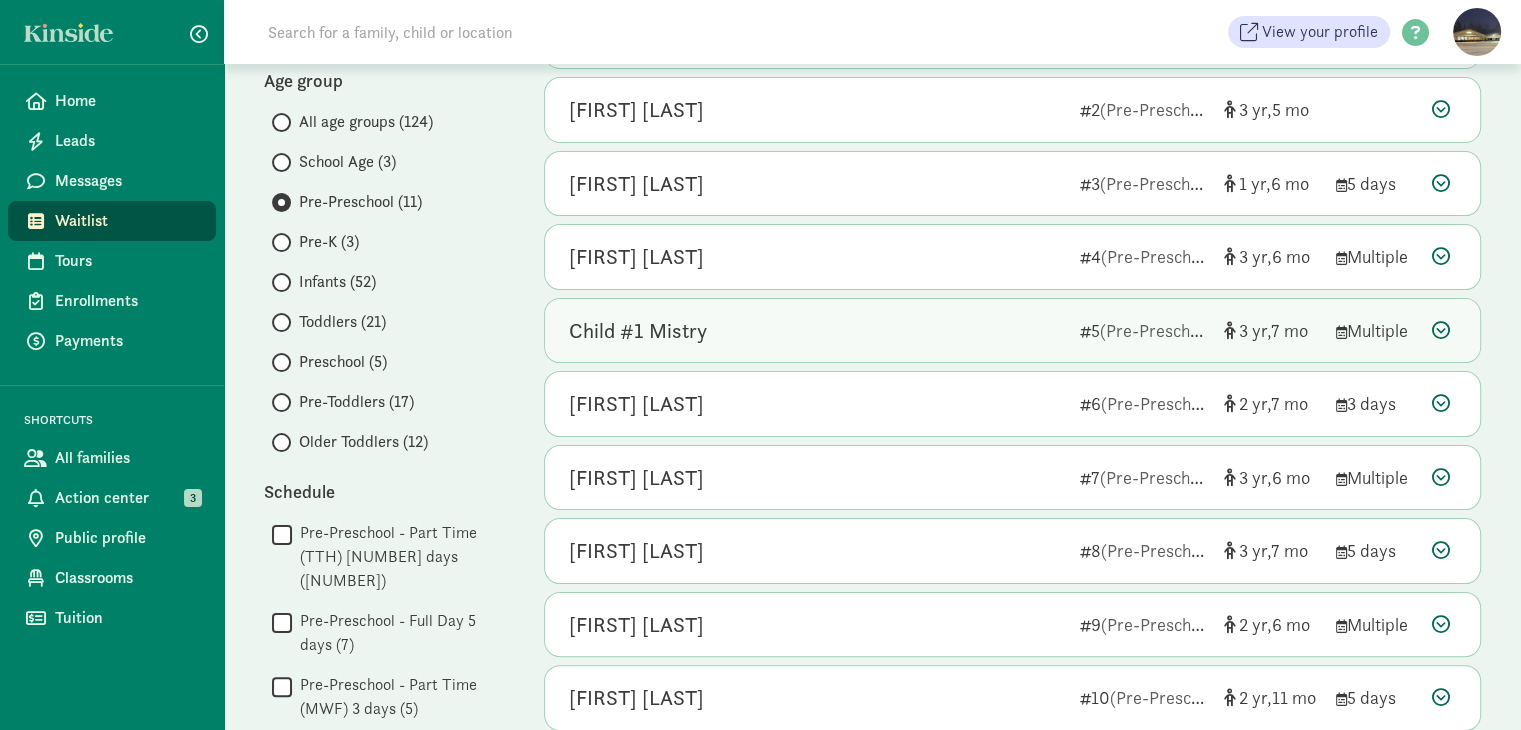 click at bounding box center (1441, 330) 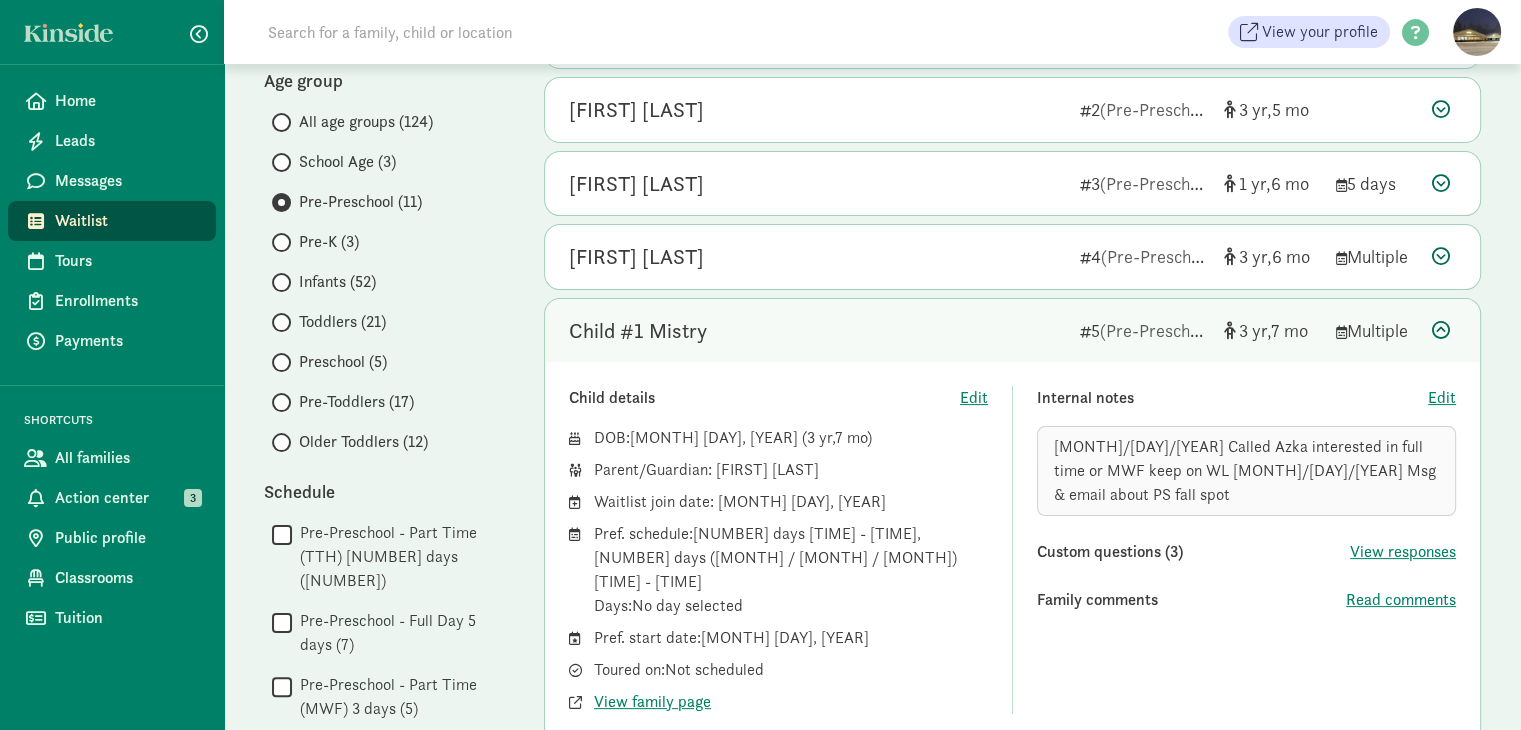 click on "[MONTH]/[DAY]/[YEAR] Called Azka interested in full time or MWF keep on WL
[MONTH]/[DAY]/[YEAR] Msg & email about PS fall spot" at bounding box center [1246, 471] 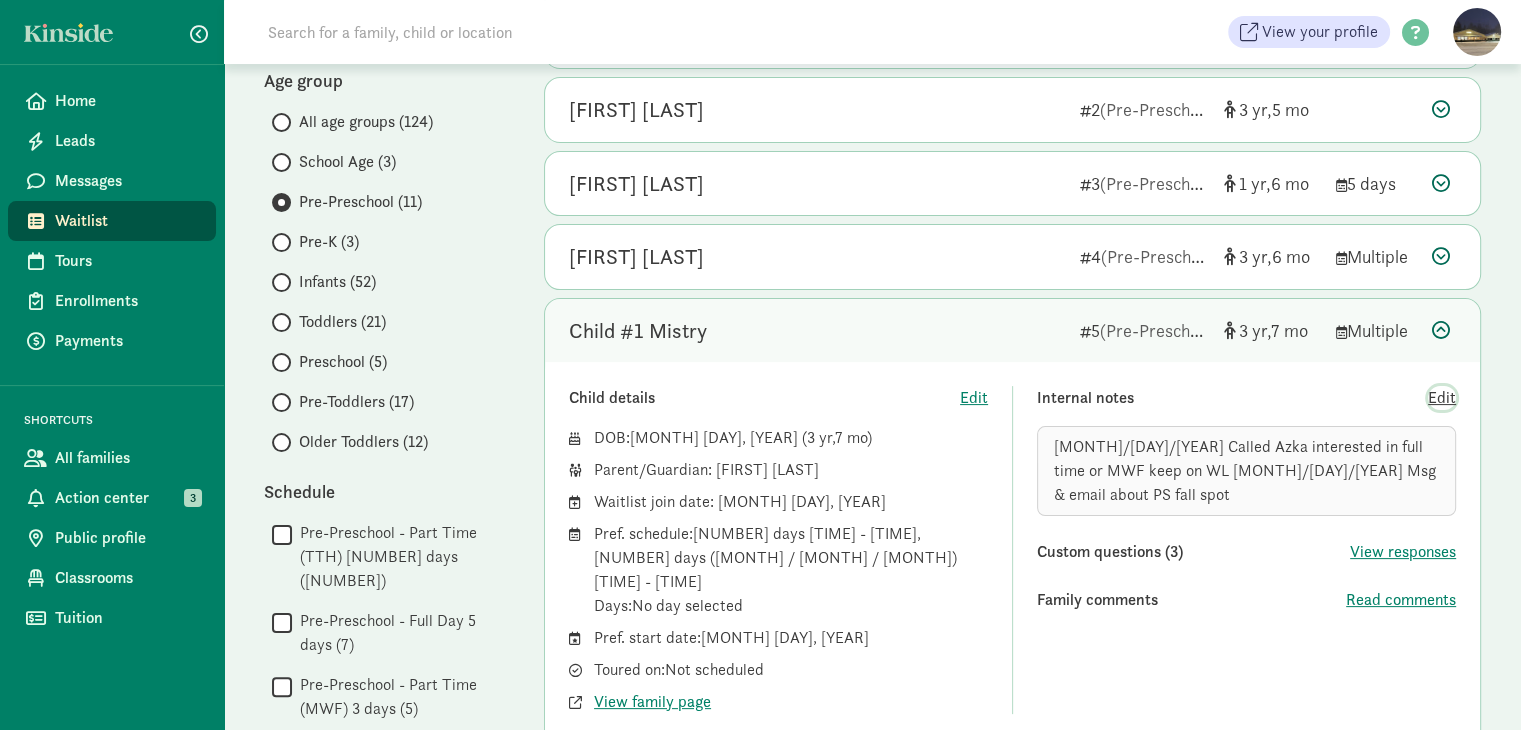 click on "Edit" at bounding box center [1442, 398] 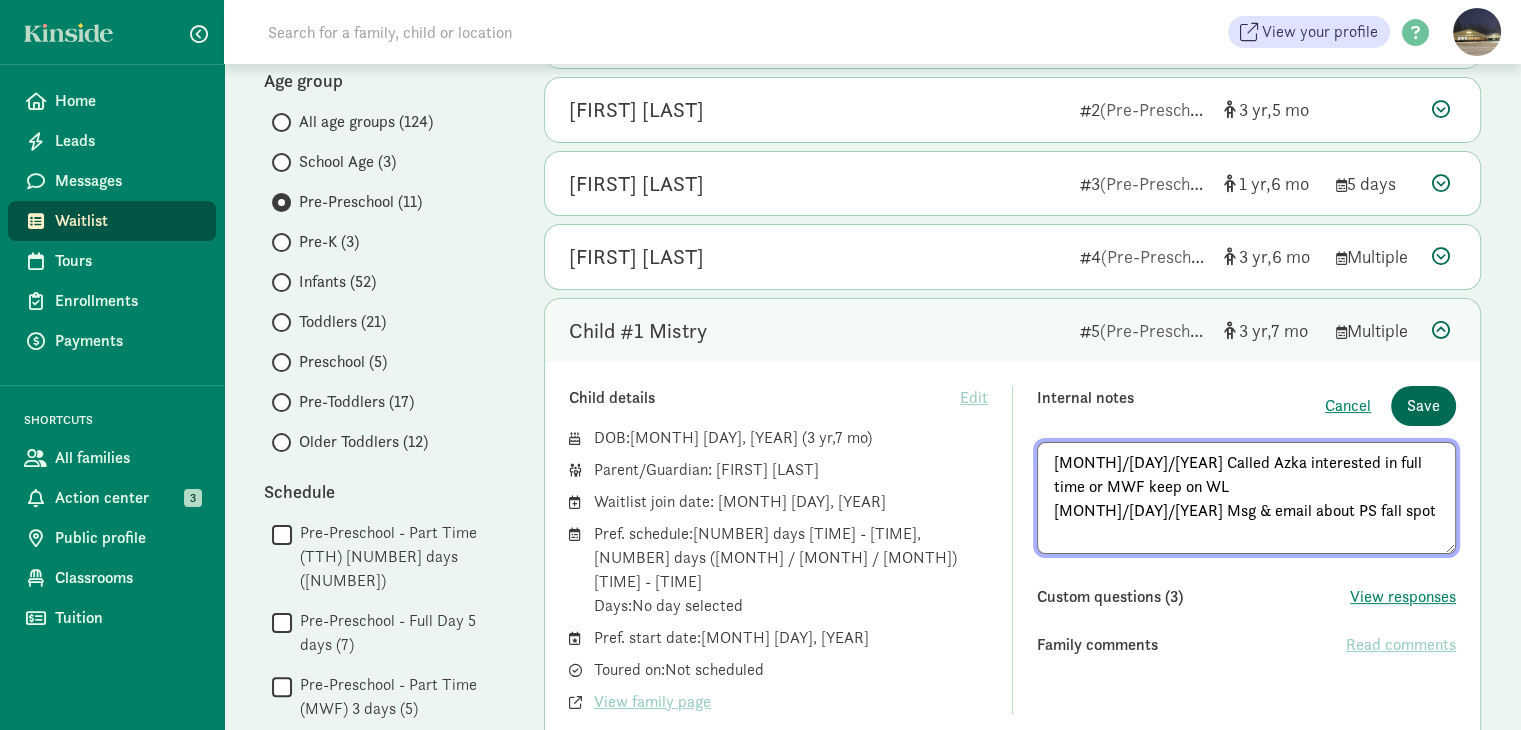 type on "[MONTH]/[DAY]/[YEAR] Called Azka interested in full time or MWF keep on WL
[MONTH]/[DAY]/[YEAR] Msg & email about PS fall spot" 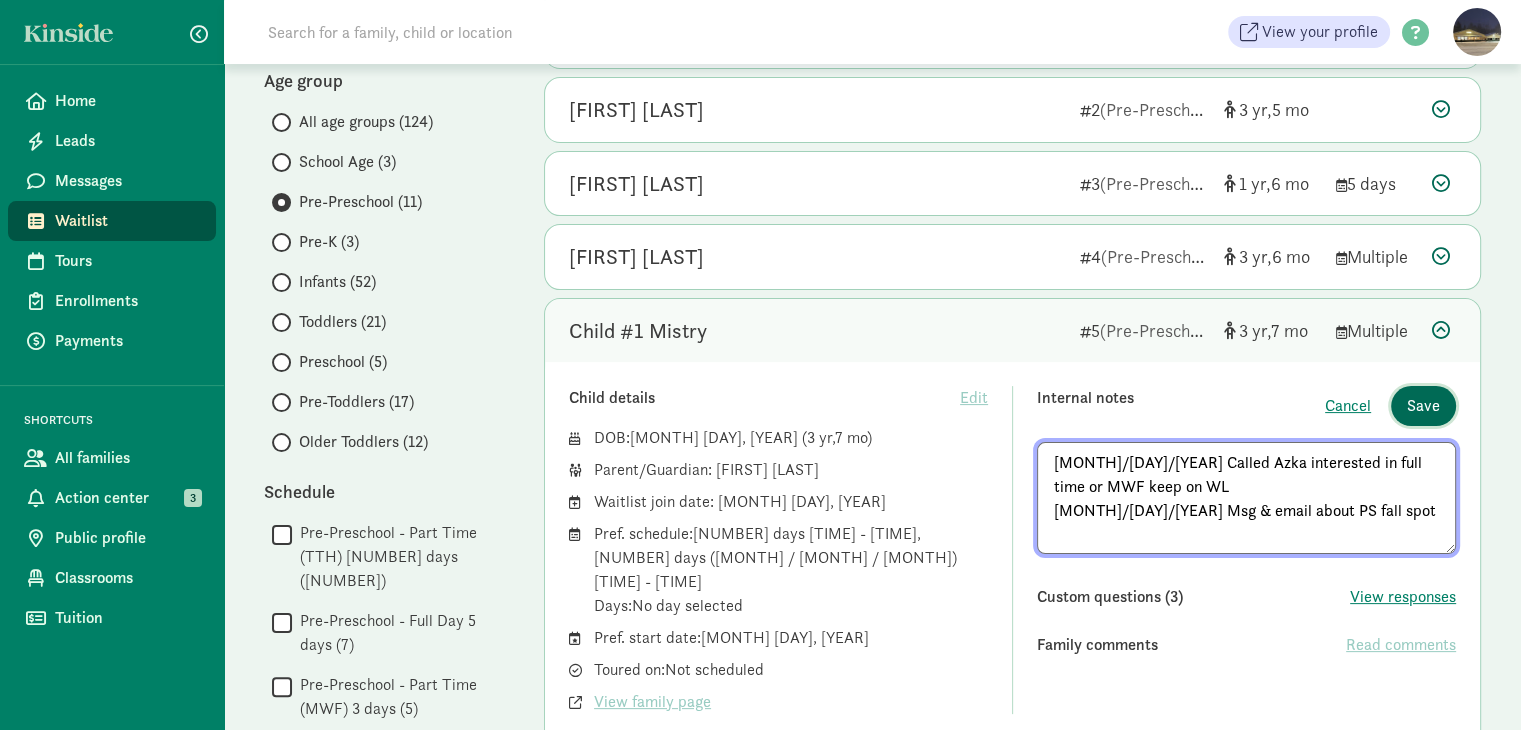 click on "Save" at bounding box center [1423, 406] 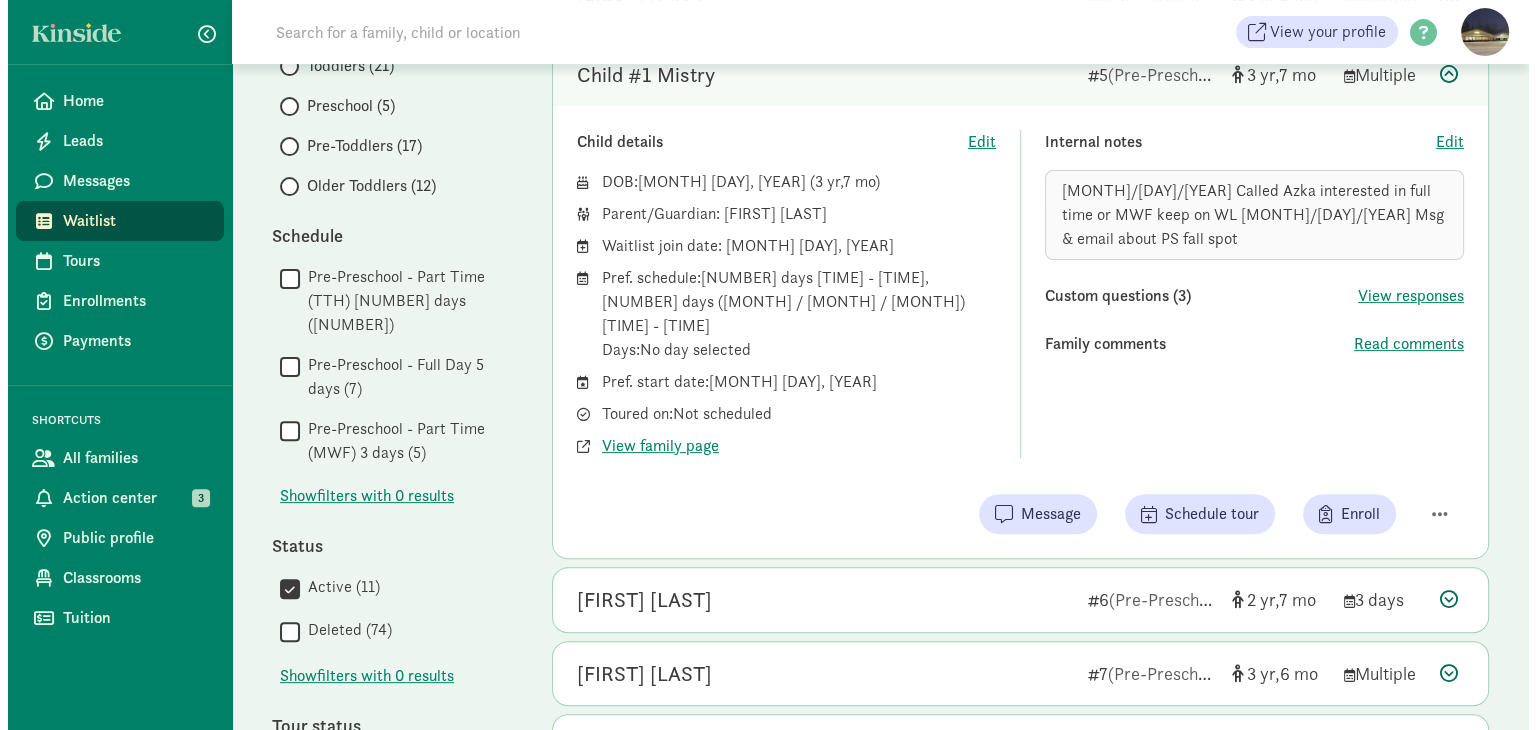 scroll, scrollTop: 600, scrollLeft: 0, axis: vertical 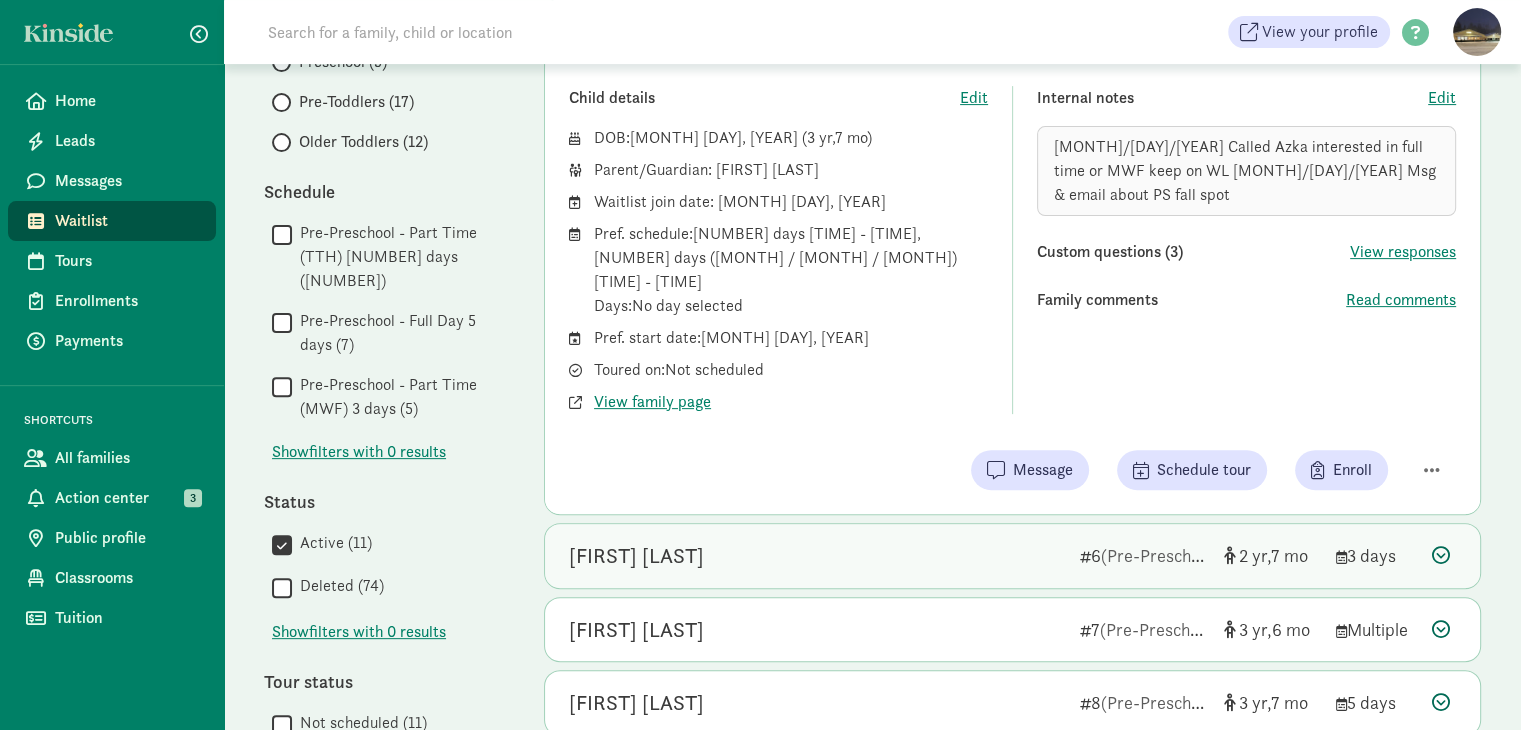 click at bounding box center [1441, 555] 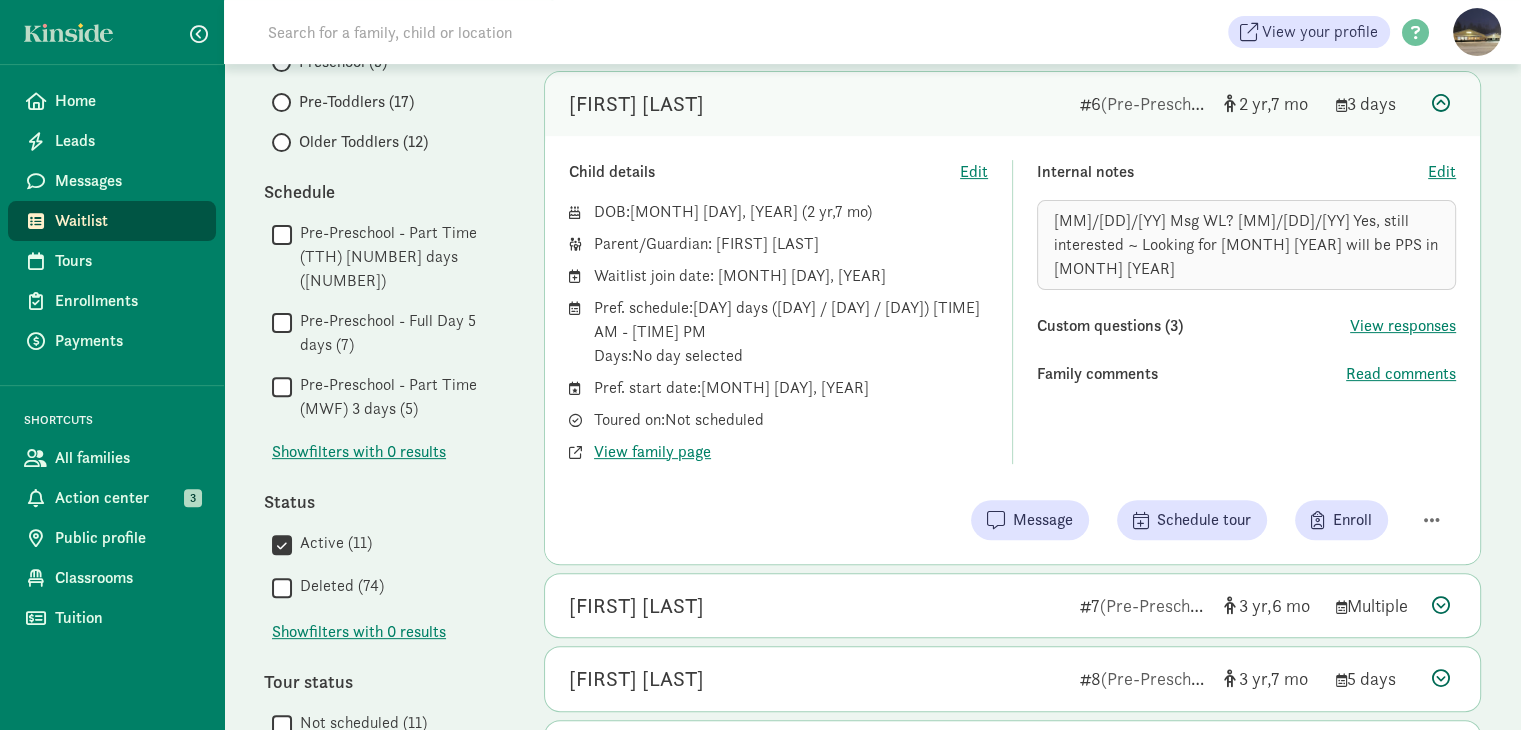 click at bounding box center [1441, 103] 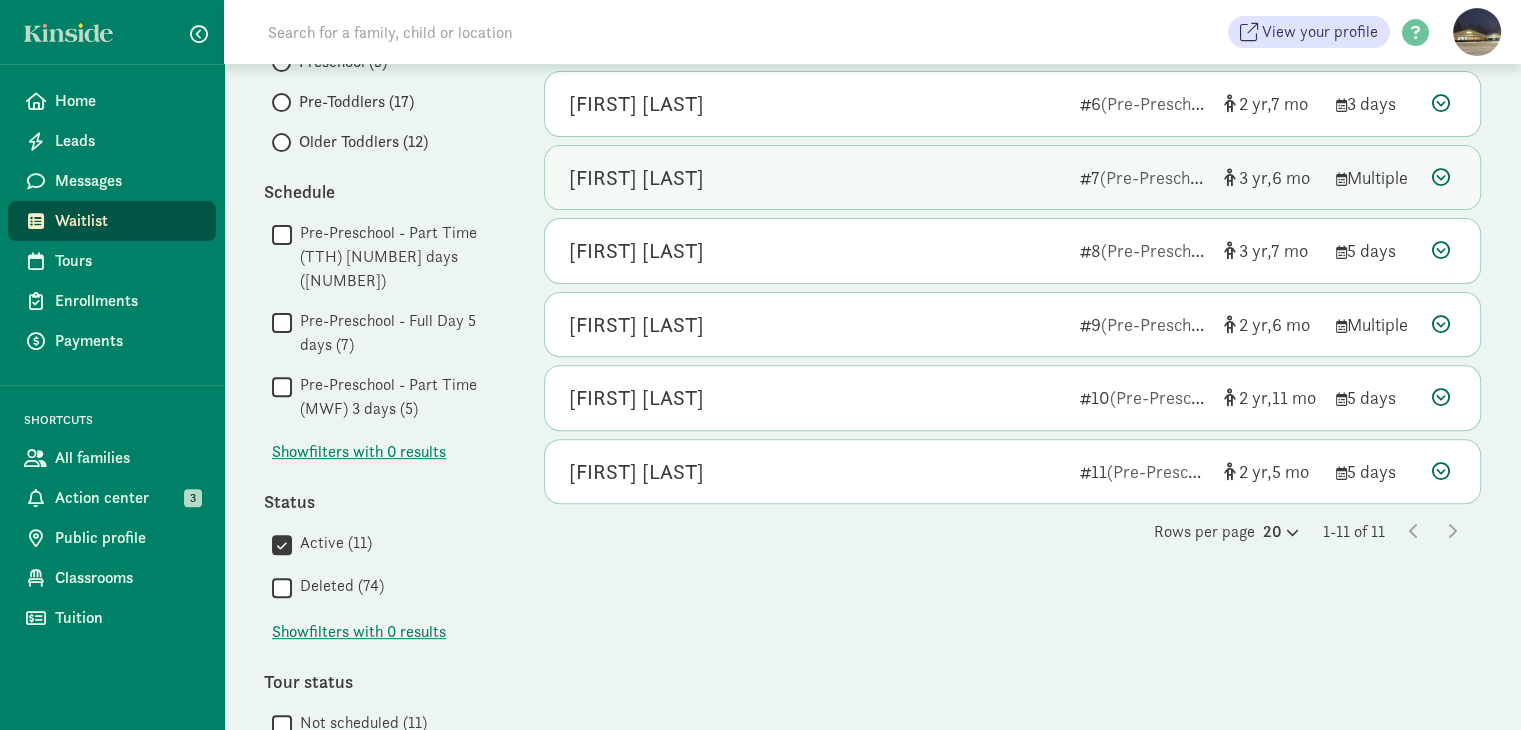 click at bounding box center [1441, 177] 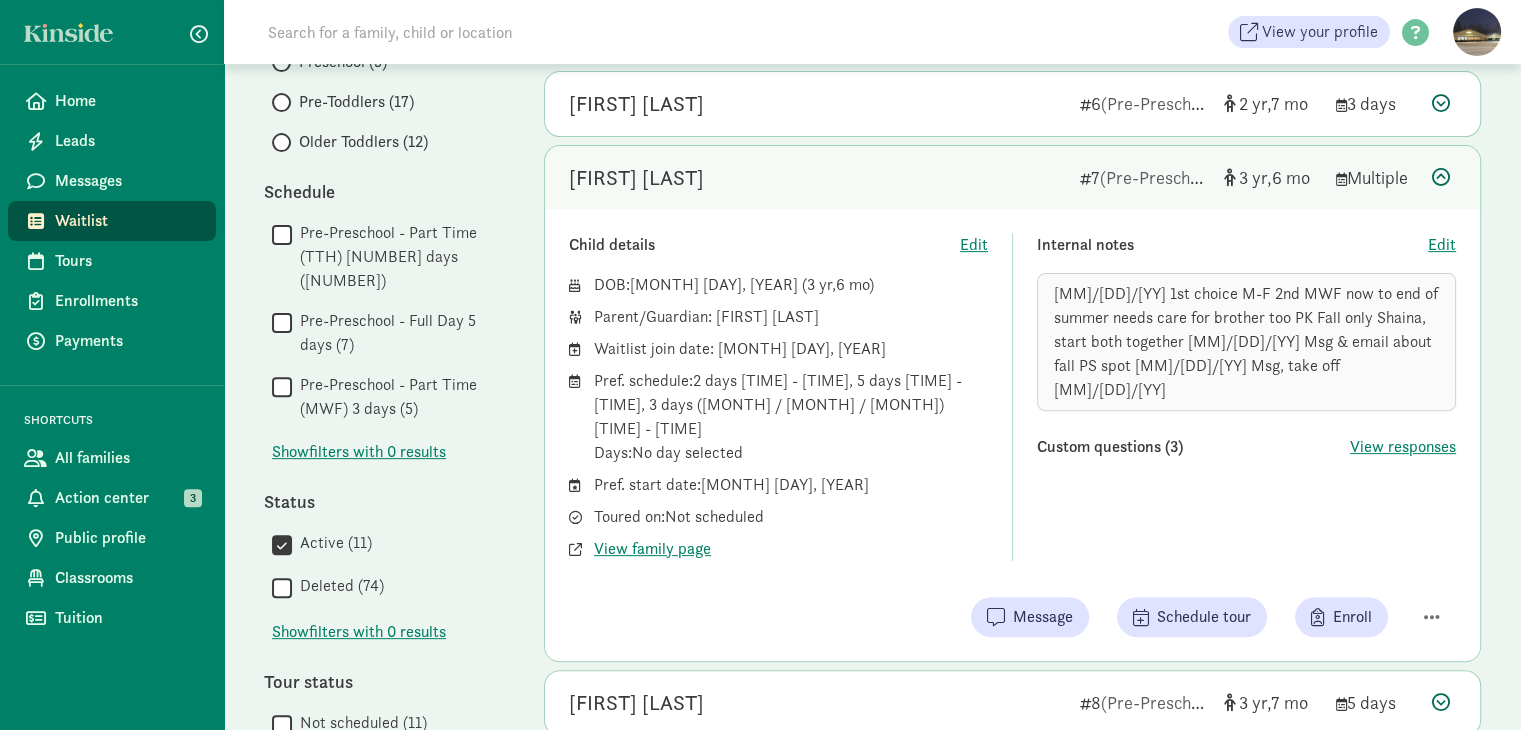 click at bounding box center [524, 32] 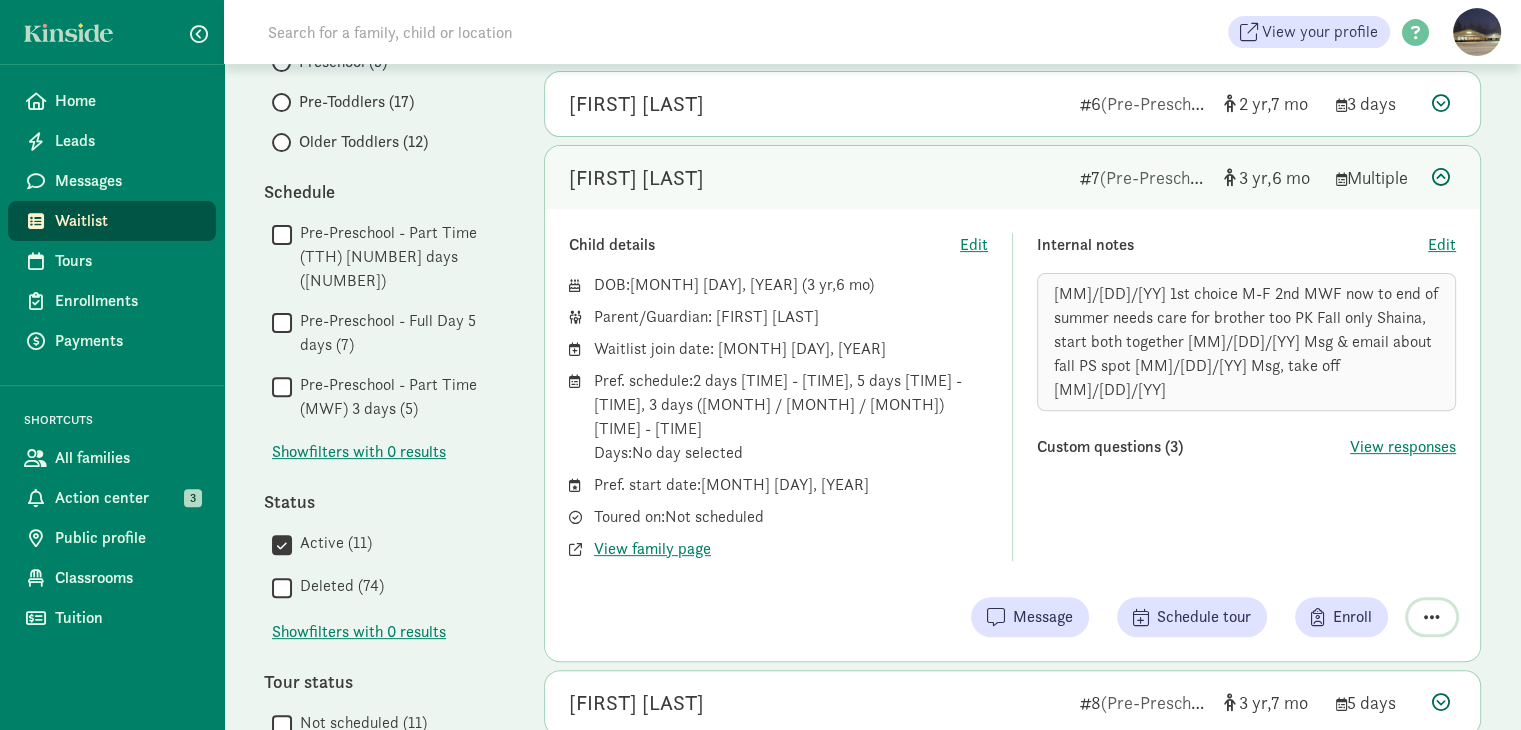 click at bounding box center [1432, 617] 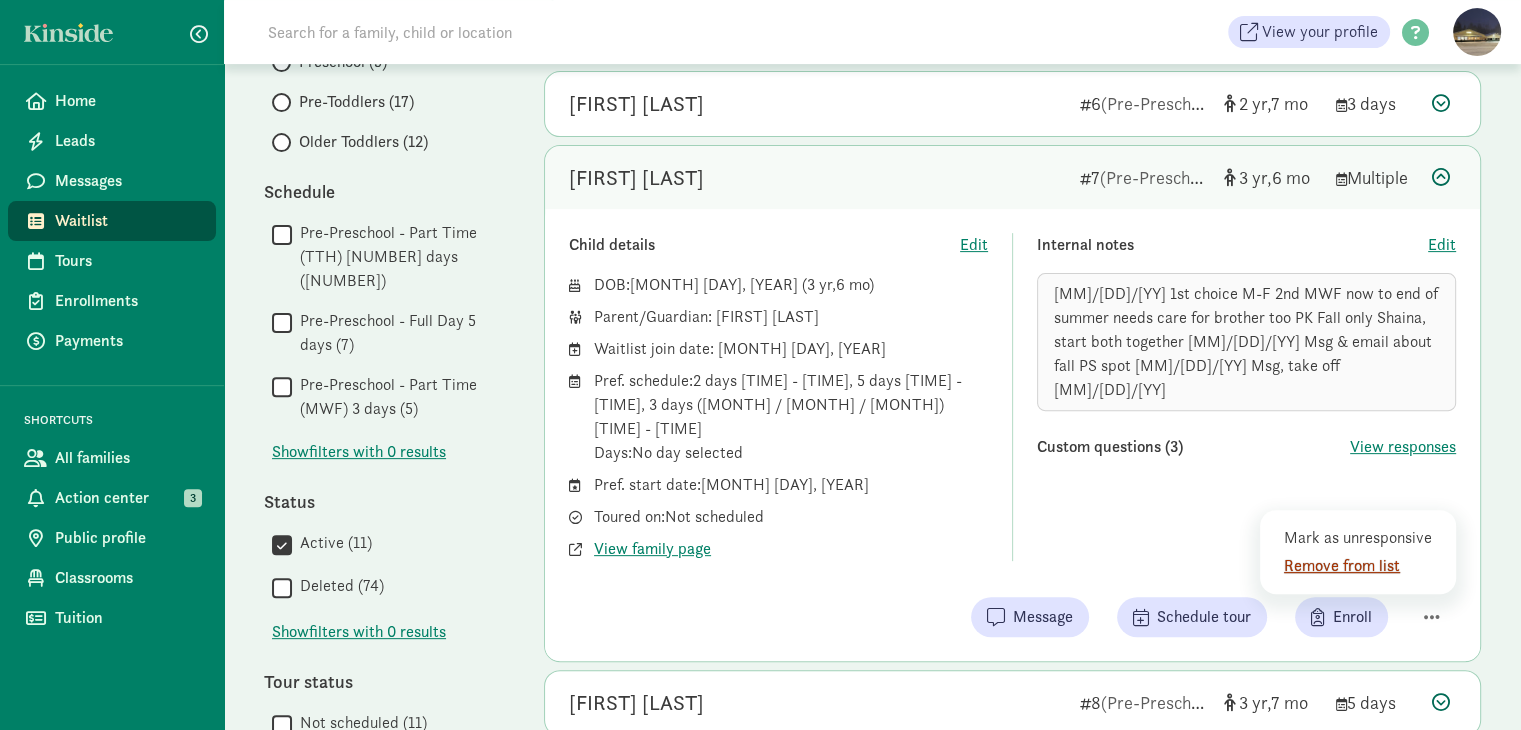 click on "Remove from list" 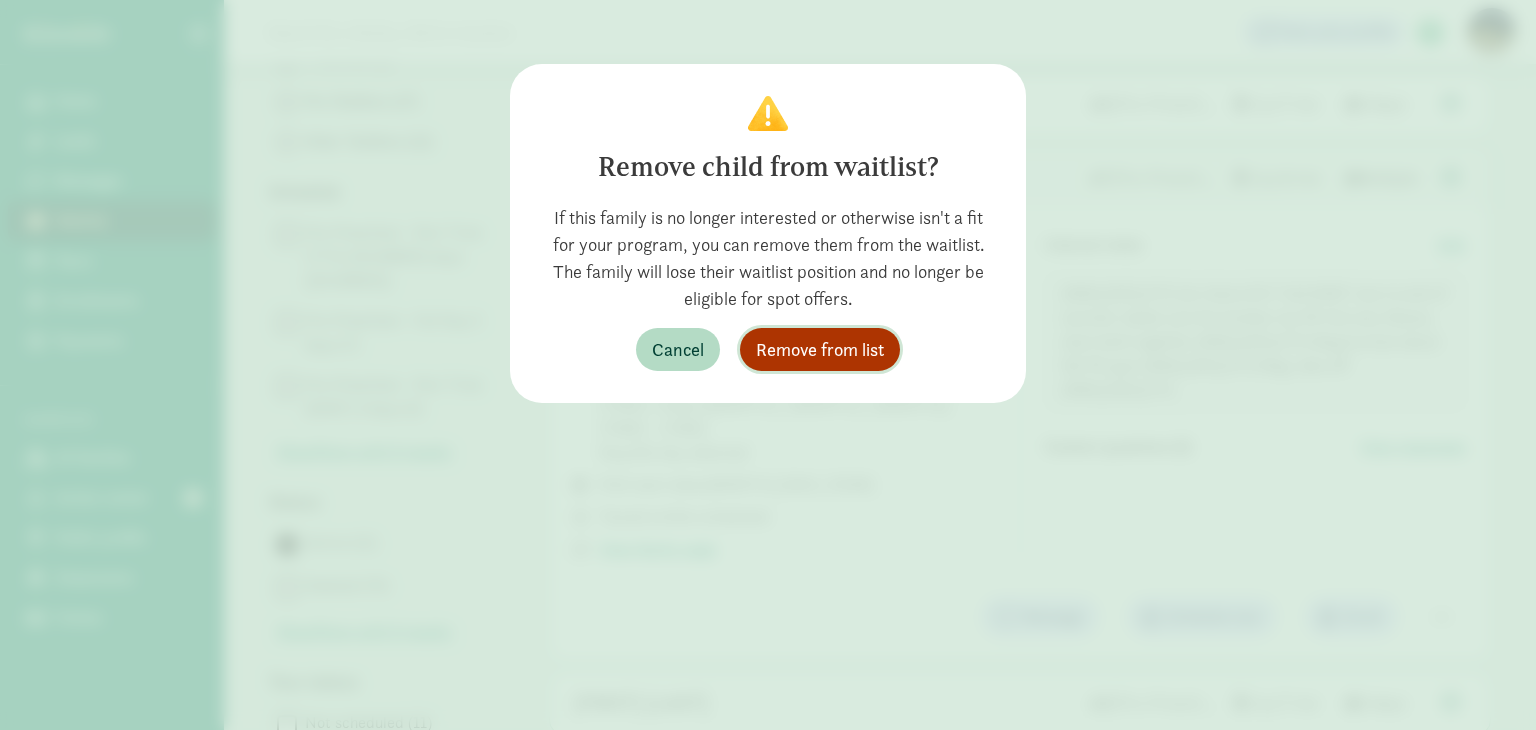 click on "Remove from list" at bounding box center (820, 349) 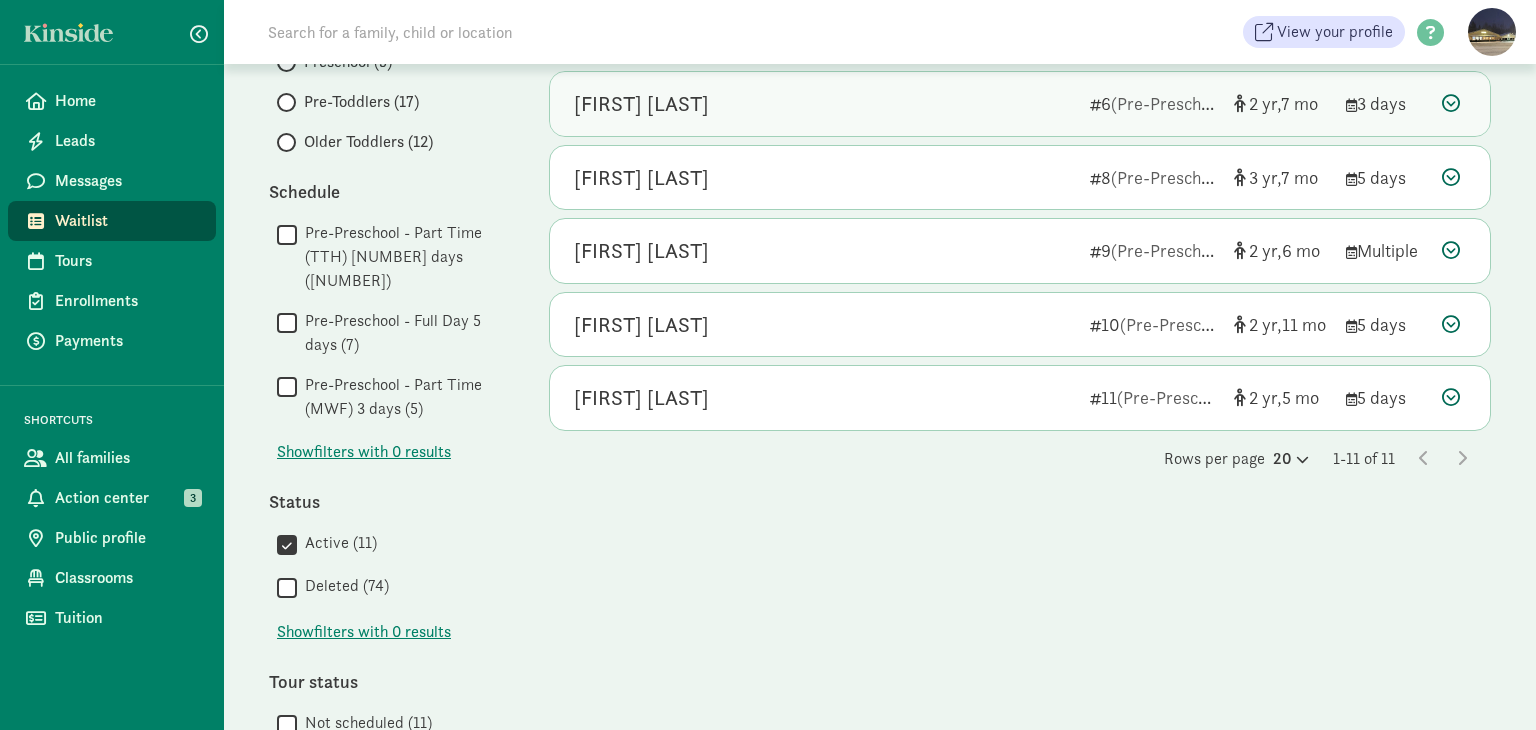 click at bounding box center [1451, 103] 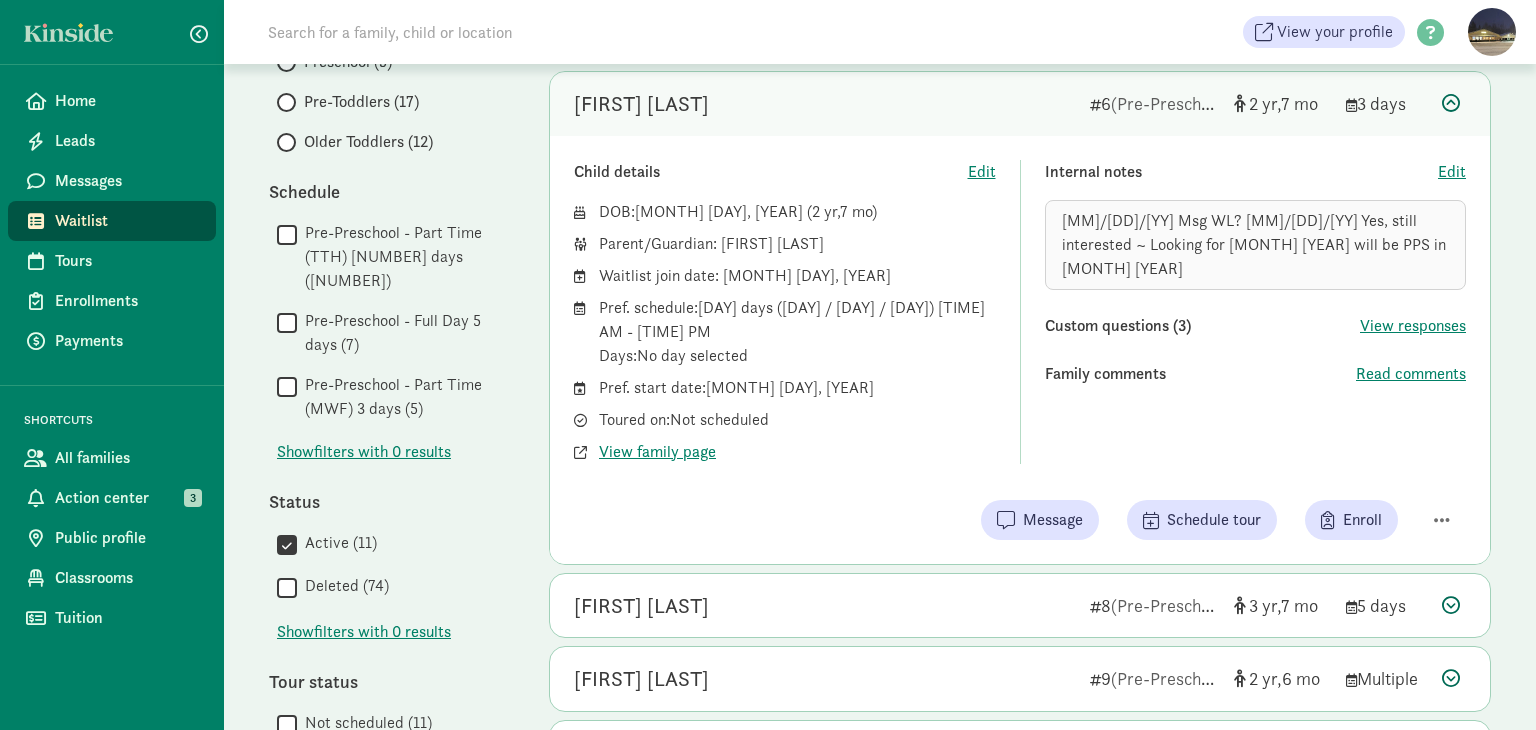 click at bounding box center (1451, 103) 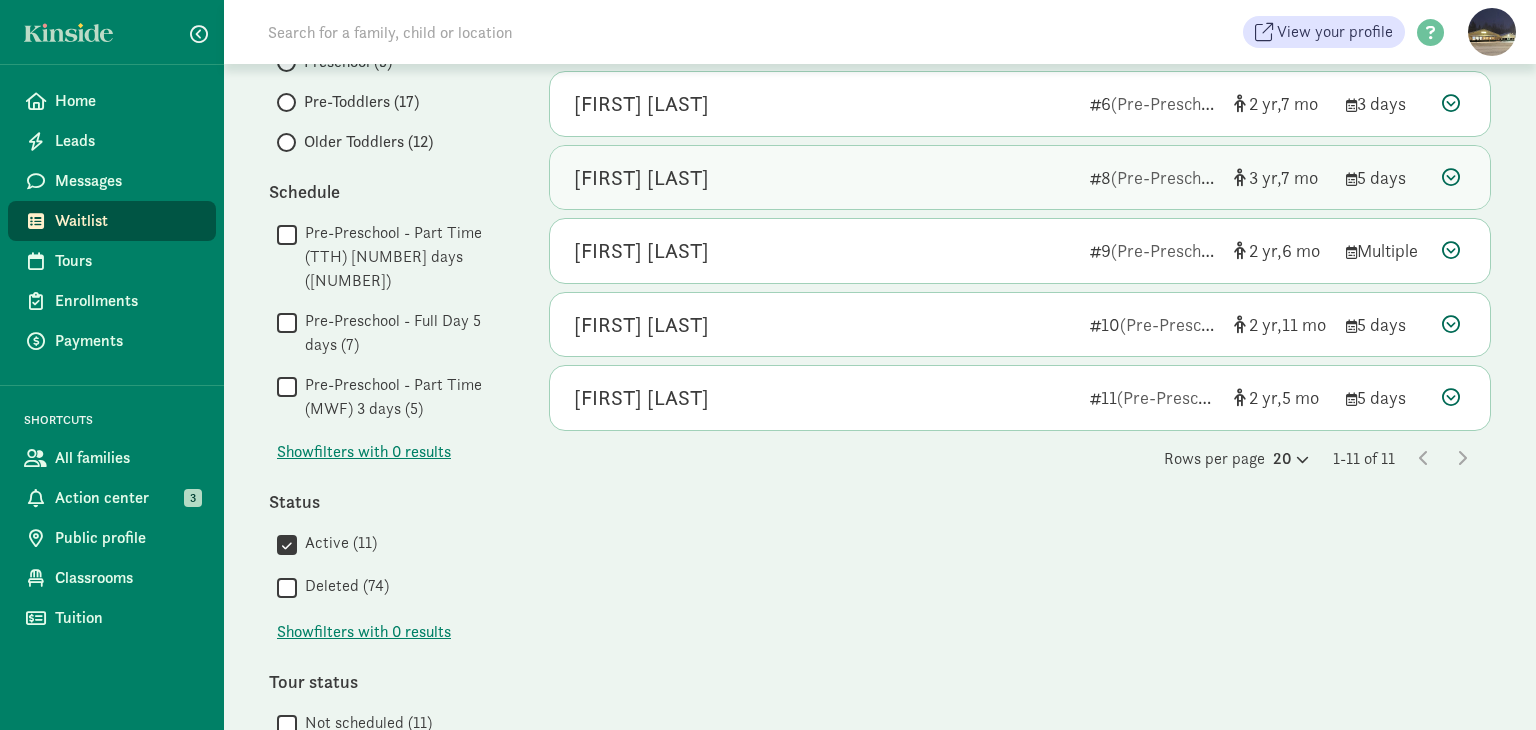 click at bounding box center (1451, 177) 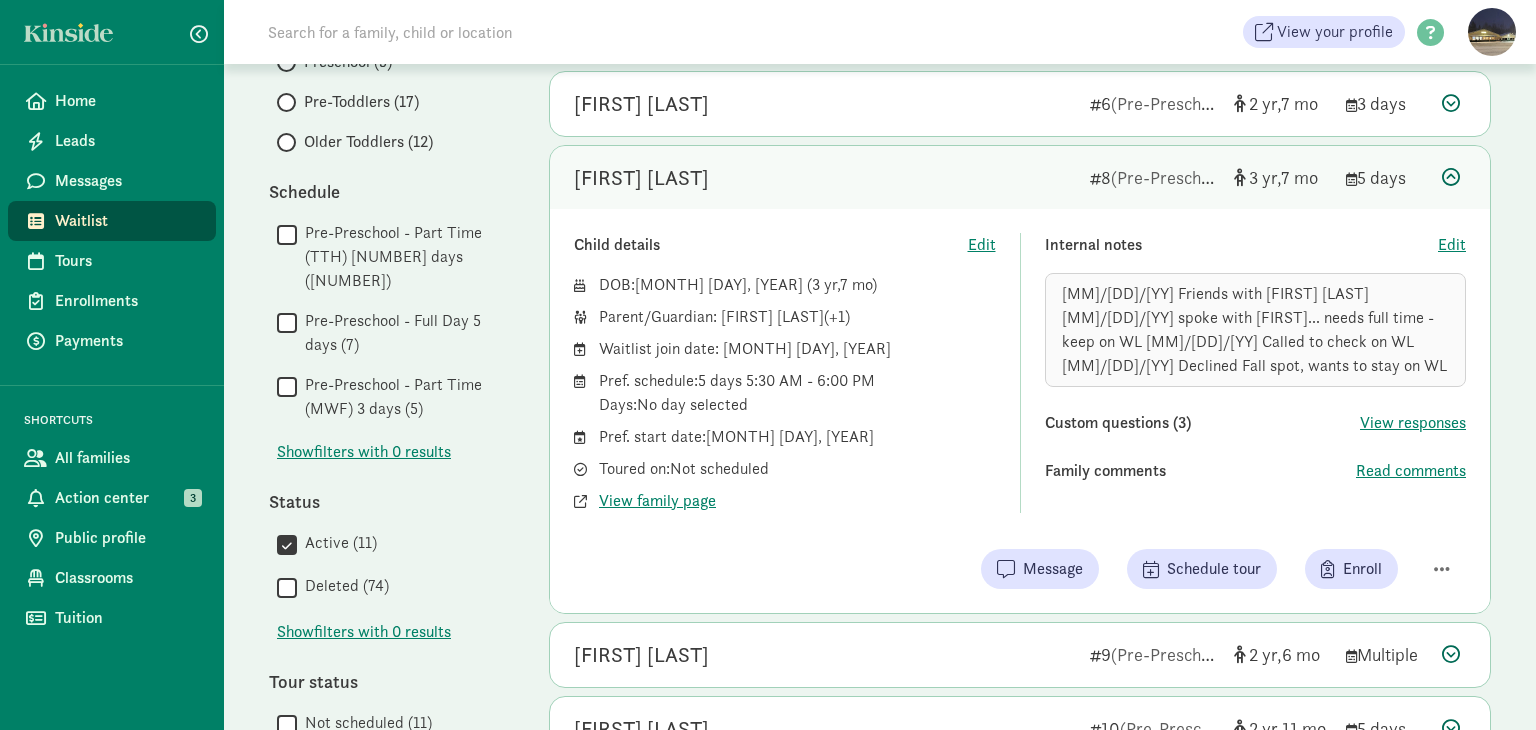 click at bounding box center [1451, 177] 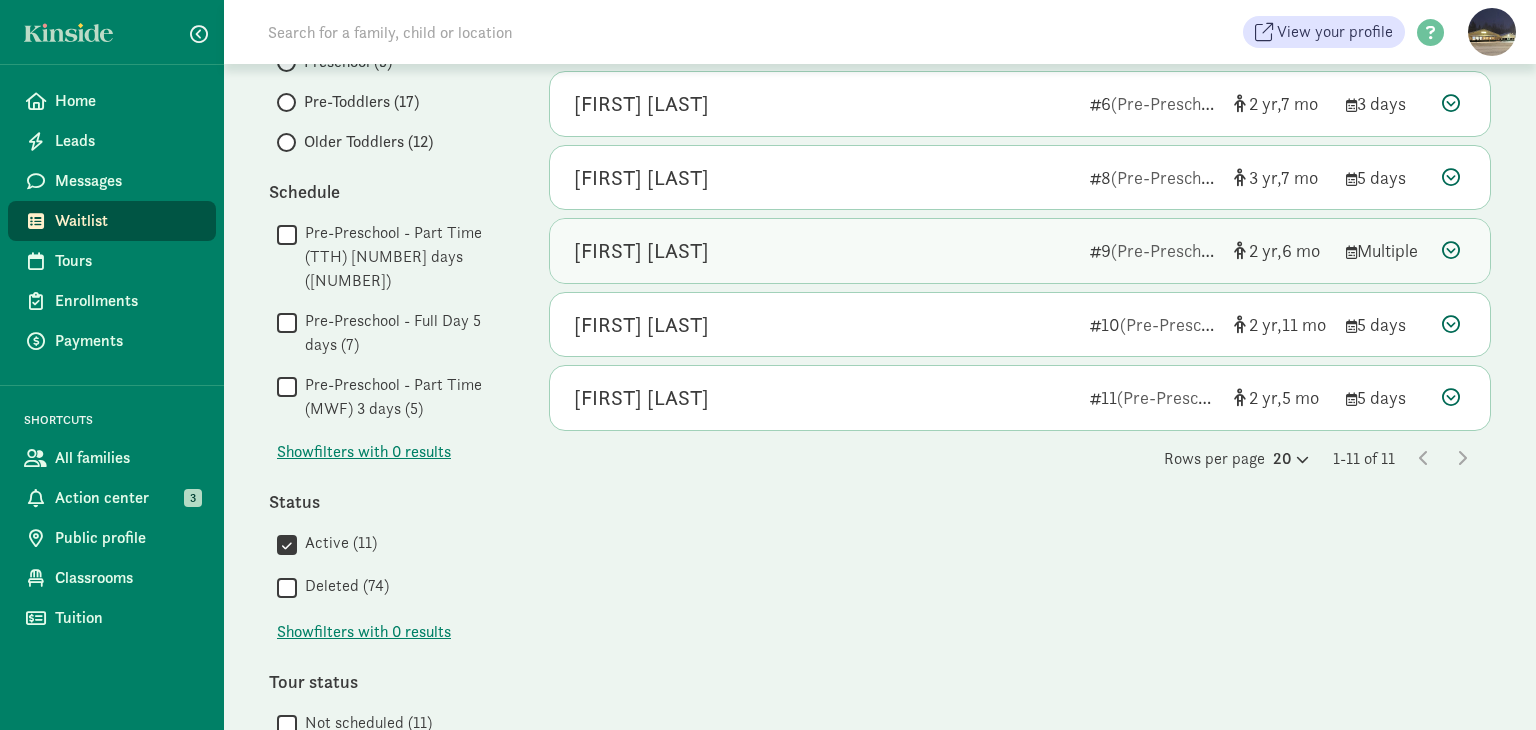 click at bounding box center [1451, 250] 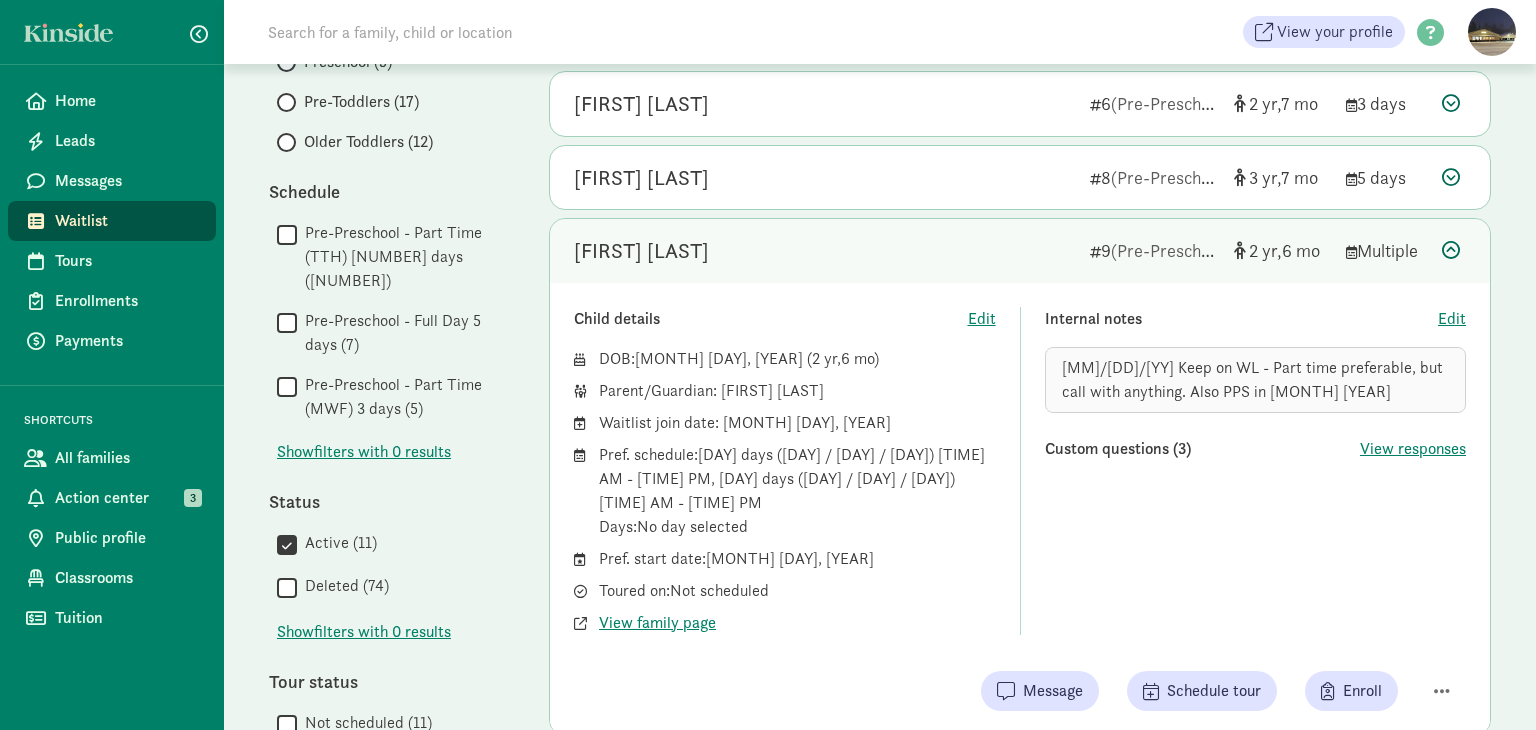 click at bounding box center [1451, 250] 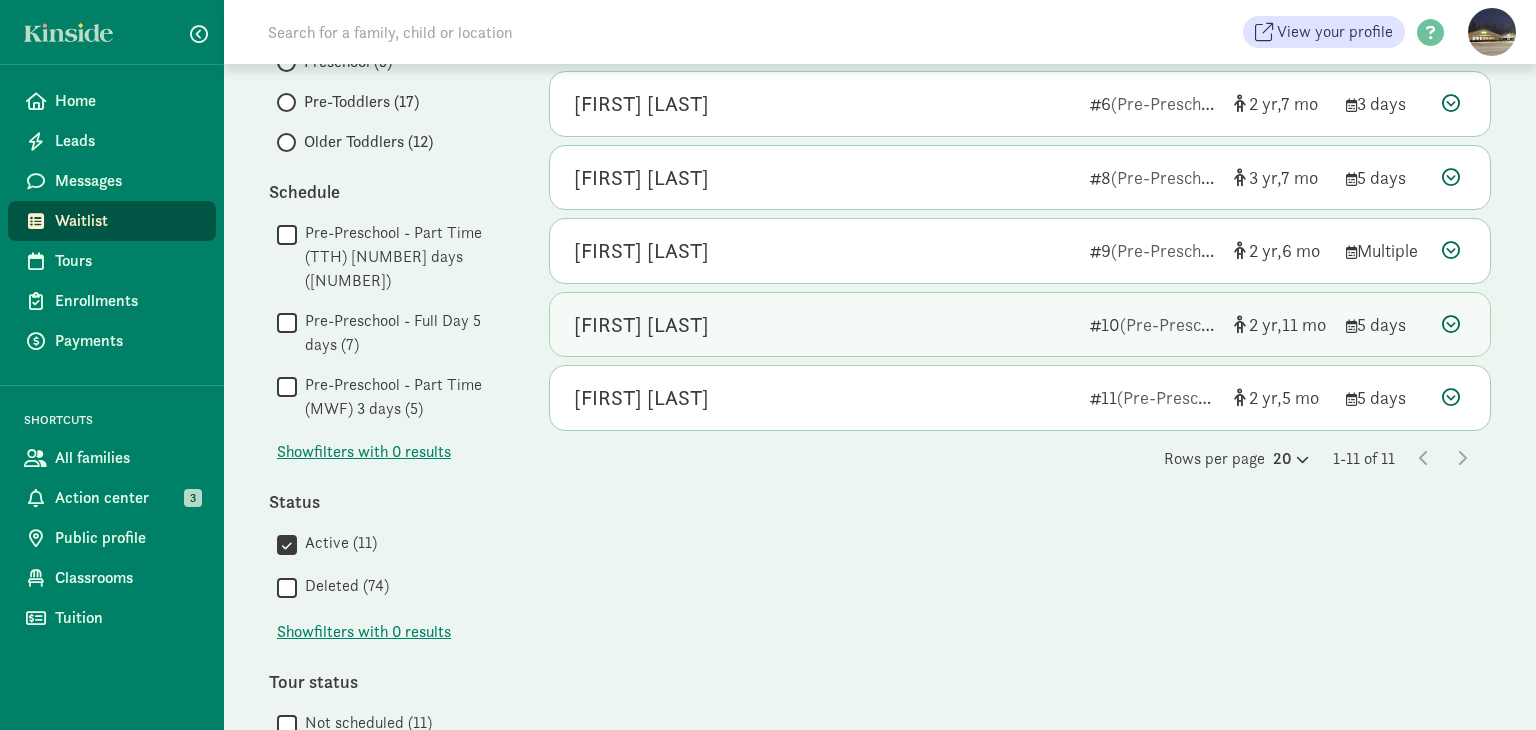 click at bounding box center [1451, 324] 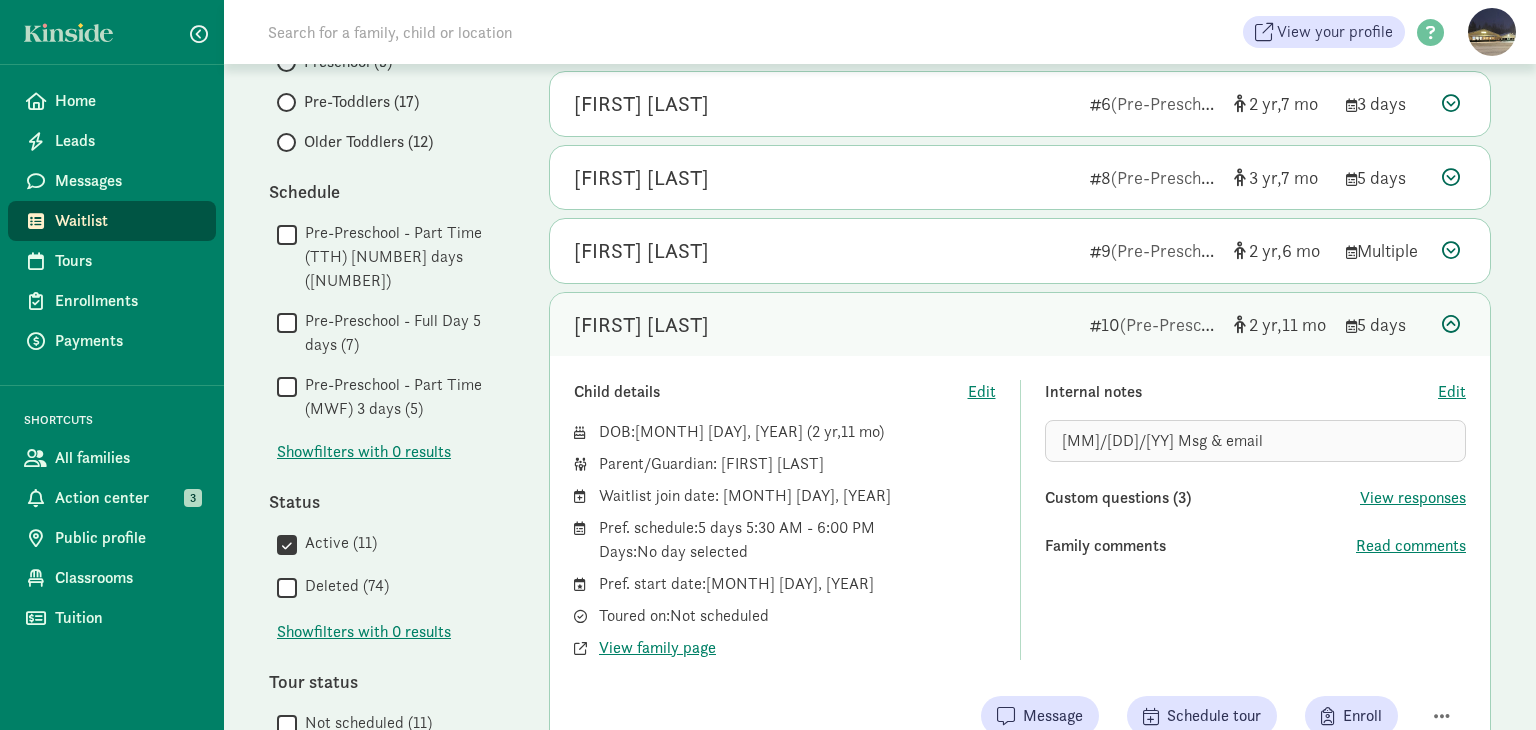 click at bounding box center [1451, 324] 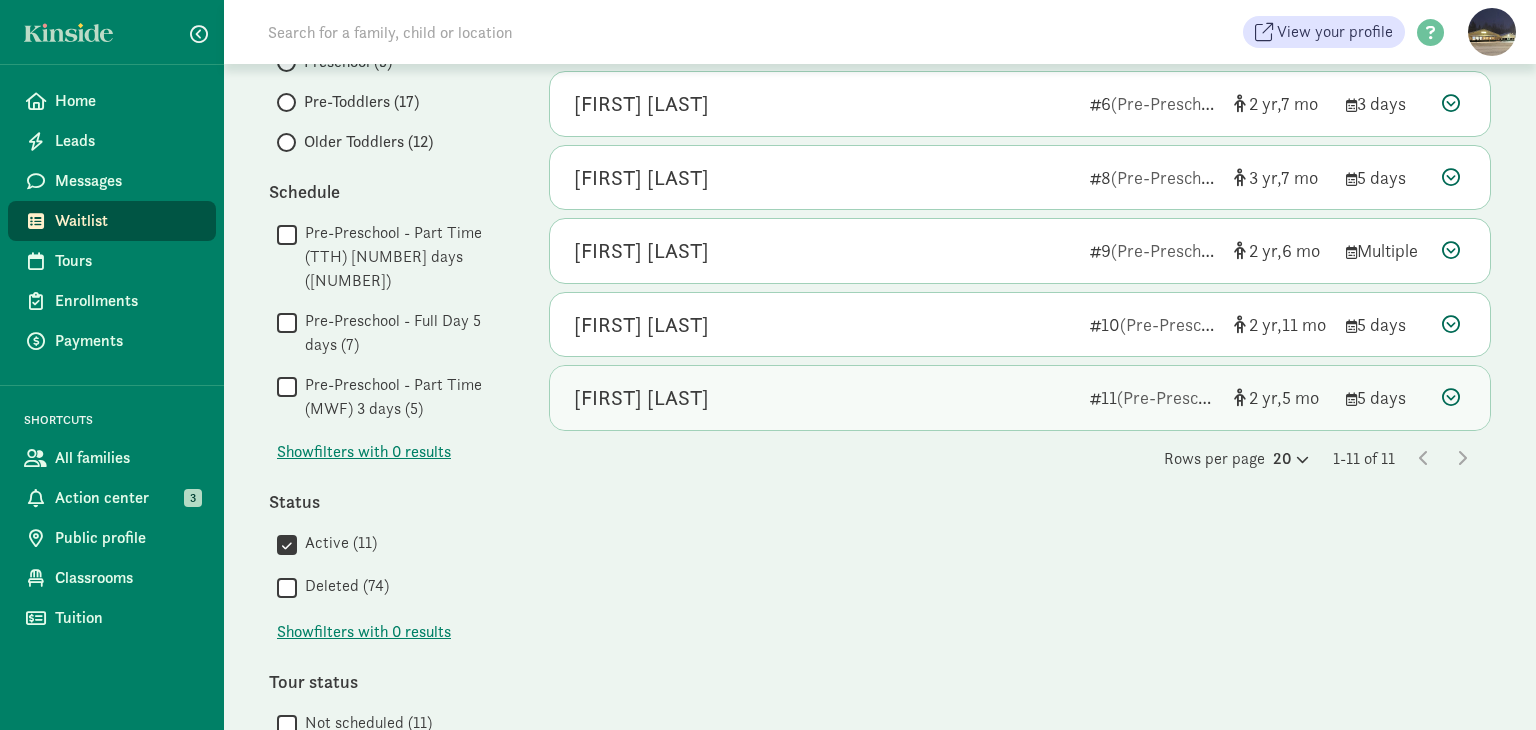 click at bounding box center [1451, 397] 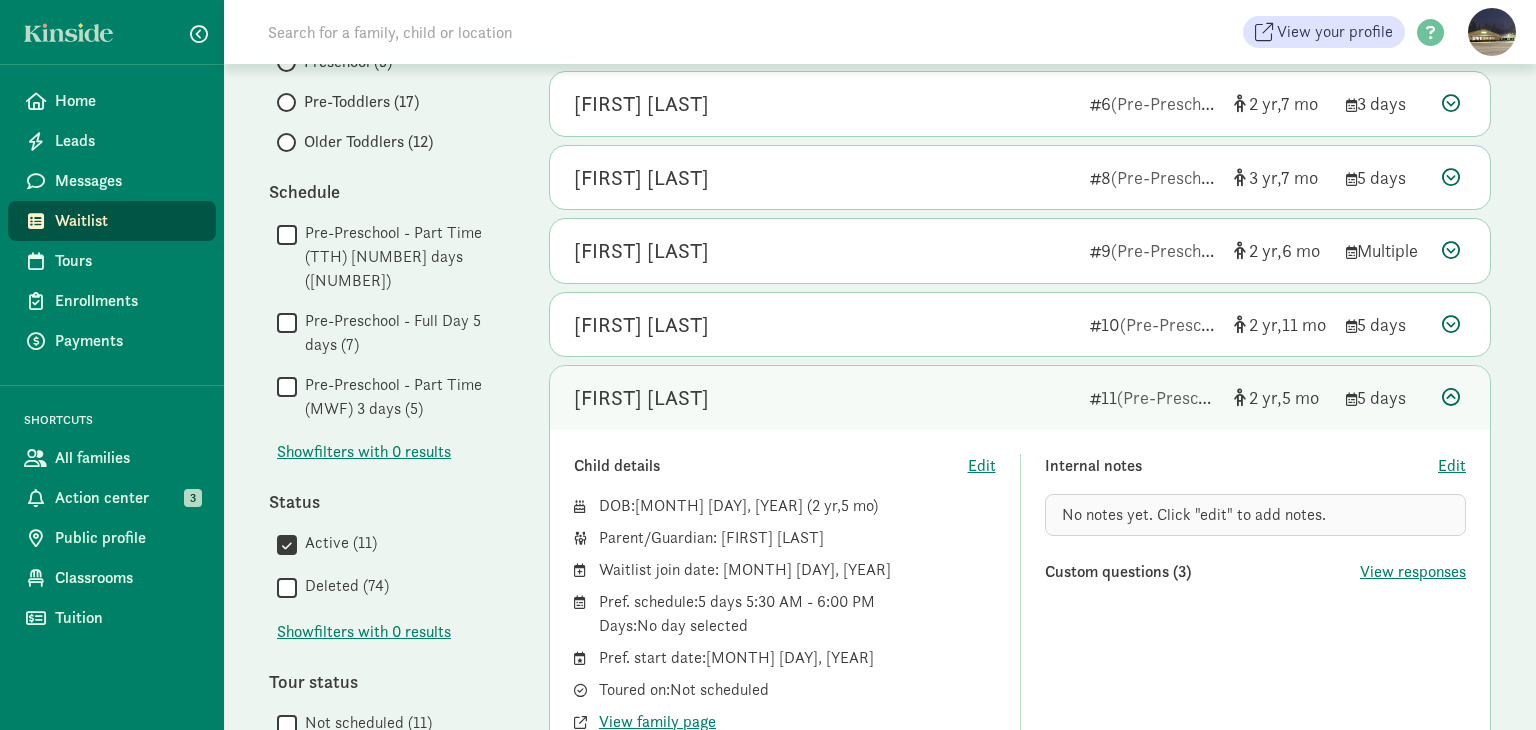 click at bounding box center (1451, 397) 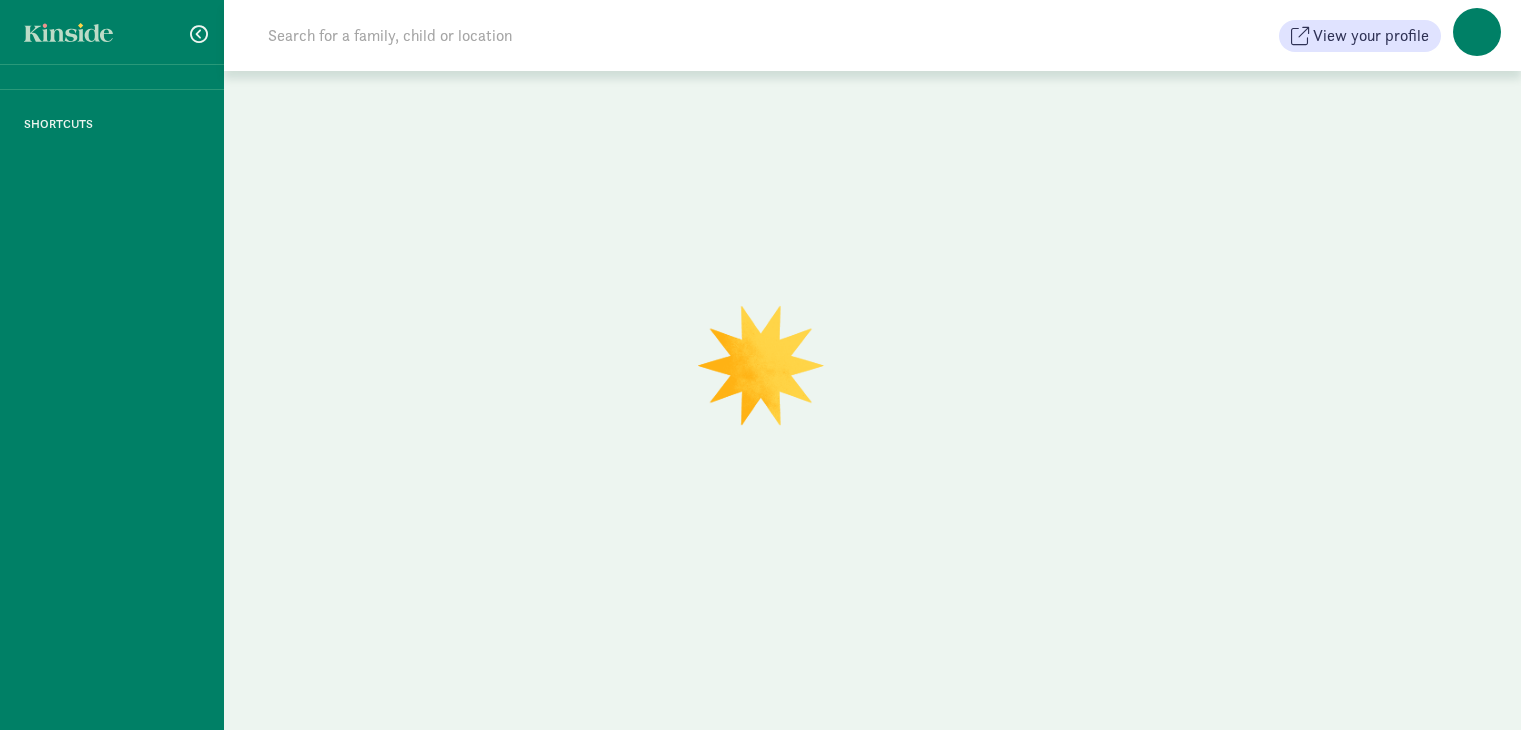 scroll, scrollTop: 0, scrollLeft: 0, axis: both 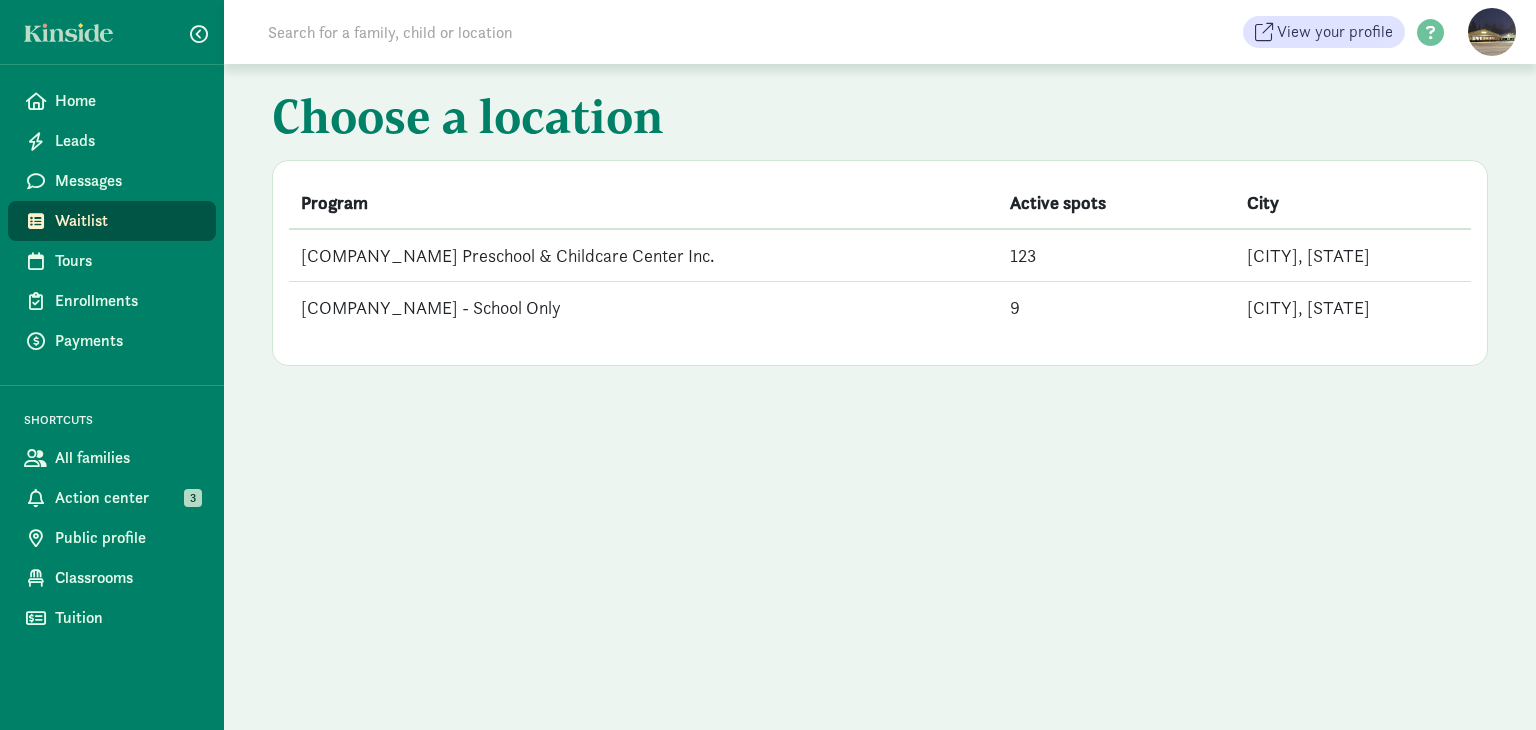 click on "[COMPANY_NAME] Preschool & Childcare Center Inc." at bounding box center [643, 255] 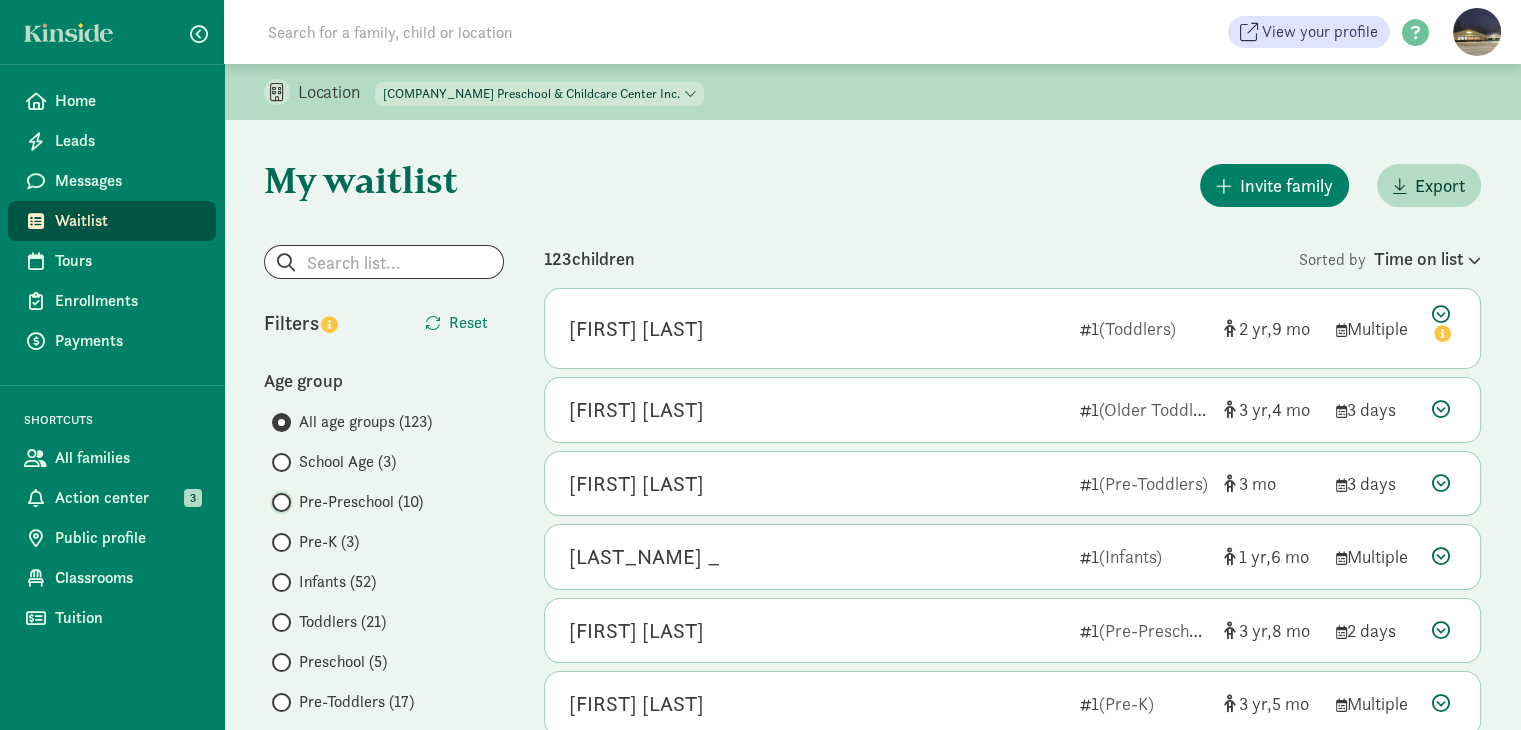 click on "Pre-Preschool (10)" at bounding box center (278, 502) 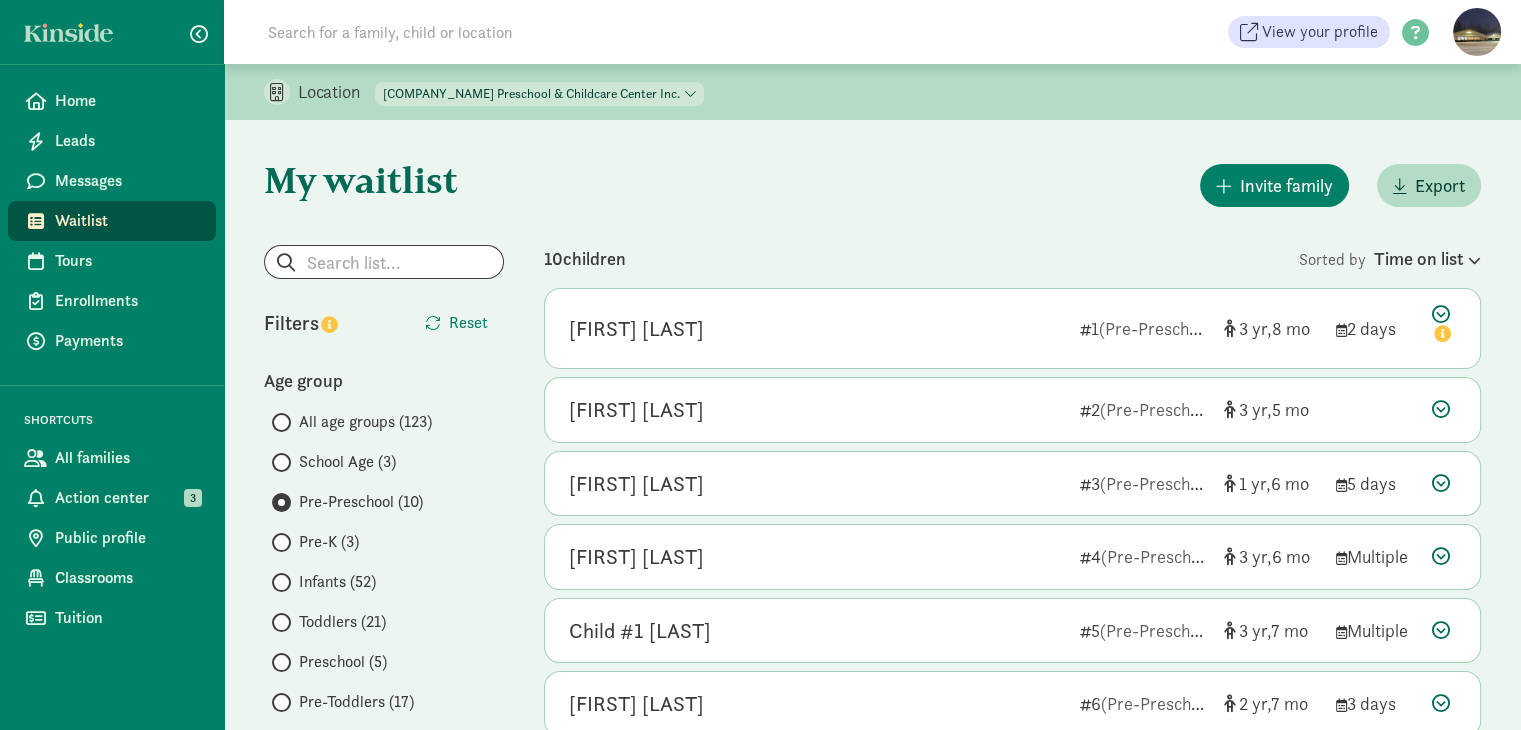 click on "My waitlist
Invite family
Export                   Show filters   Pre-Preschool        Reset                   Filters     Reset   Age group       All age groups (123)
School Age (3)
Pre-Preschool (10)
Pre-K (3)
Infants (52)
Toddlers (21)
Preschool (5)
Pre-Toddlers (17)
Older Toddlers (12)
Schedule        Pre-Preschool - Part Time (TTH) 2 days (2)
   Pre-Preschool - Full Day 5 days (6)
   Pre-Preschool - Part Time (MWF) 3 days (4)
Show
filters with 0 results
Status        Active (10)
   Deleted (75)
Show
filters with 0 results
Tour status        Not scheduled (10)
Show
filters with 0 results
Custom questions                  Show
filters with 0 results
Subsidies                  Show   10" 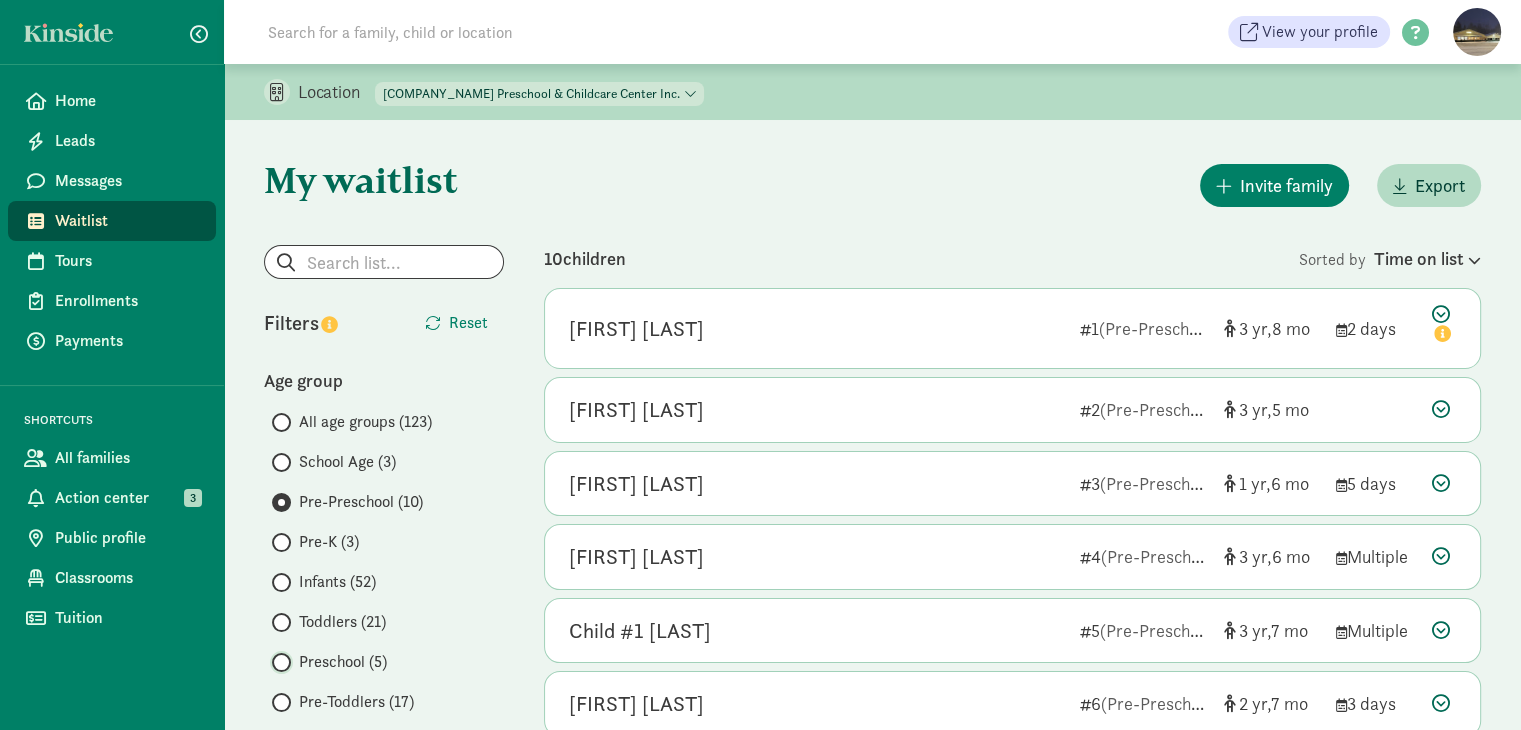 click on "Preschool (5)" at bounding box center (278, 662) 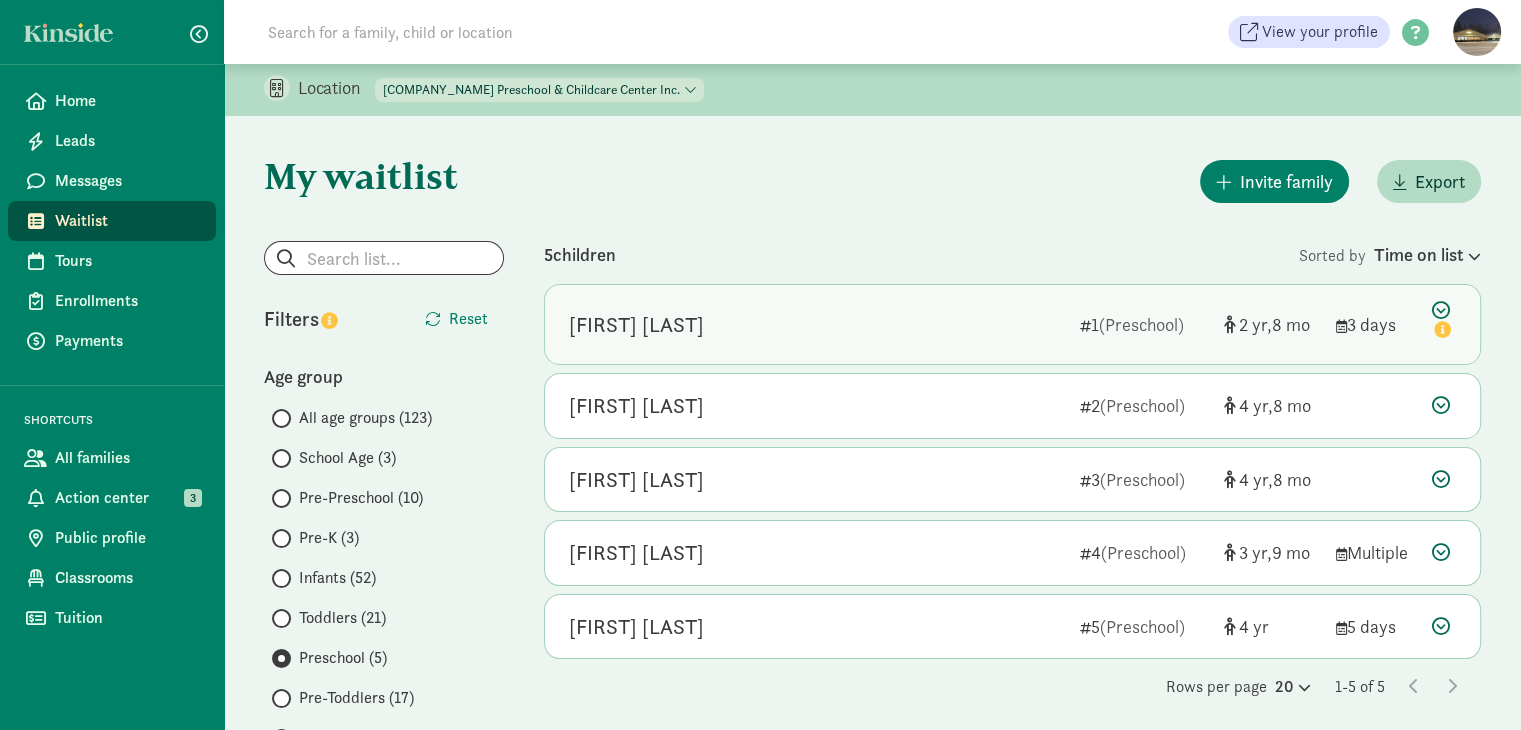 scroll, scrollTop: 0, scrollLeft: 0, axis: both 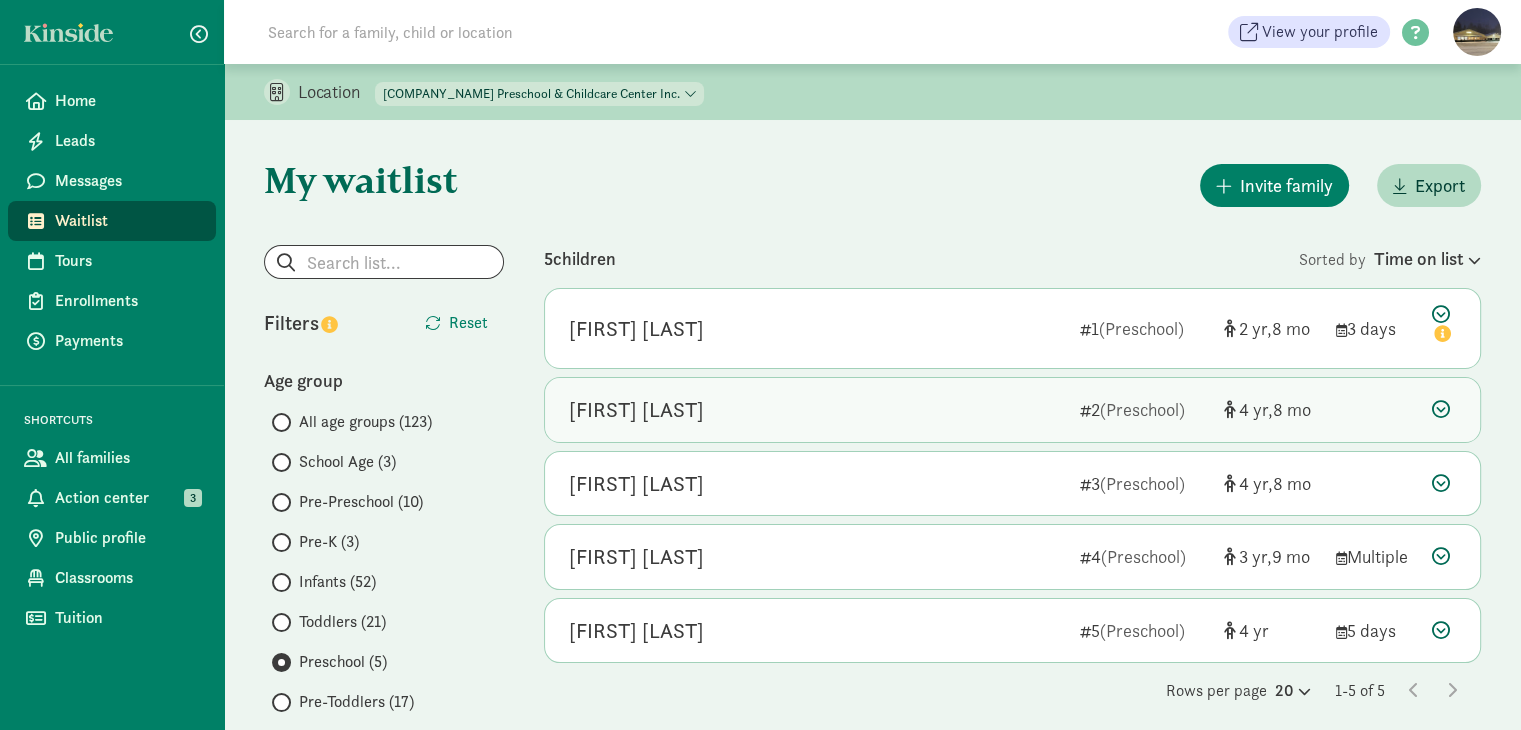 click at bounding box center [1441, 409] 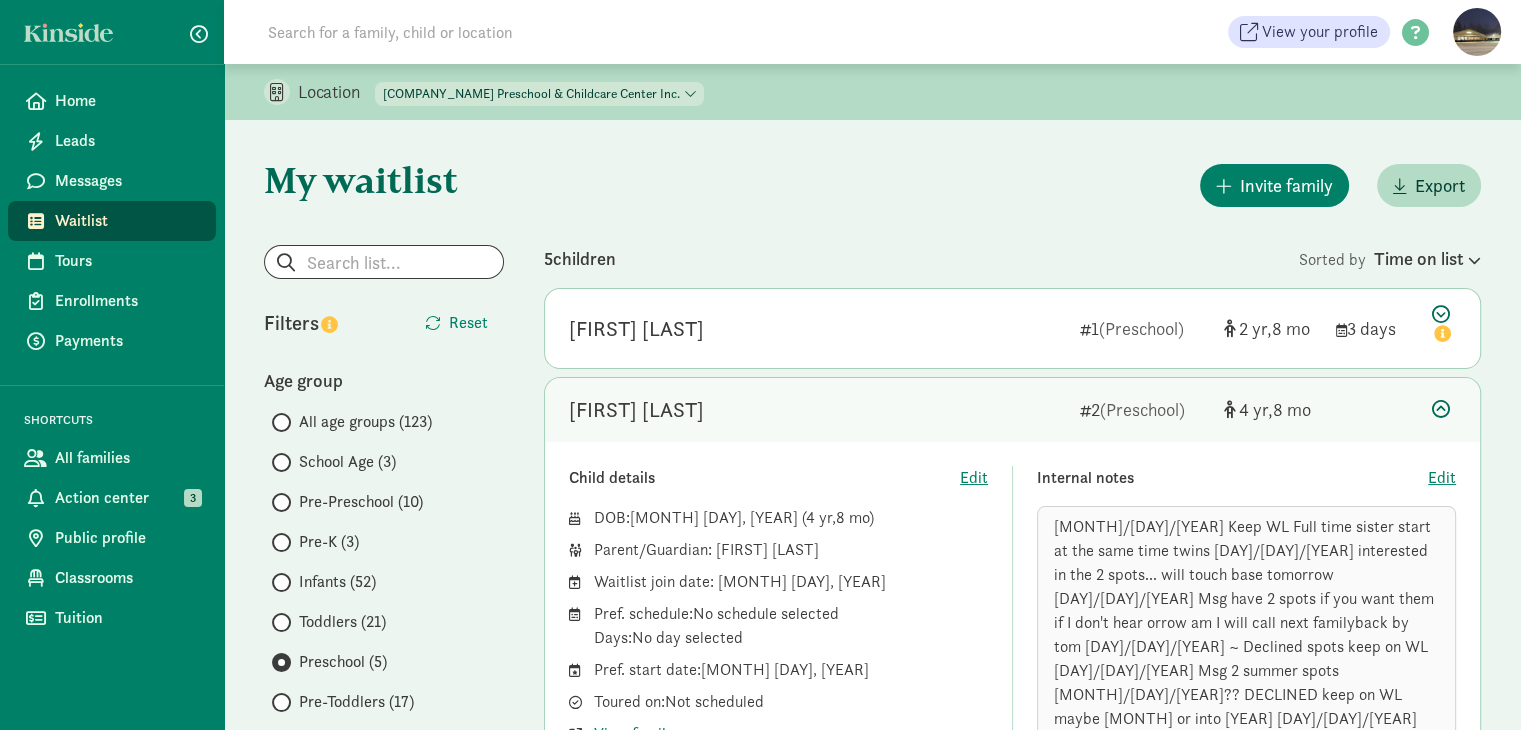 click at bounding box center [1441, 409] 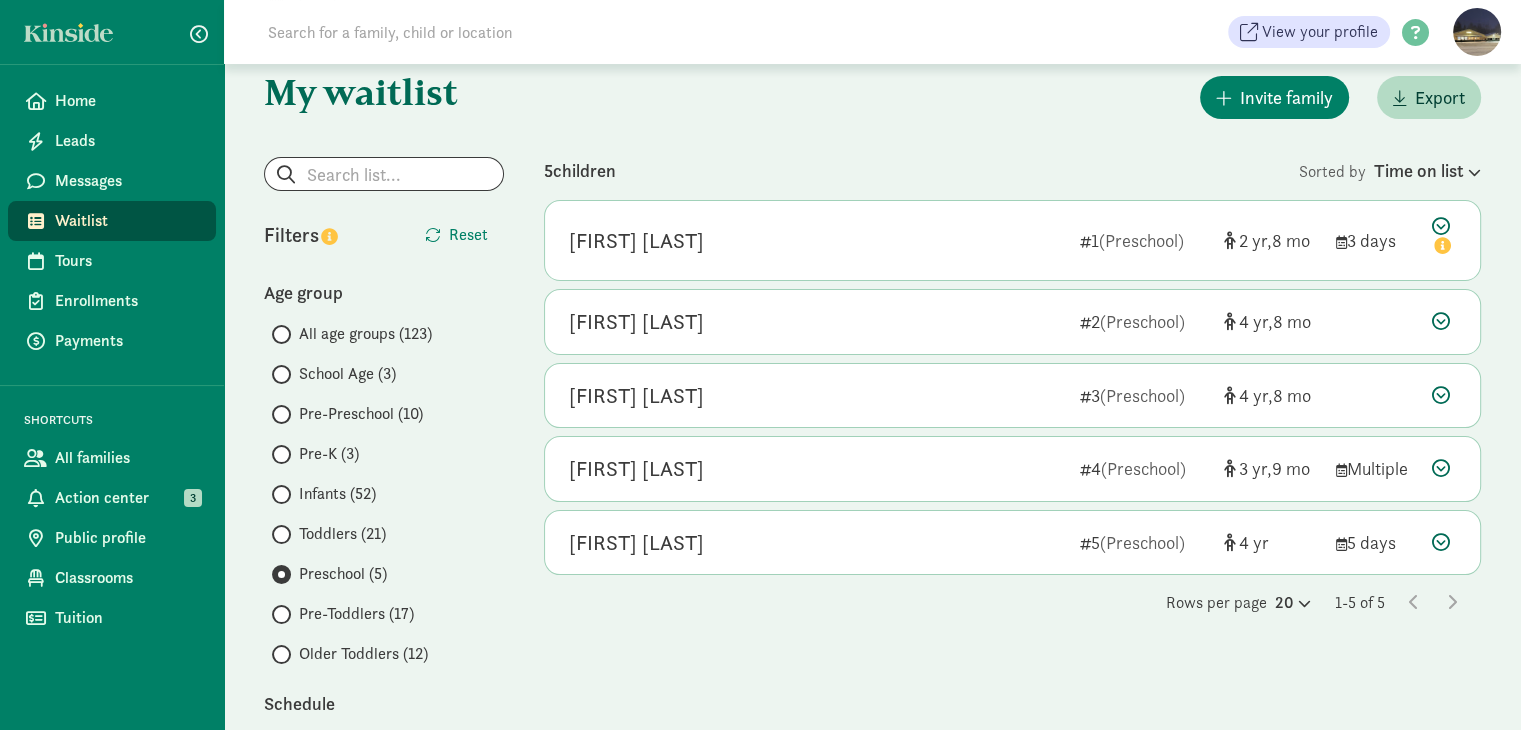 scroll, scrollTop: 92, scrollLeft: 0, axis: vertical 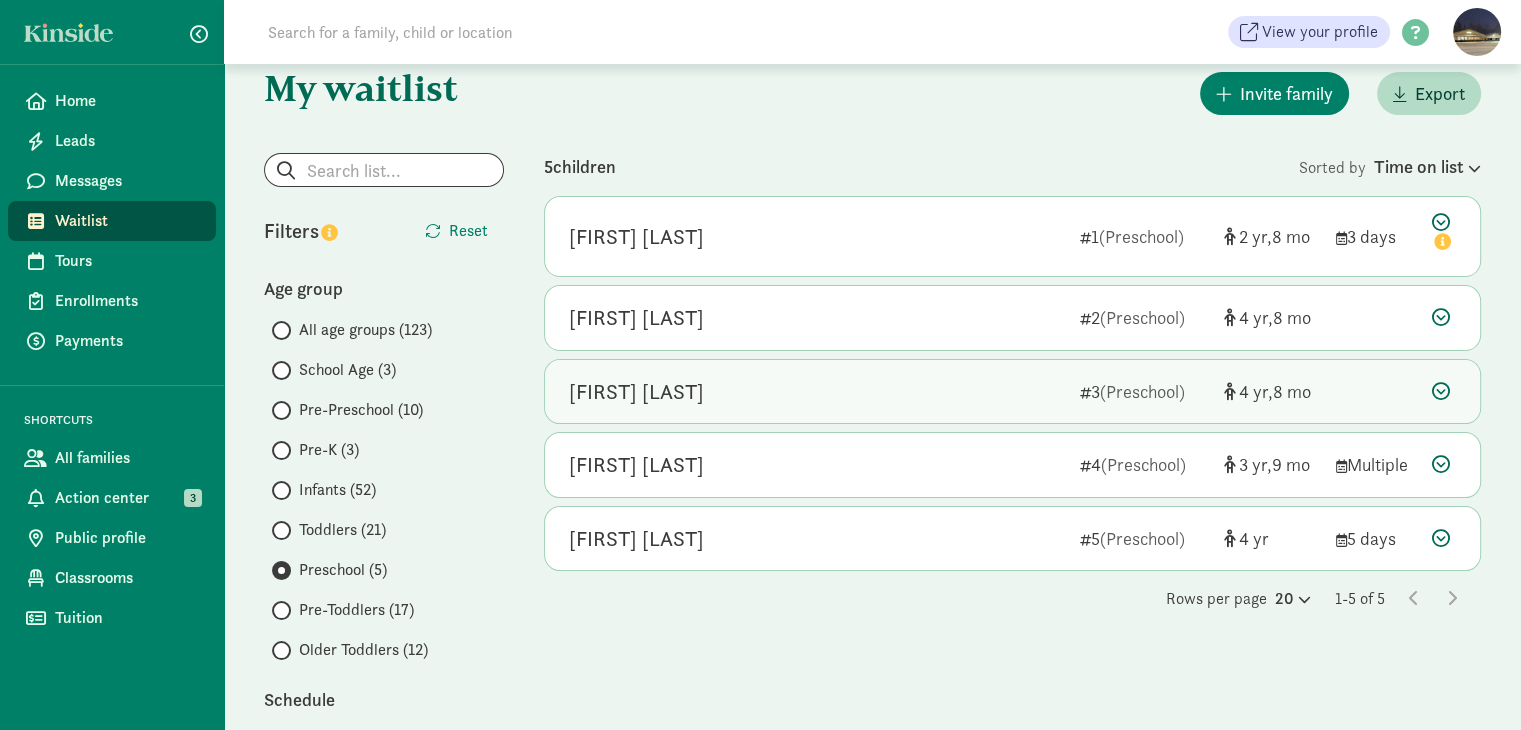 click at bounding box center [1441, 391] 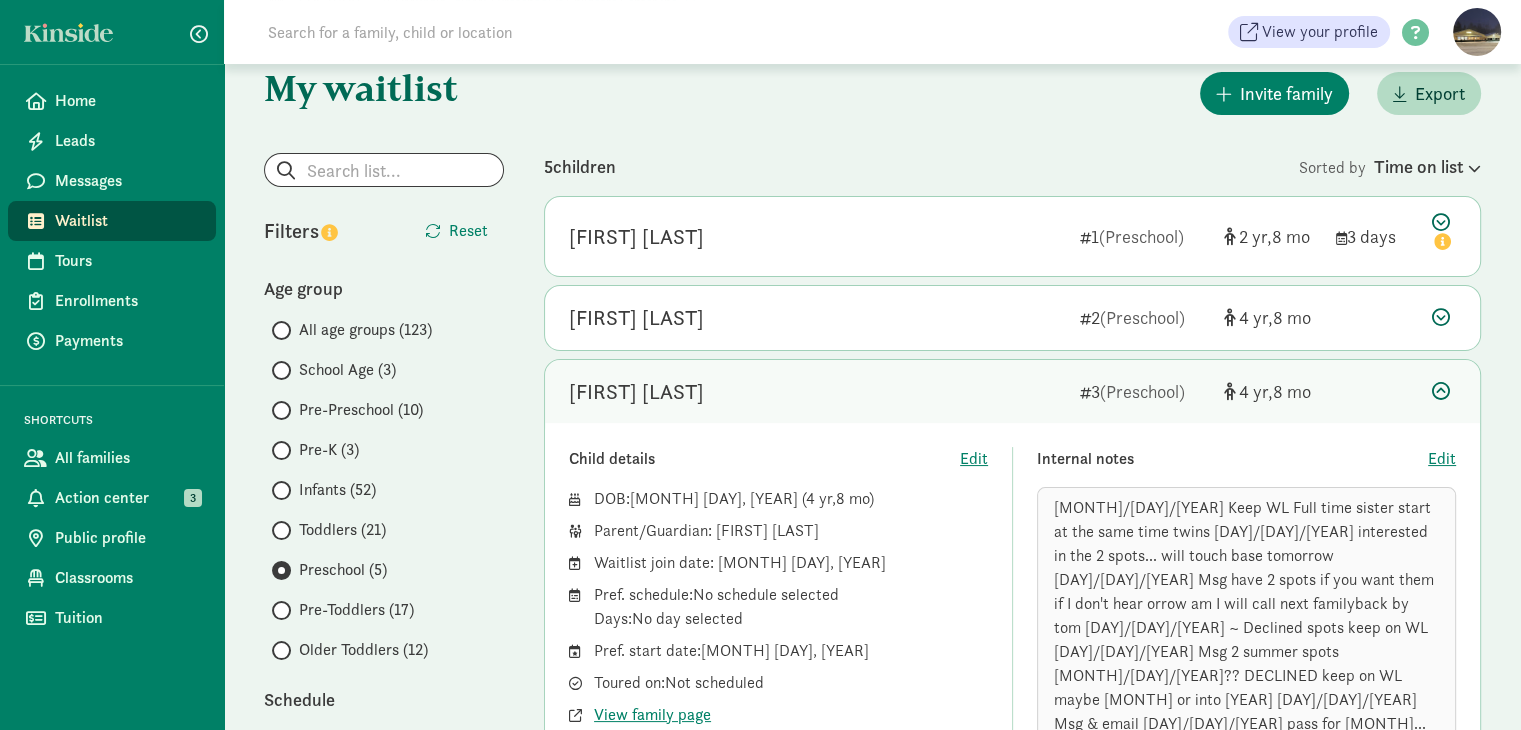 click at bounding box center (1441, 391) 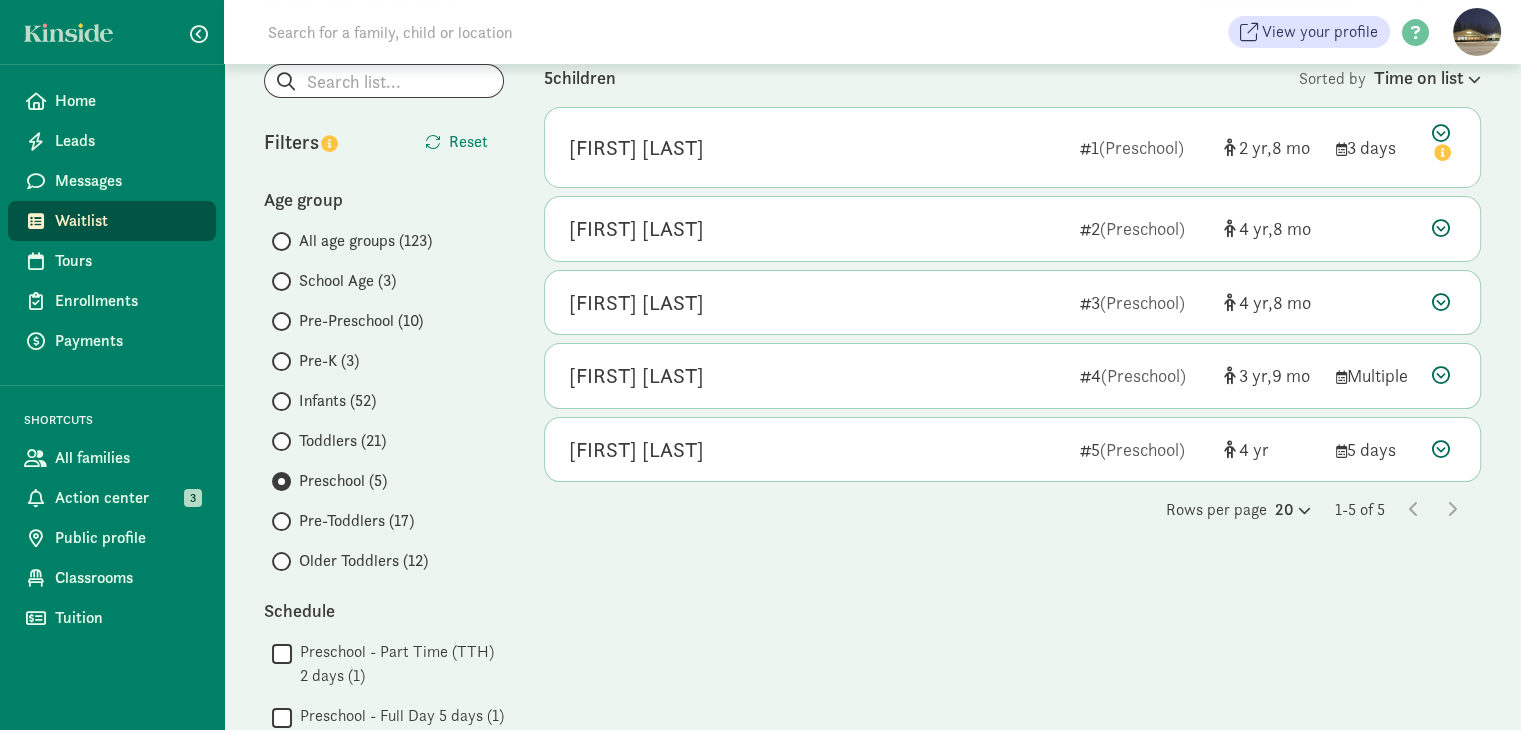 scroll, scrollTop: 184, scrollLeft: 0, axis: vertical 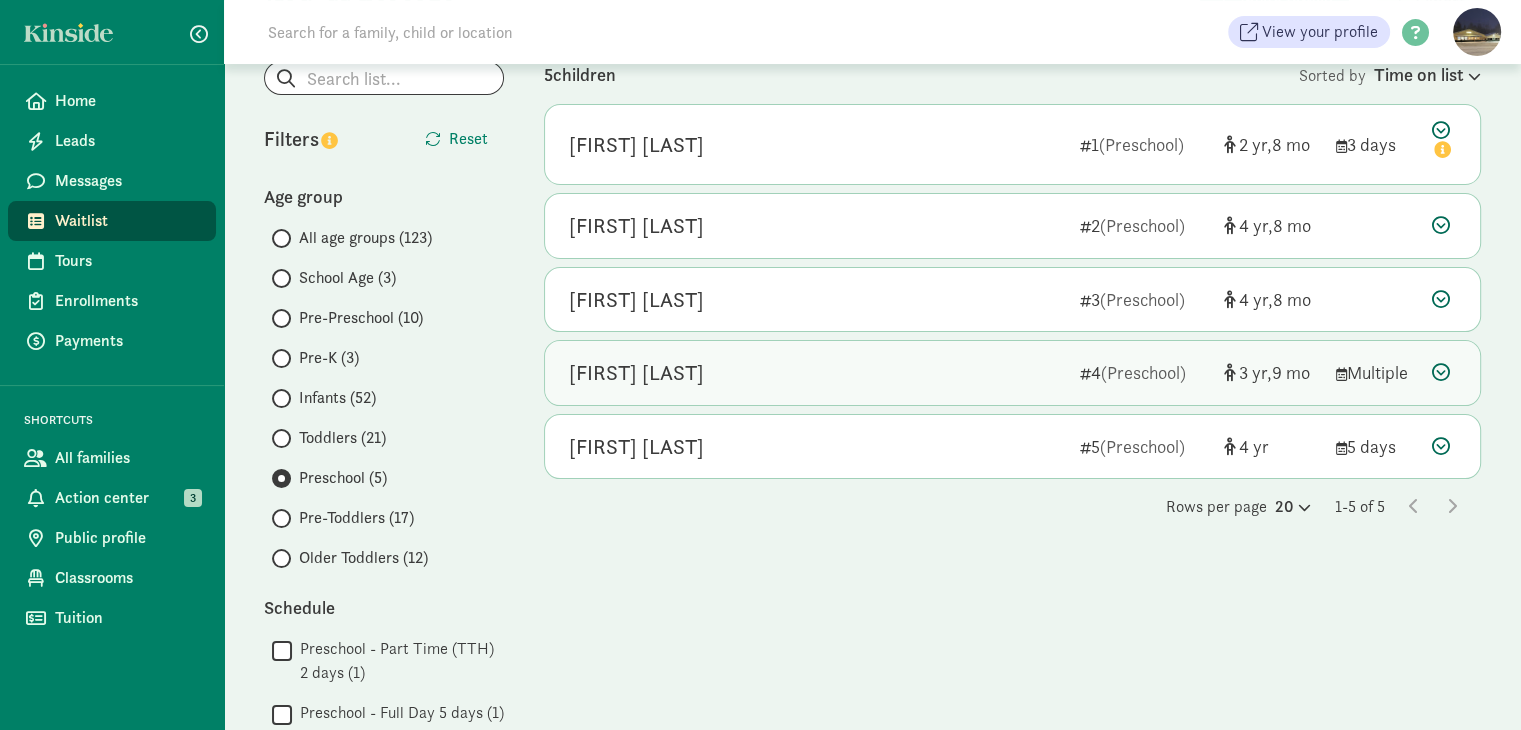 click at bounding box center (1441, 372) 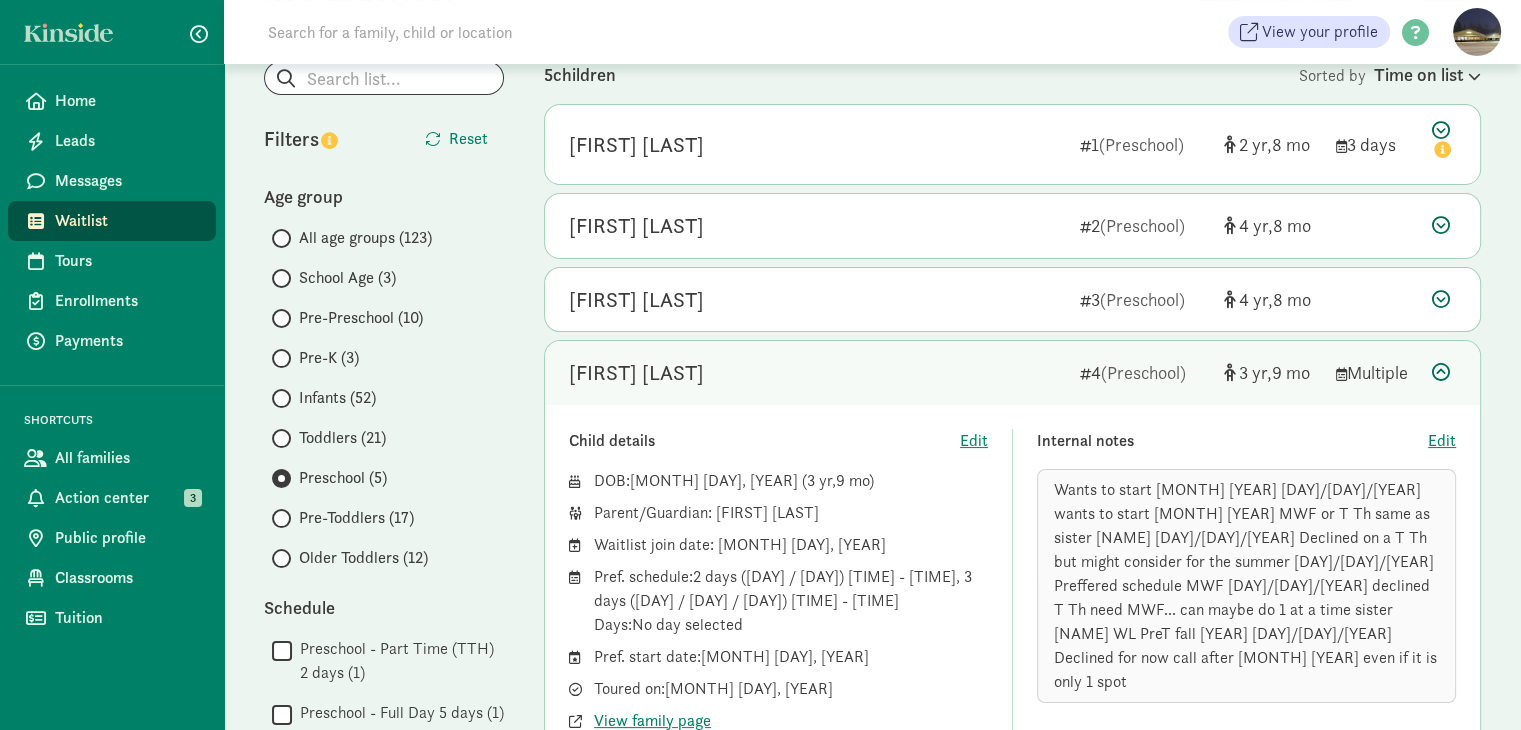 click at bounding box center (1441, 372) 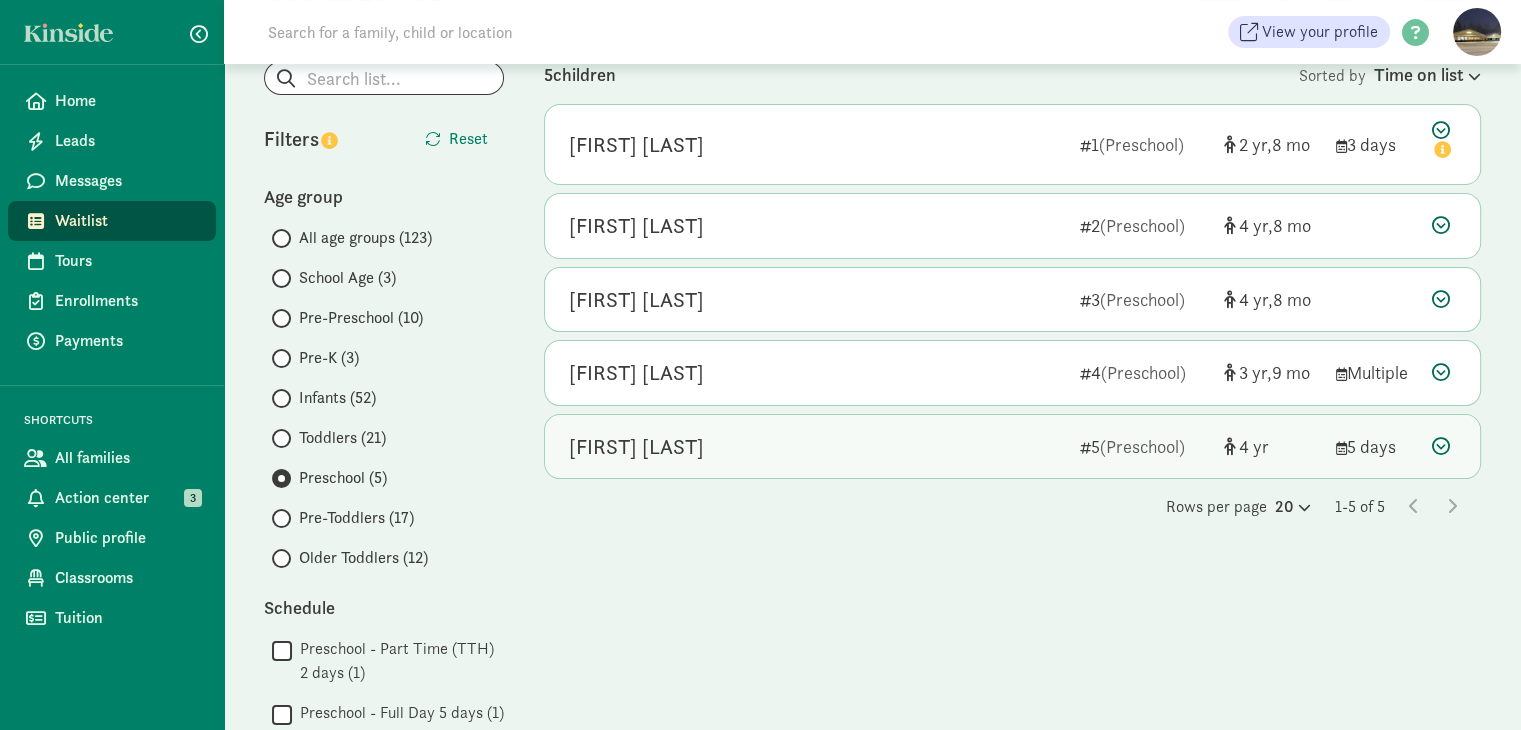 click at bounding box center [1441, 446] 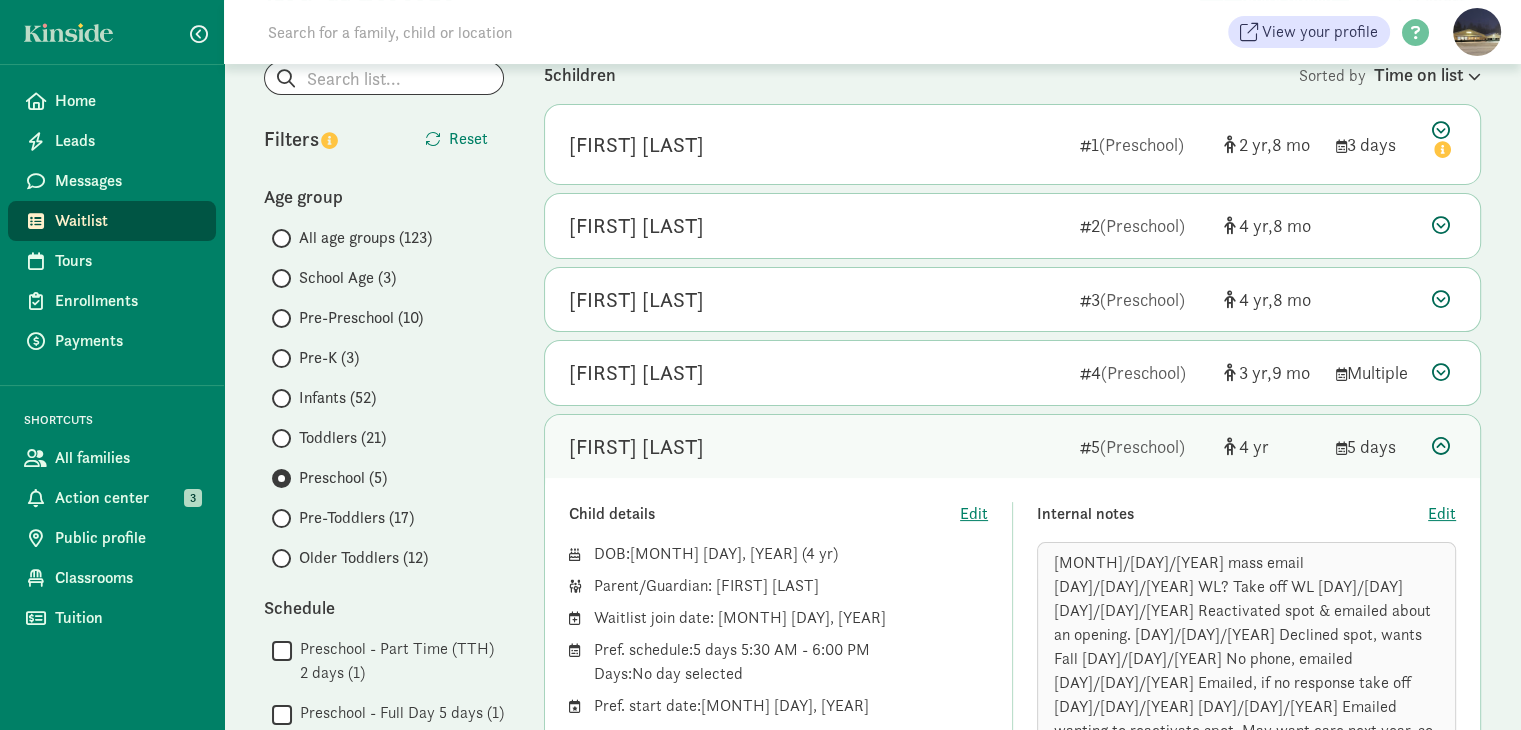 click at bounding box center [1441, 446] 